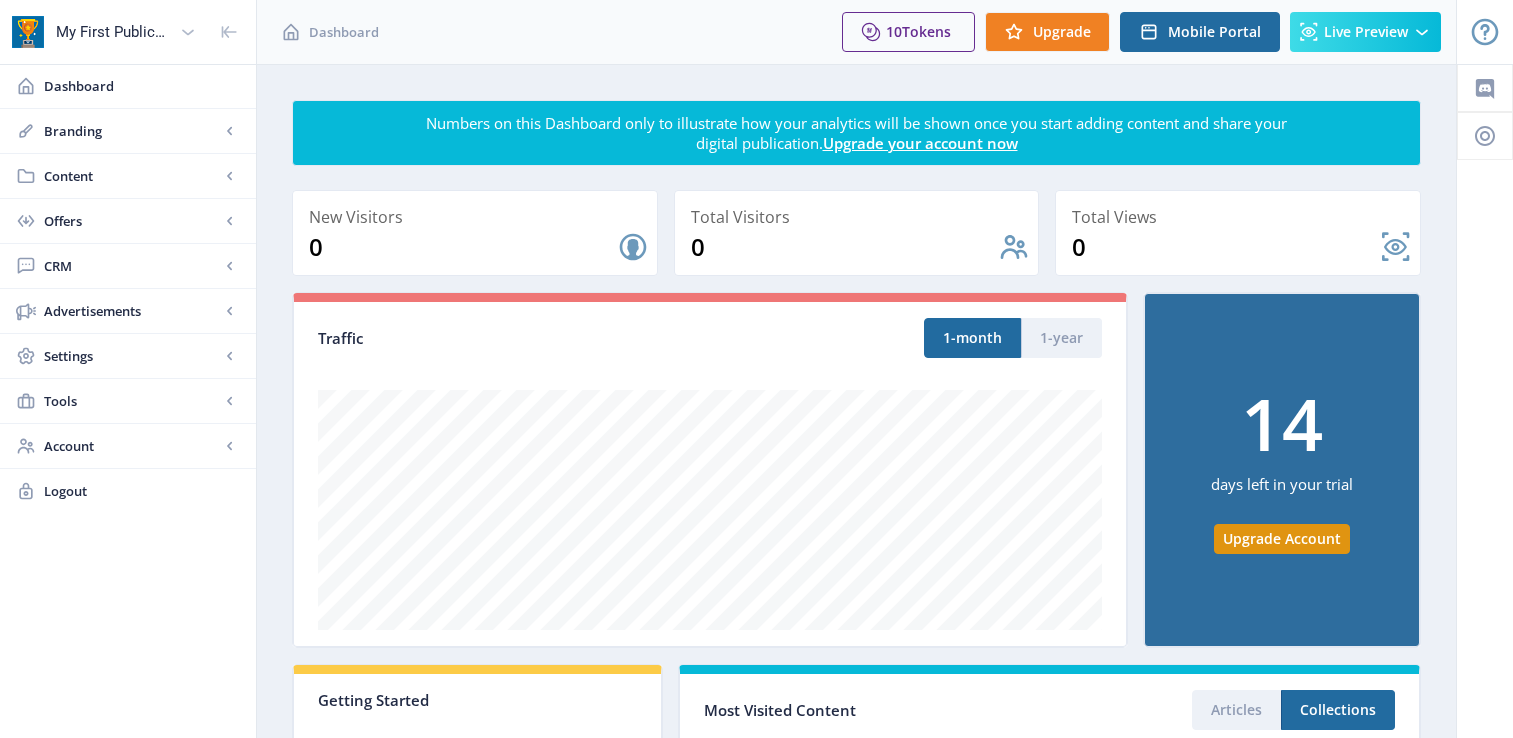 scroll, scrollTop: 0, scrollLeft: 0, axis: both 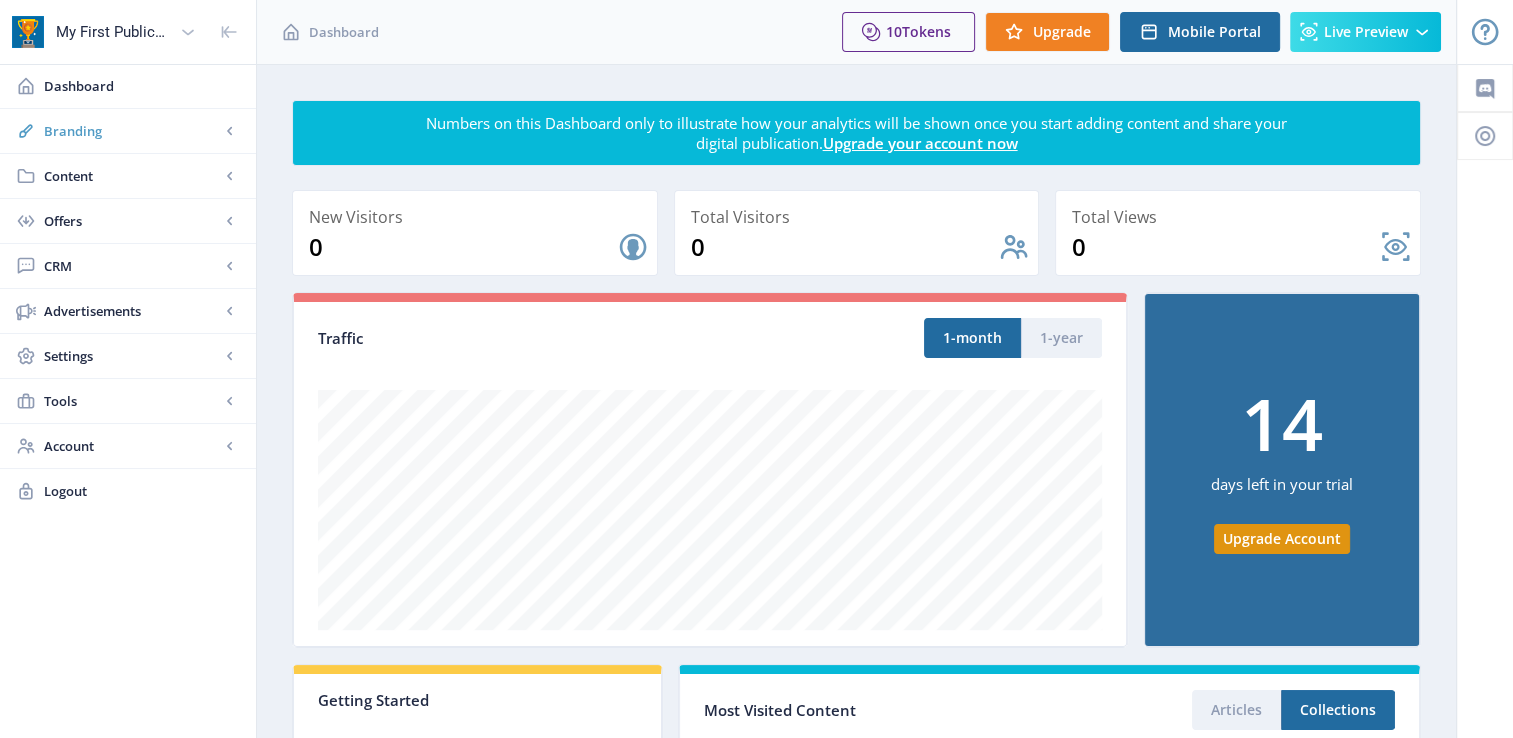 click on "Branding" at bounding box center [128, 131] 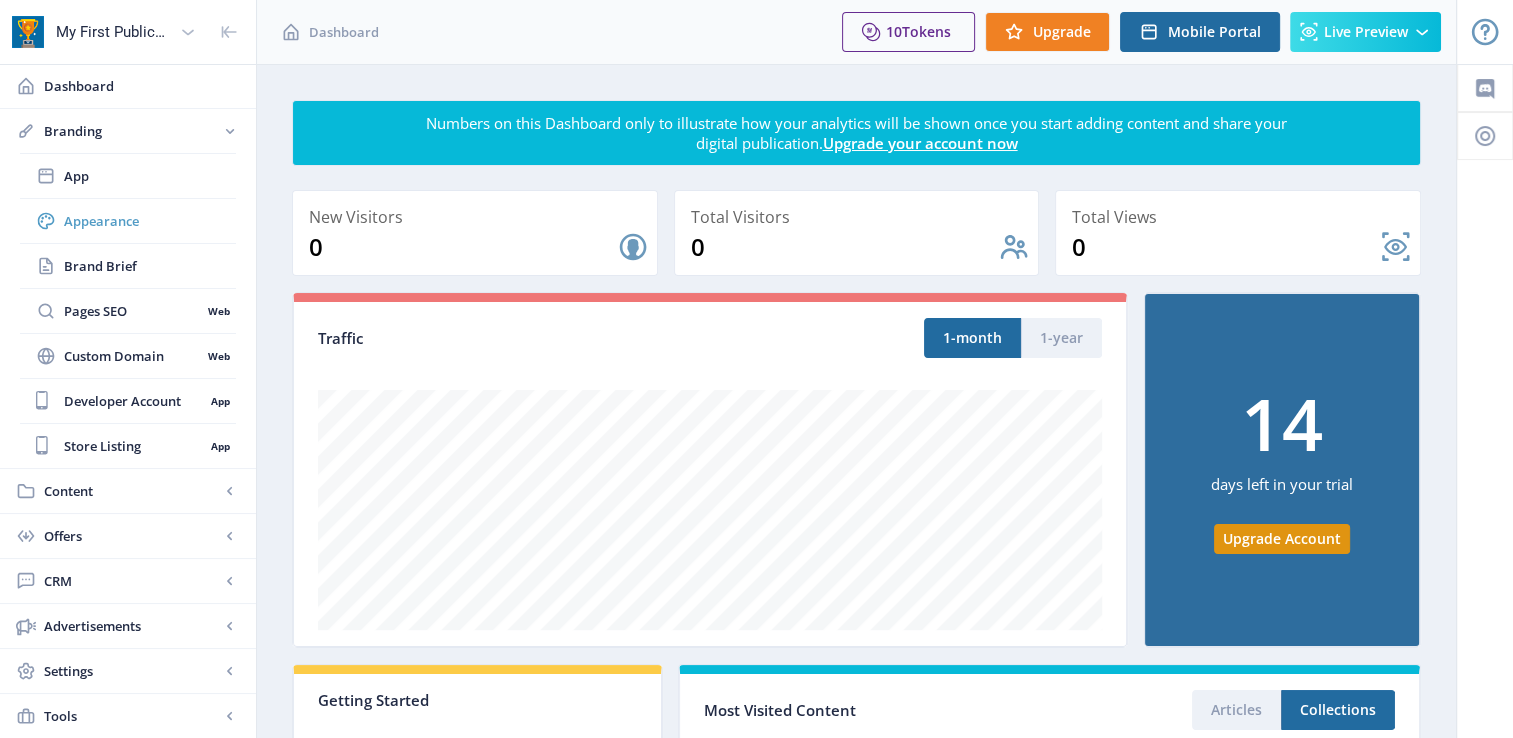 click on "Appearance" at bounding box center [150, 221] 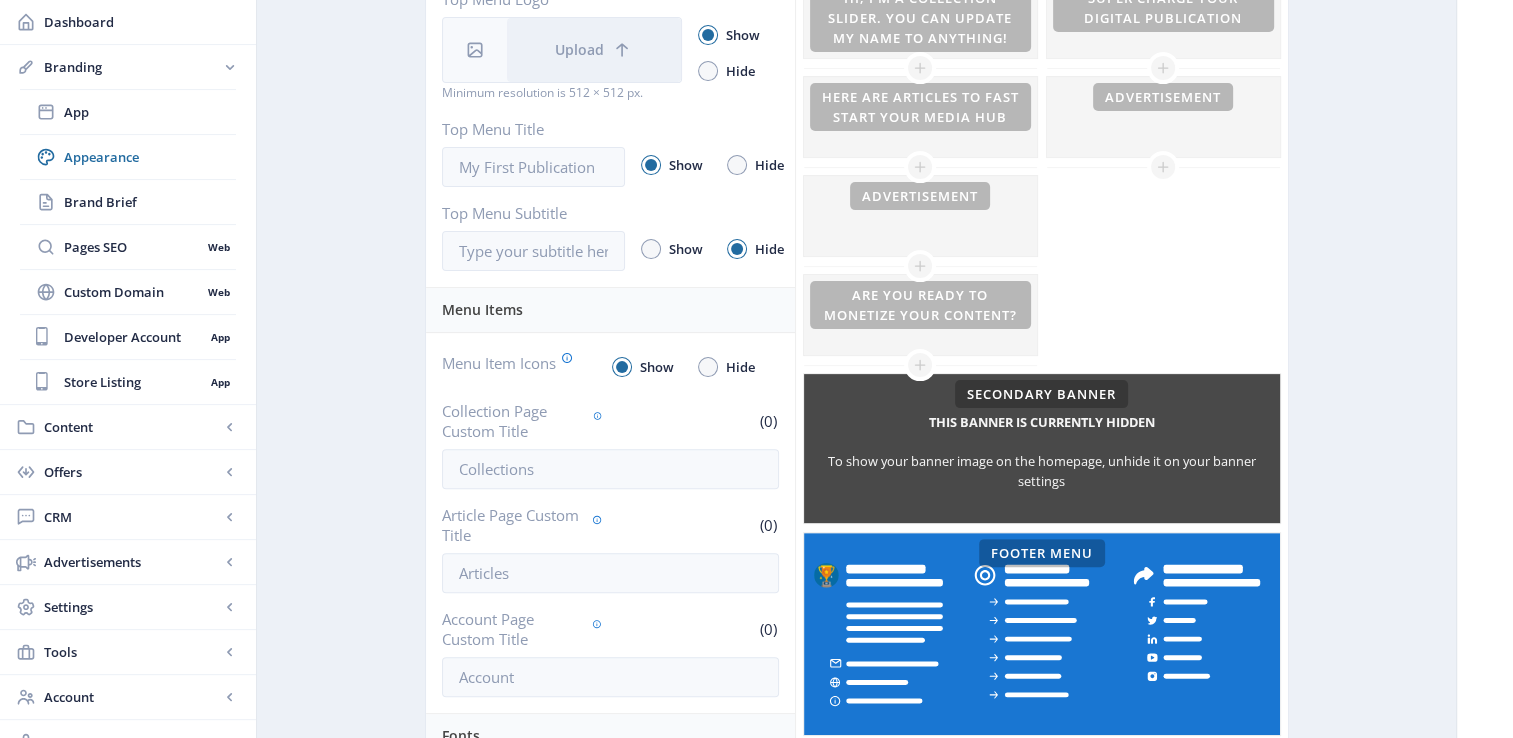 scroll, scrollTop: 535, scrollLeft: 0, axis: vertical 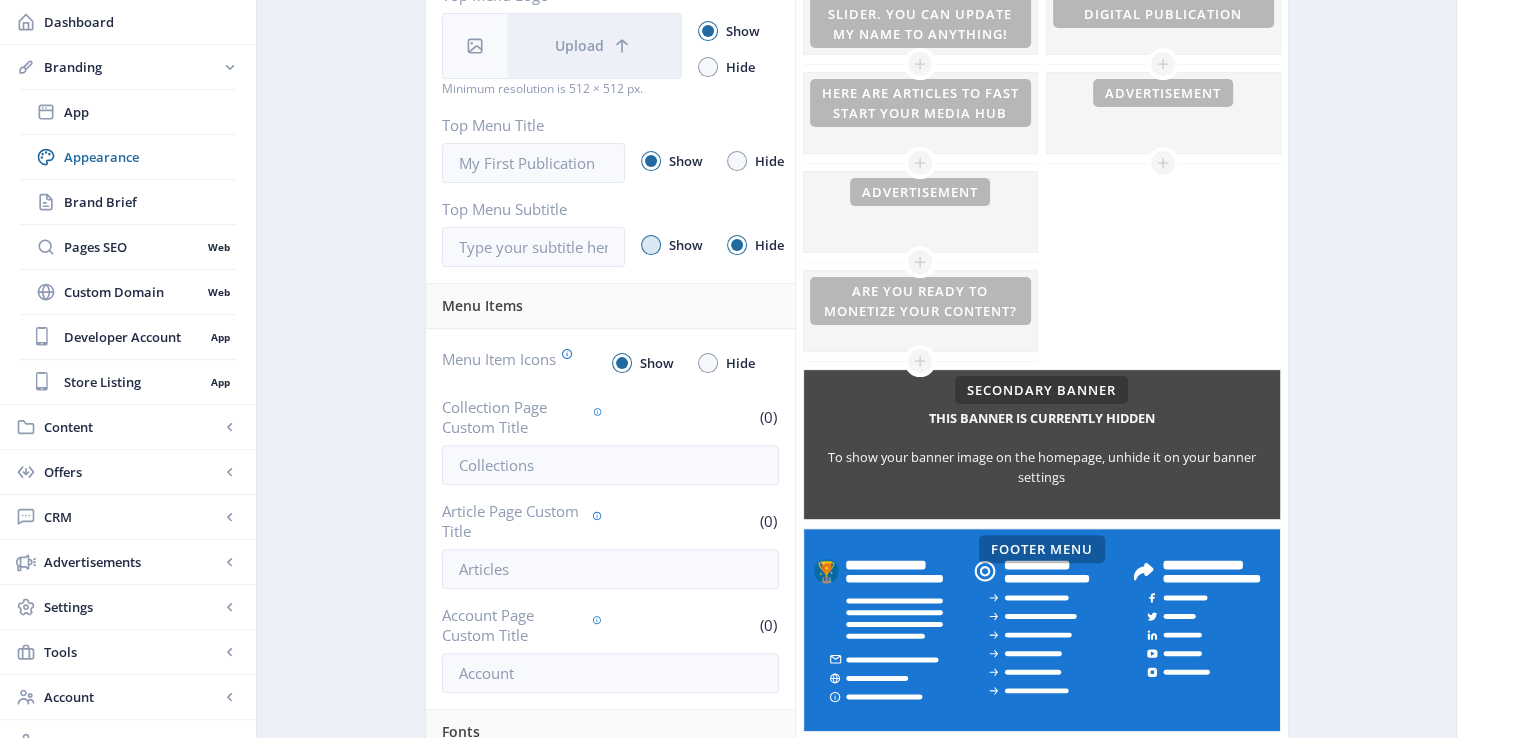 click at bounding box center (651, 245) 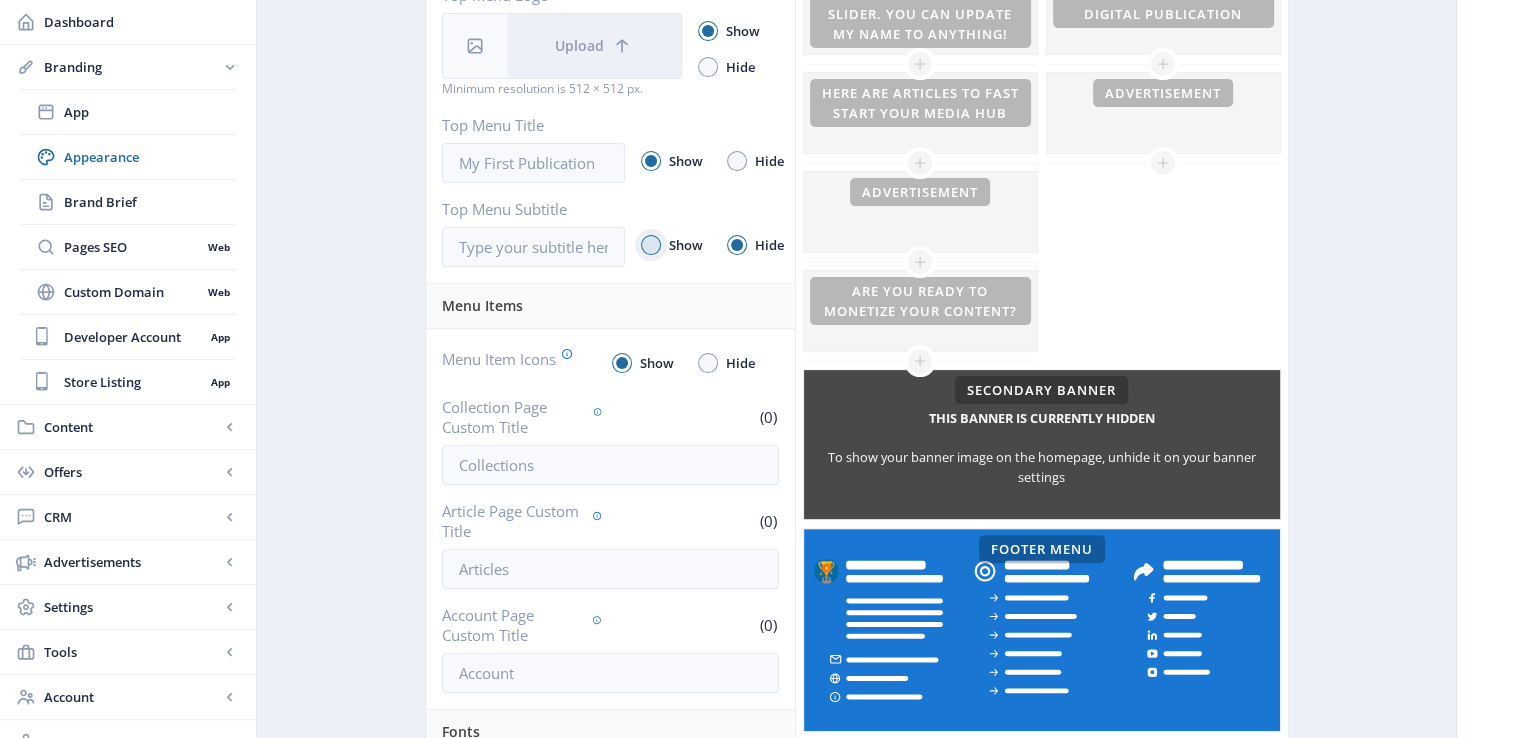 click on "Show" at bounding box center [641, 245] 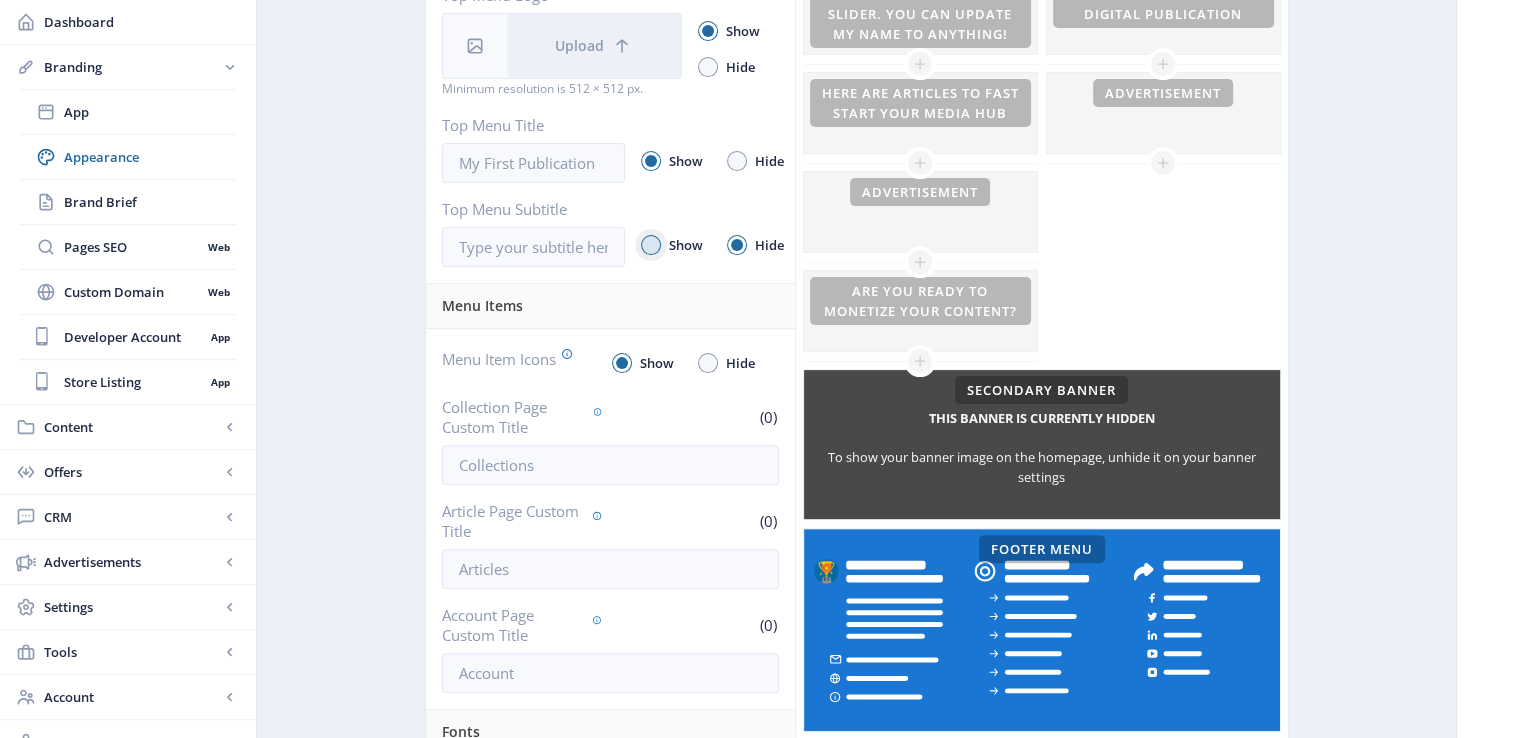 radio on "true" 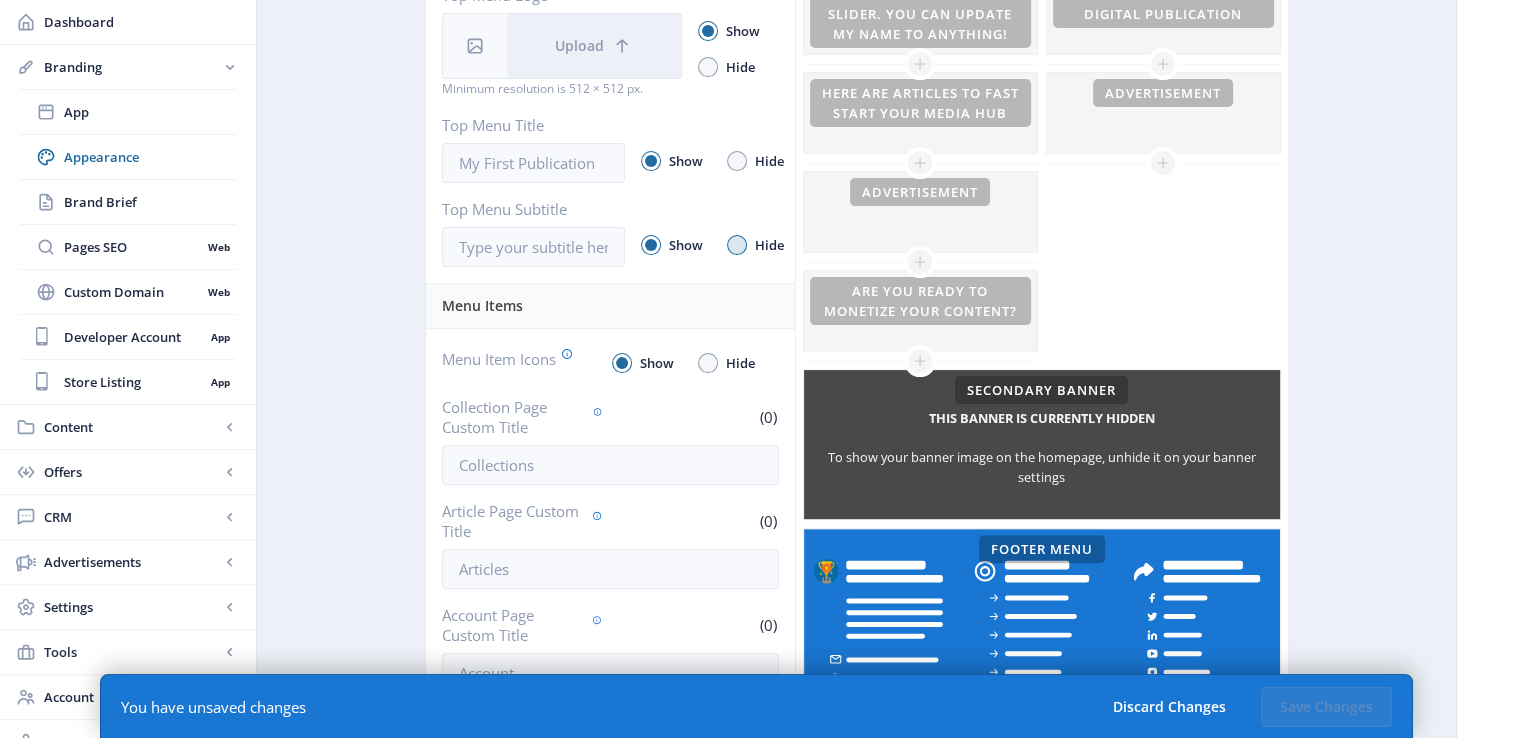 click at bounding box center (737, 245) 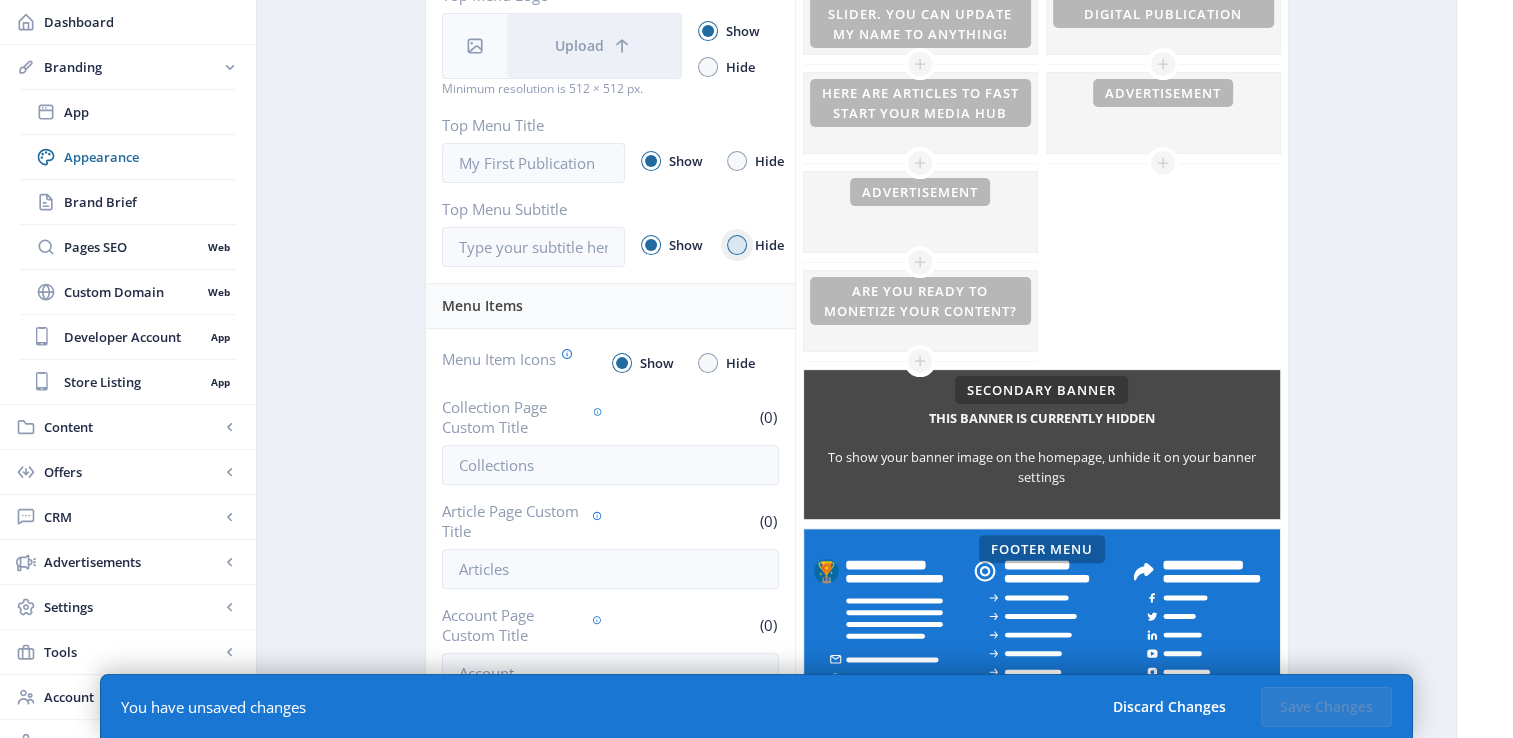 click on "Hide" at bounding box center (727, 245) 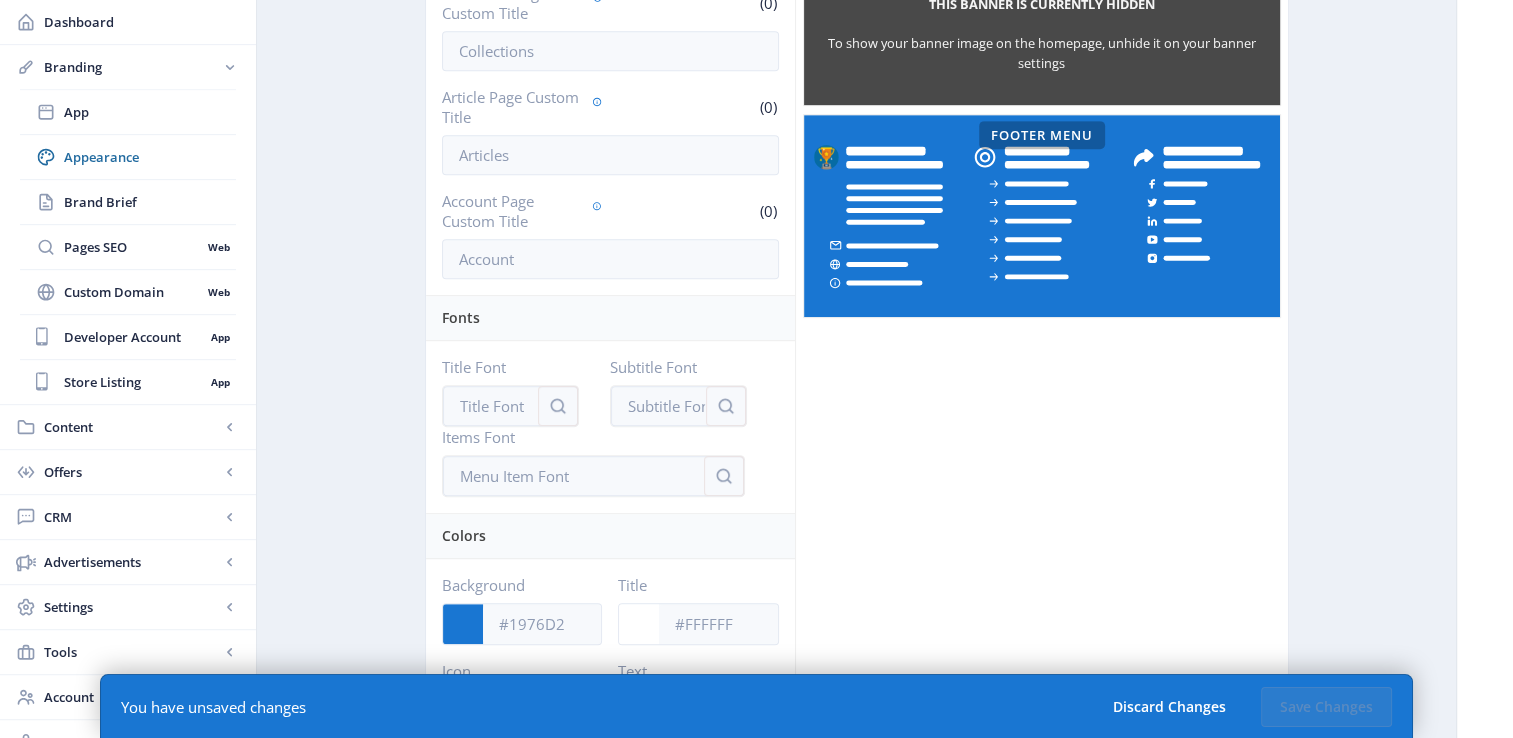 scroll, scrollTop: 1037, scrollLeft: 0, axis: vertical 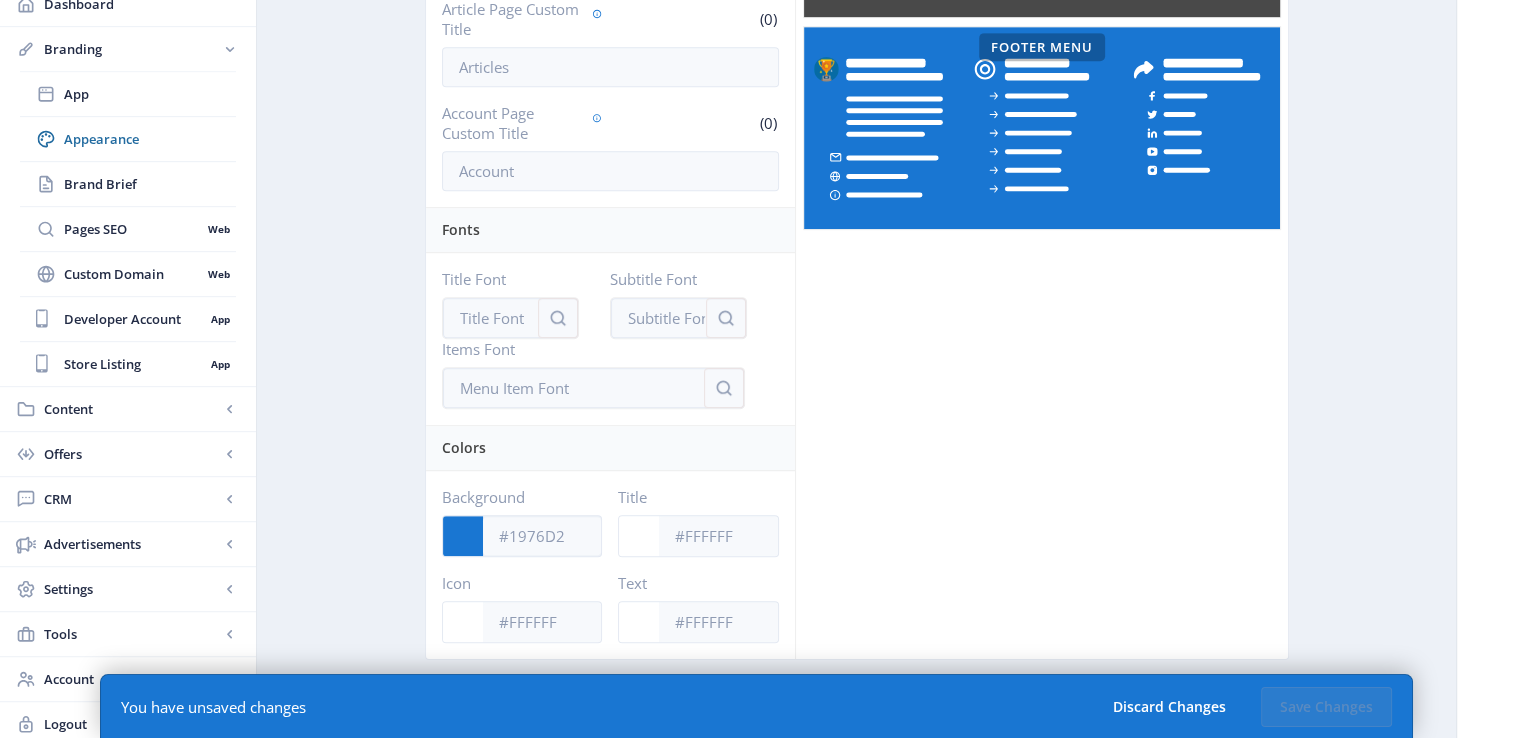 click at bounding box center [463, 536] 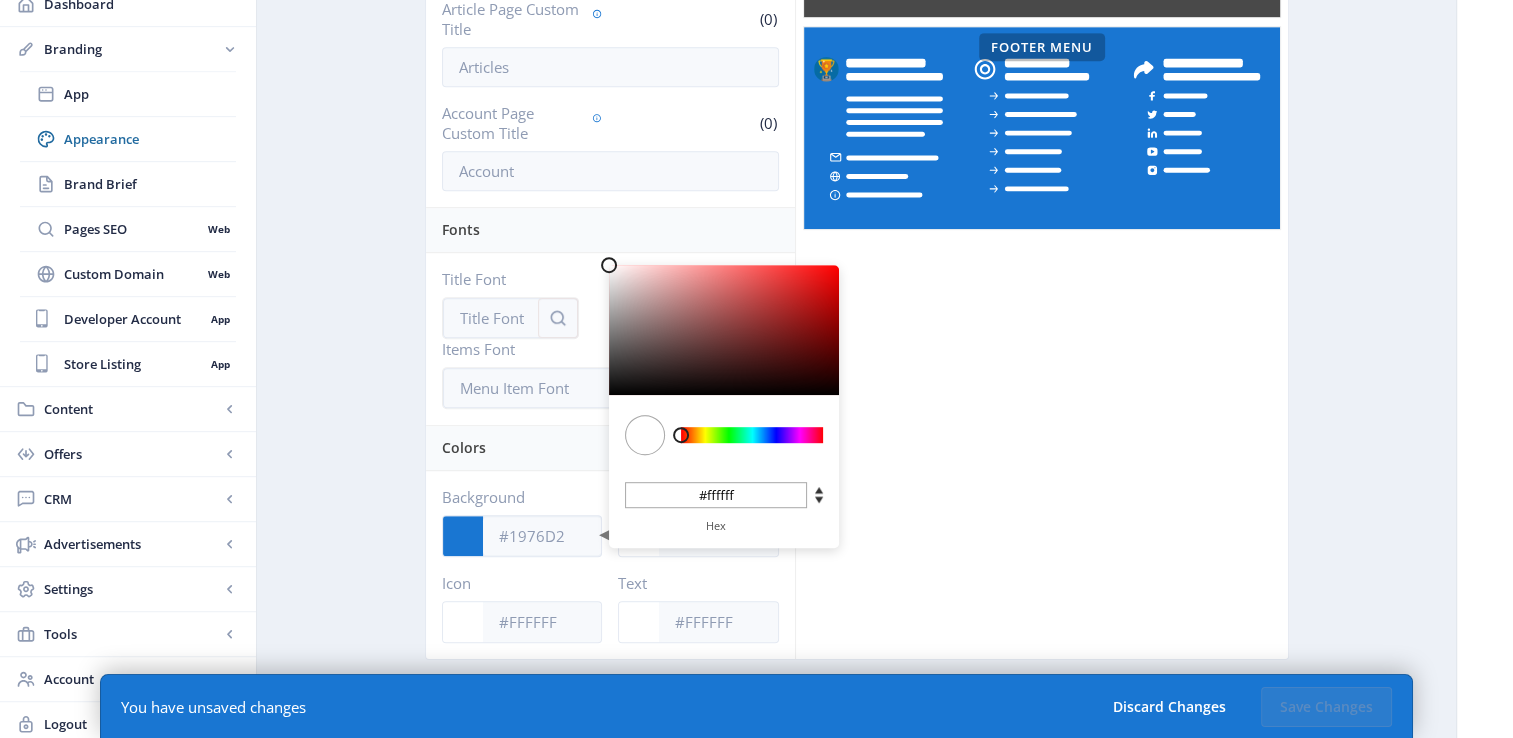 type on "#050505" 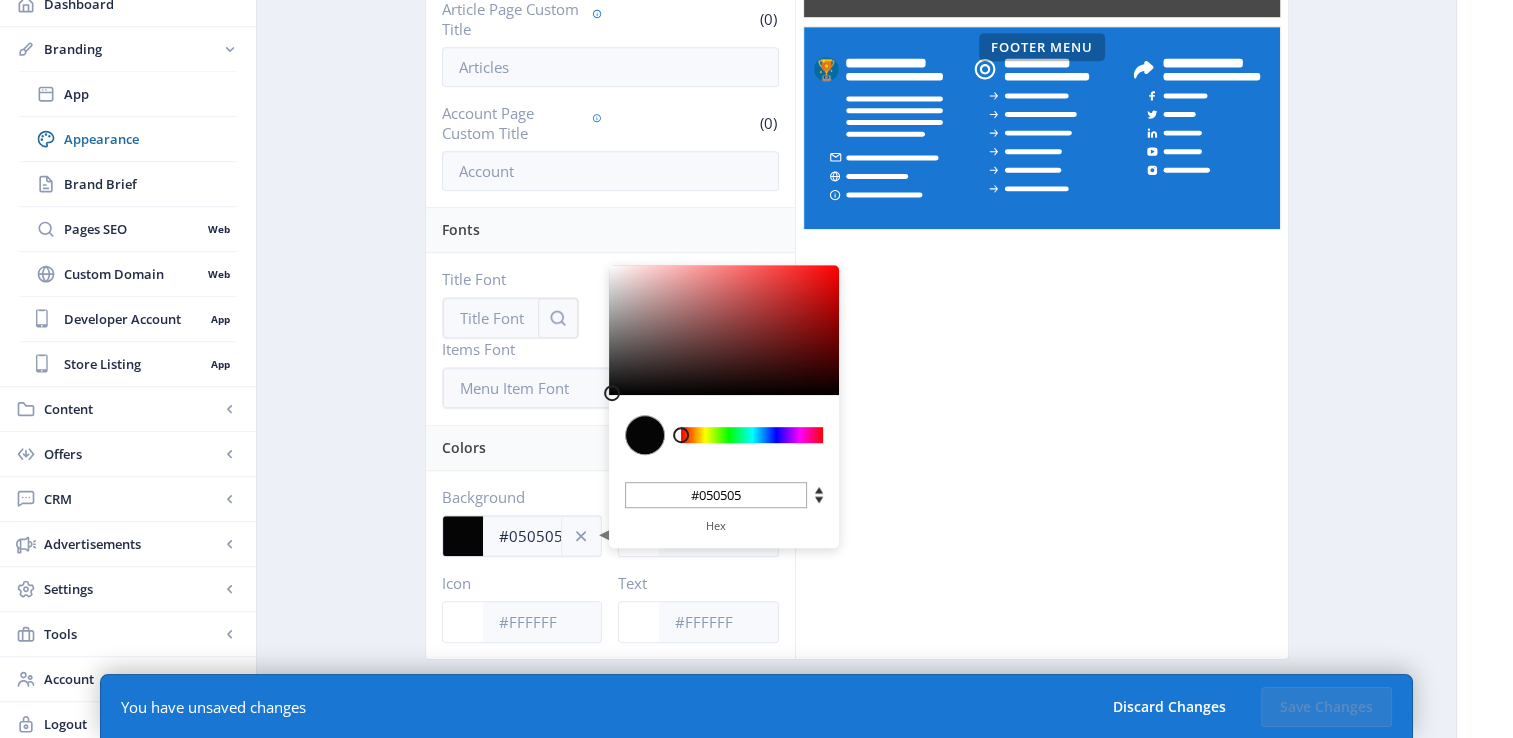 click at bounding box center (724, 330) 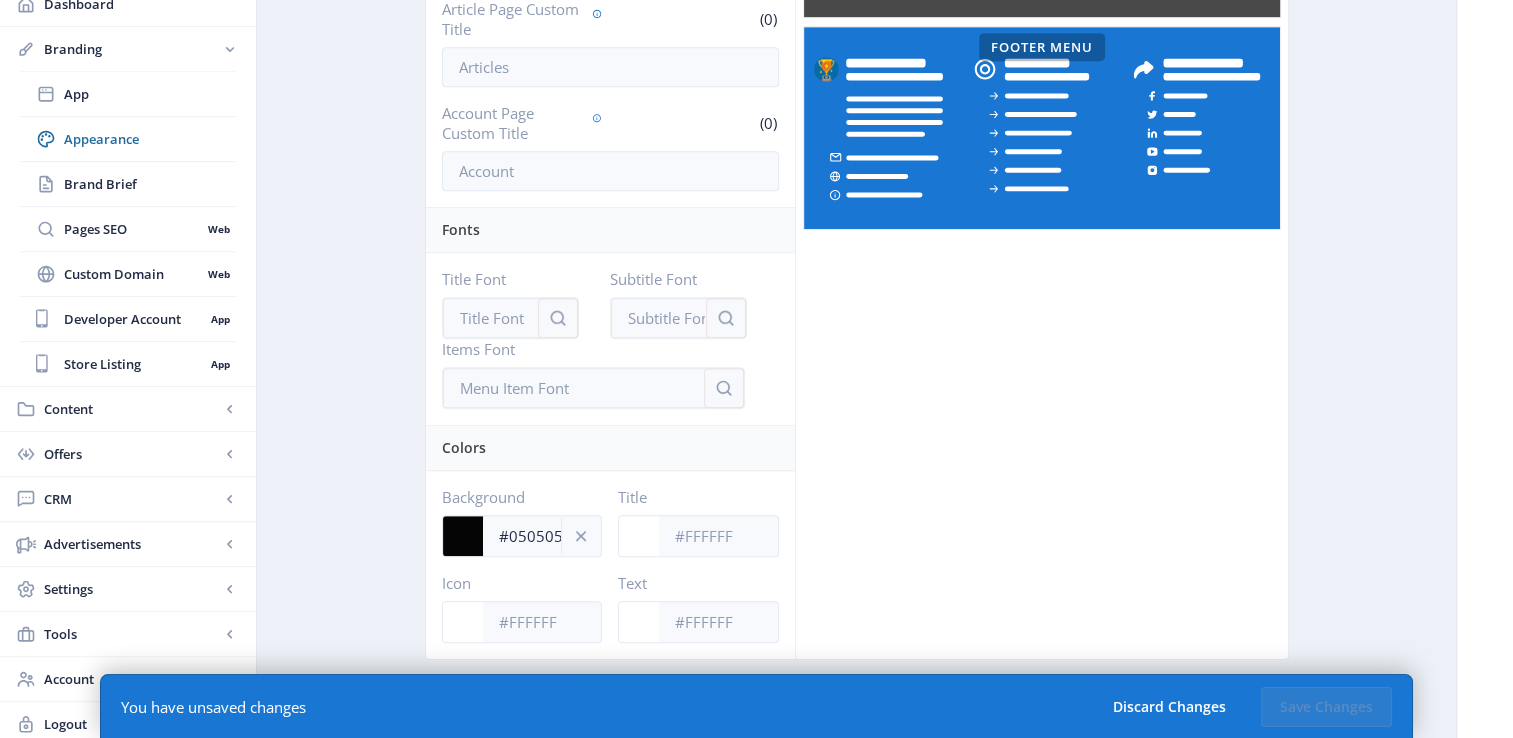 click on "Click on an element below to make changes Top Menu Hero Banner This banner is currently hidden To show your banner image on the homepage, unhide it on your banner settings Hi, I’m a Collection Slider. You can update my name to anything! Here are Articles to Fast Start Your Media Hub Advertisement Are you ready to monetize your content? Super Charge Your Digital Publication Advertisement Secondary Banner This banner is currently hidden To show your banner image on the homepage, unhide it on your banner settings Footer Menu" 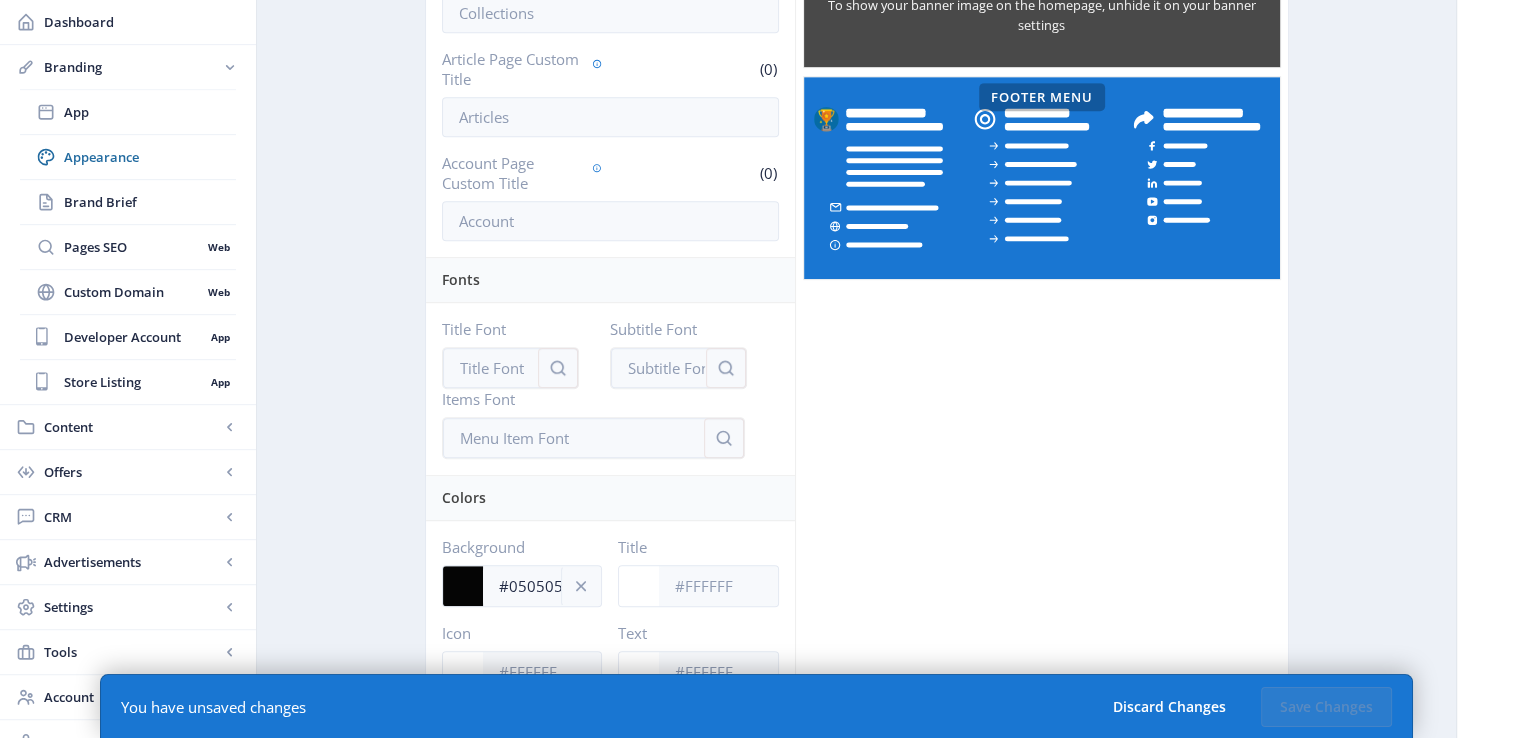 scroll, scrollTop: 1037, scrollLeft: 0, axis: vertical 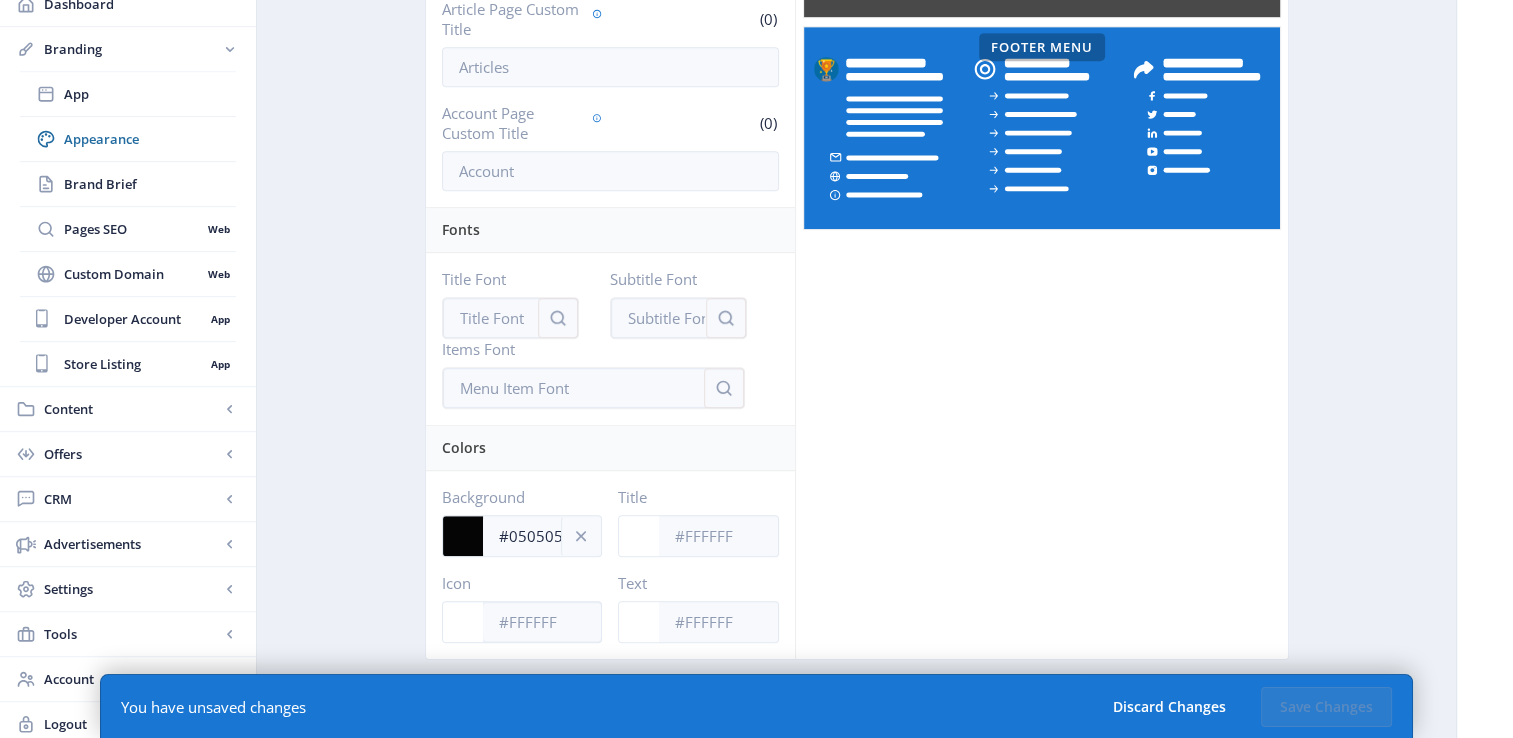 click at bounding box center [463, 622] 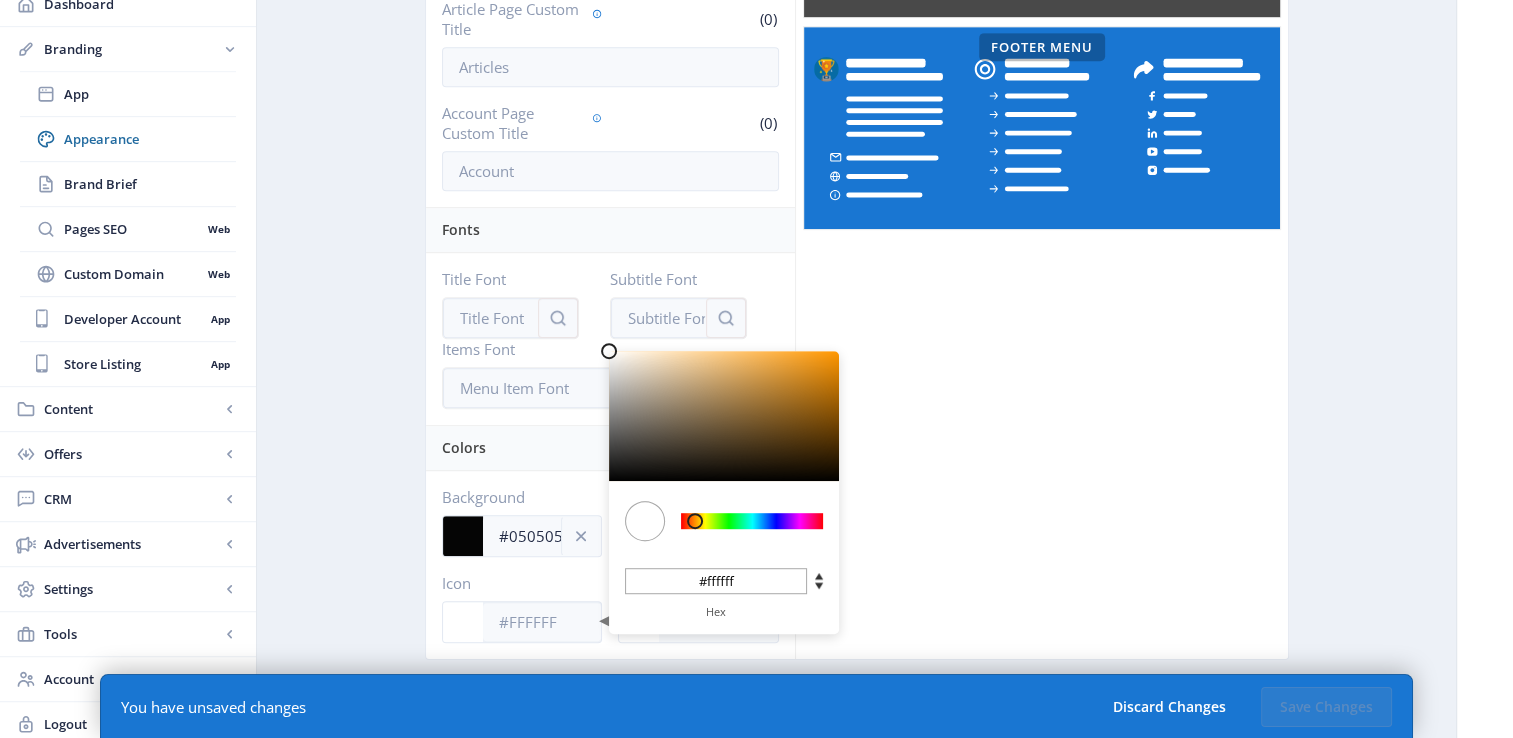 drag, startPoint x: 684, startPoint y: 524, endPoint x: 695, endPoint y: 528, distance: 11.7046995 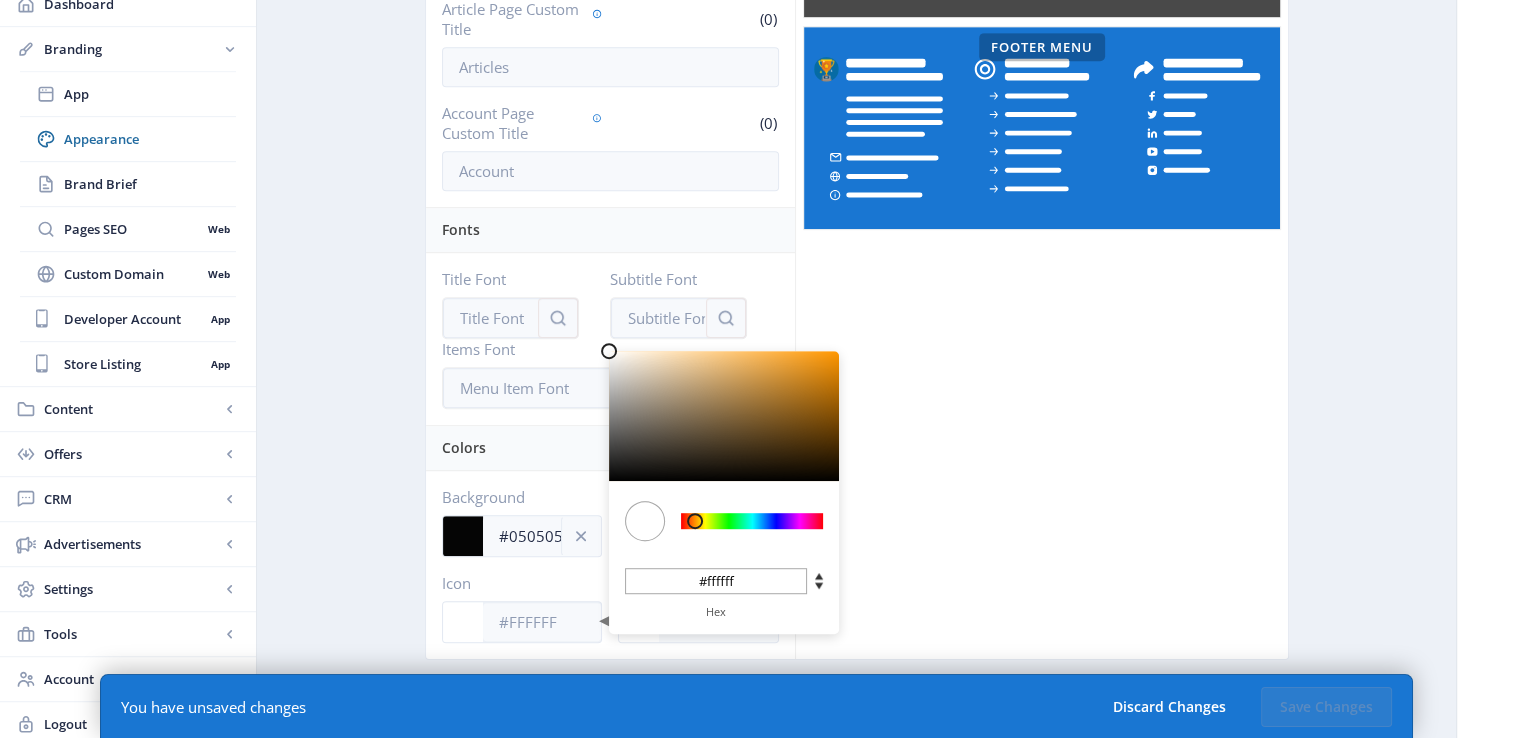 click at bounding box center (752, 521) 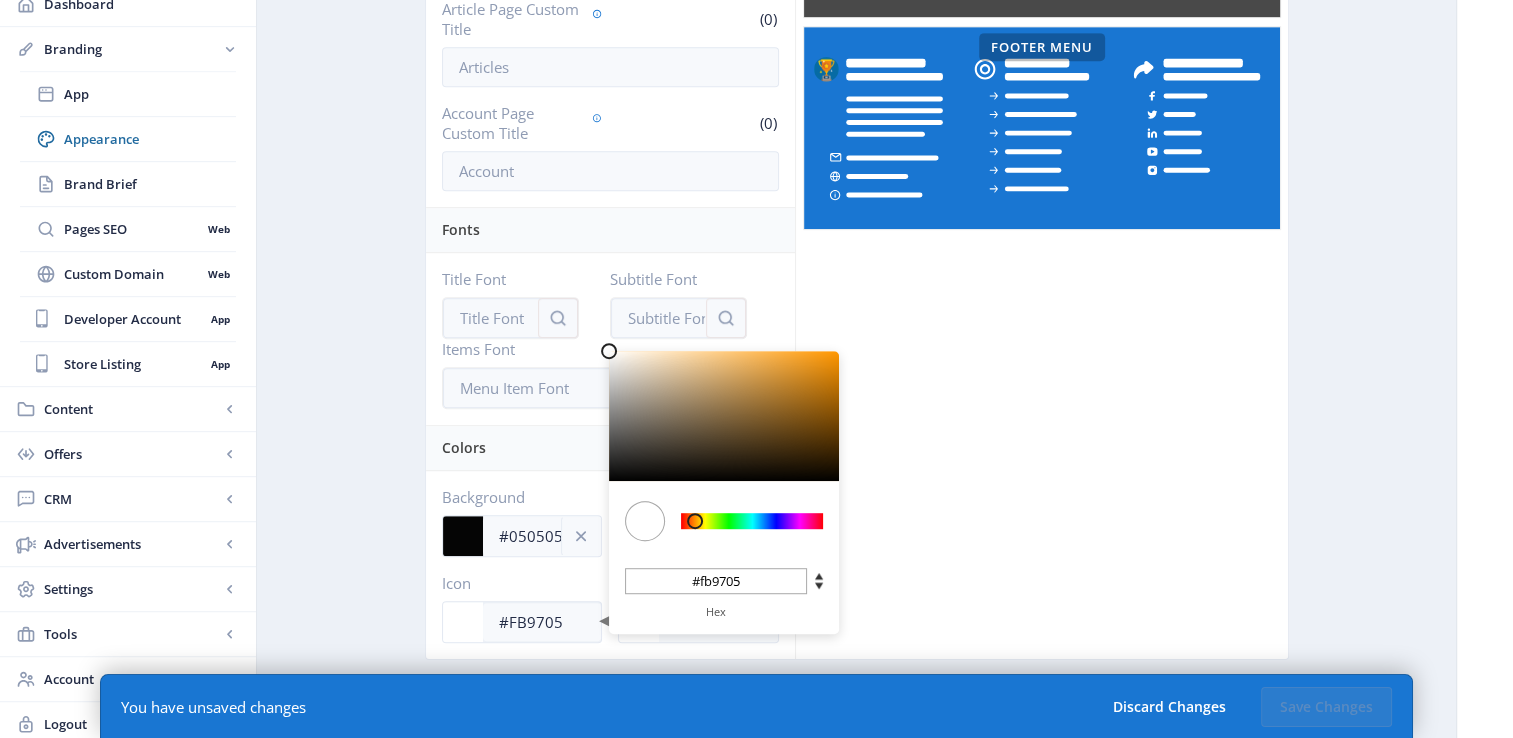 click at bounding box center (724, 416) 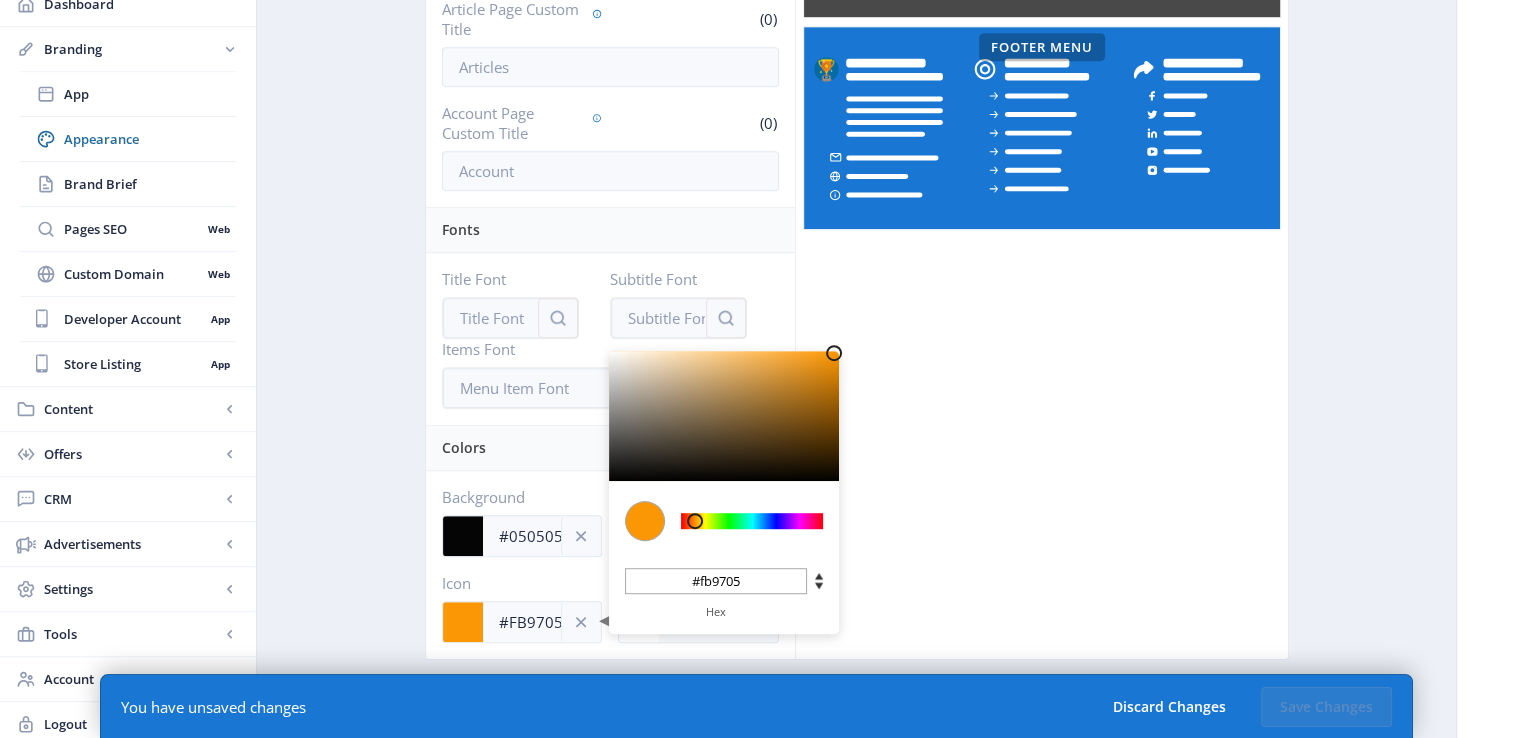 type on "#FF9700" 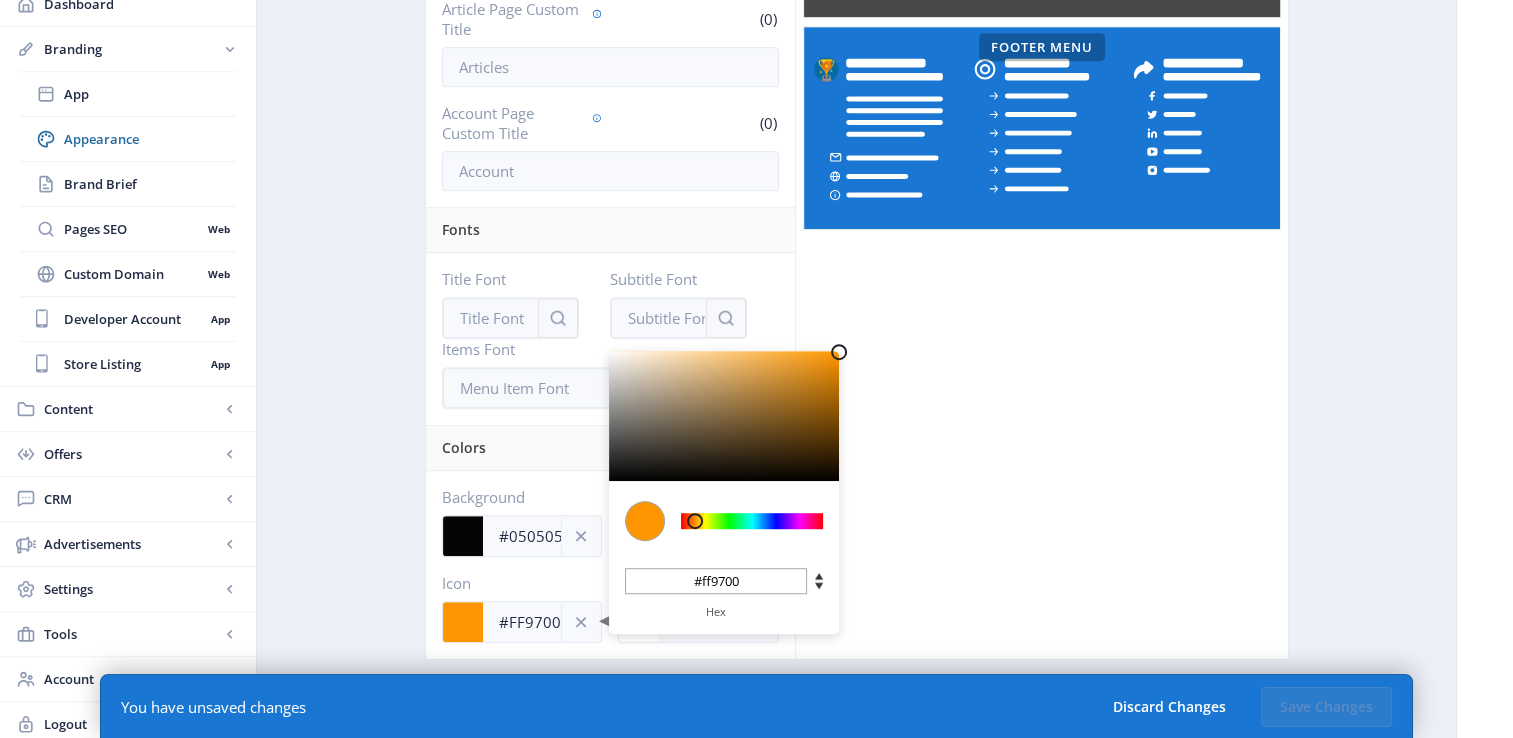 type on "#FD9600" 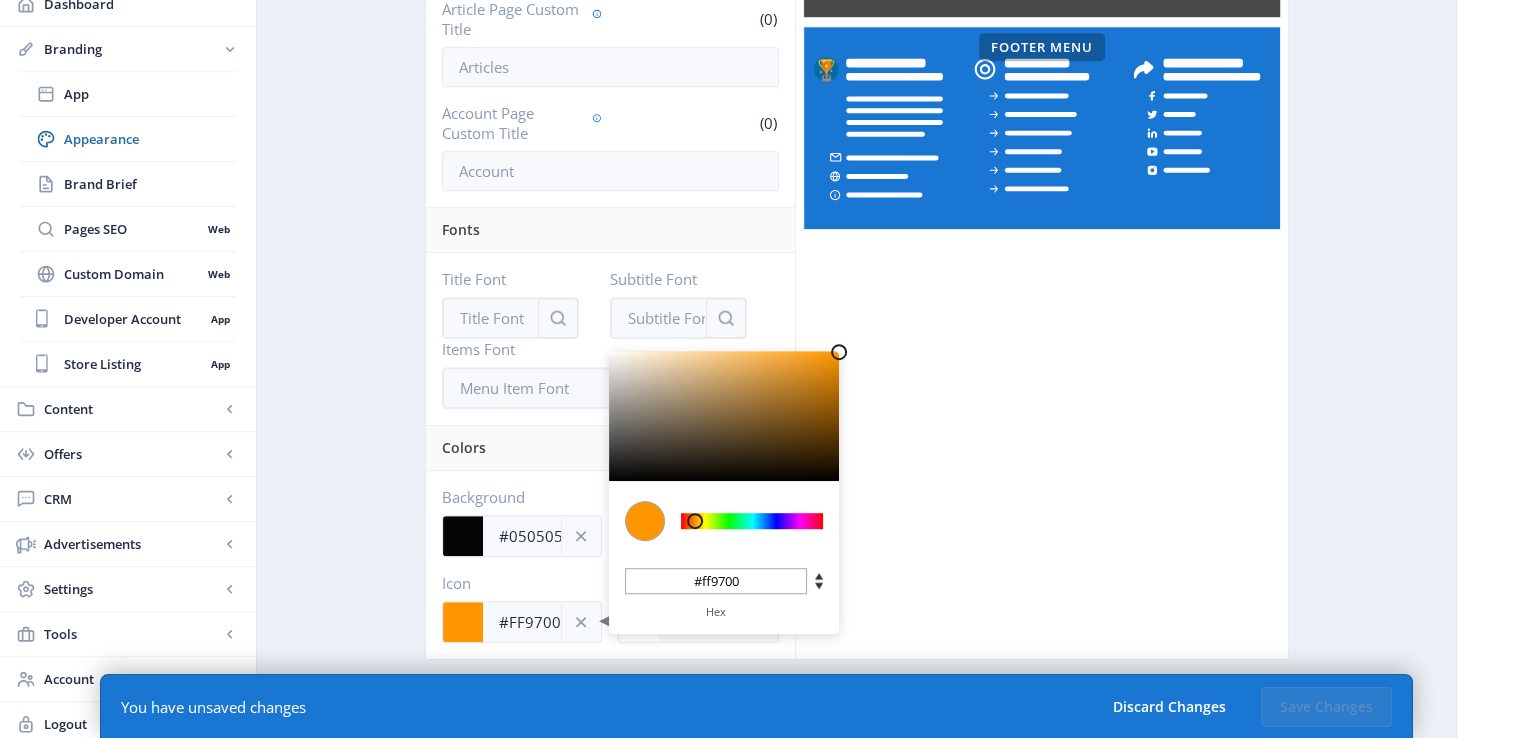 type on "#fd9600" 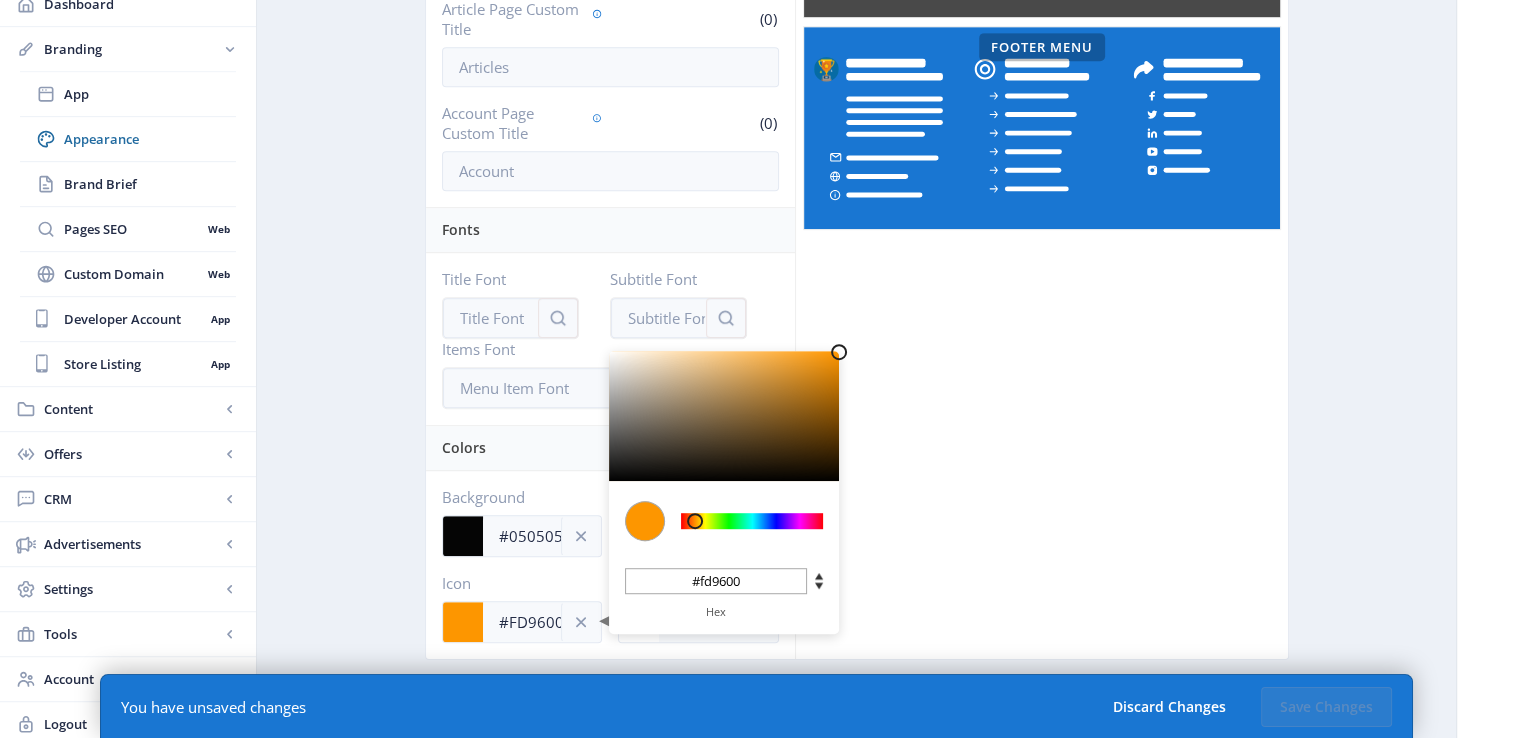 type on "#E08400" 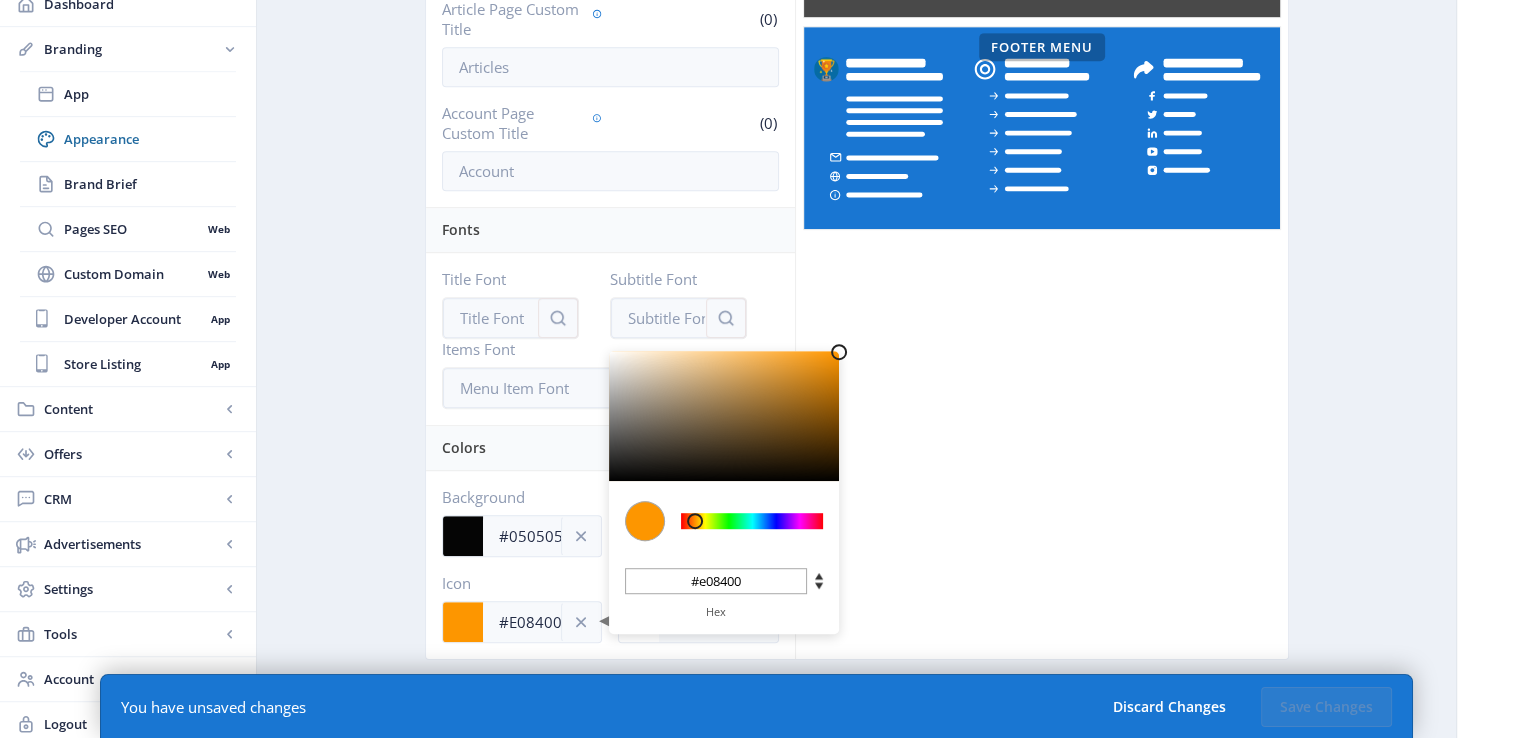 type on "#DA8100" 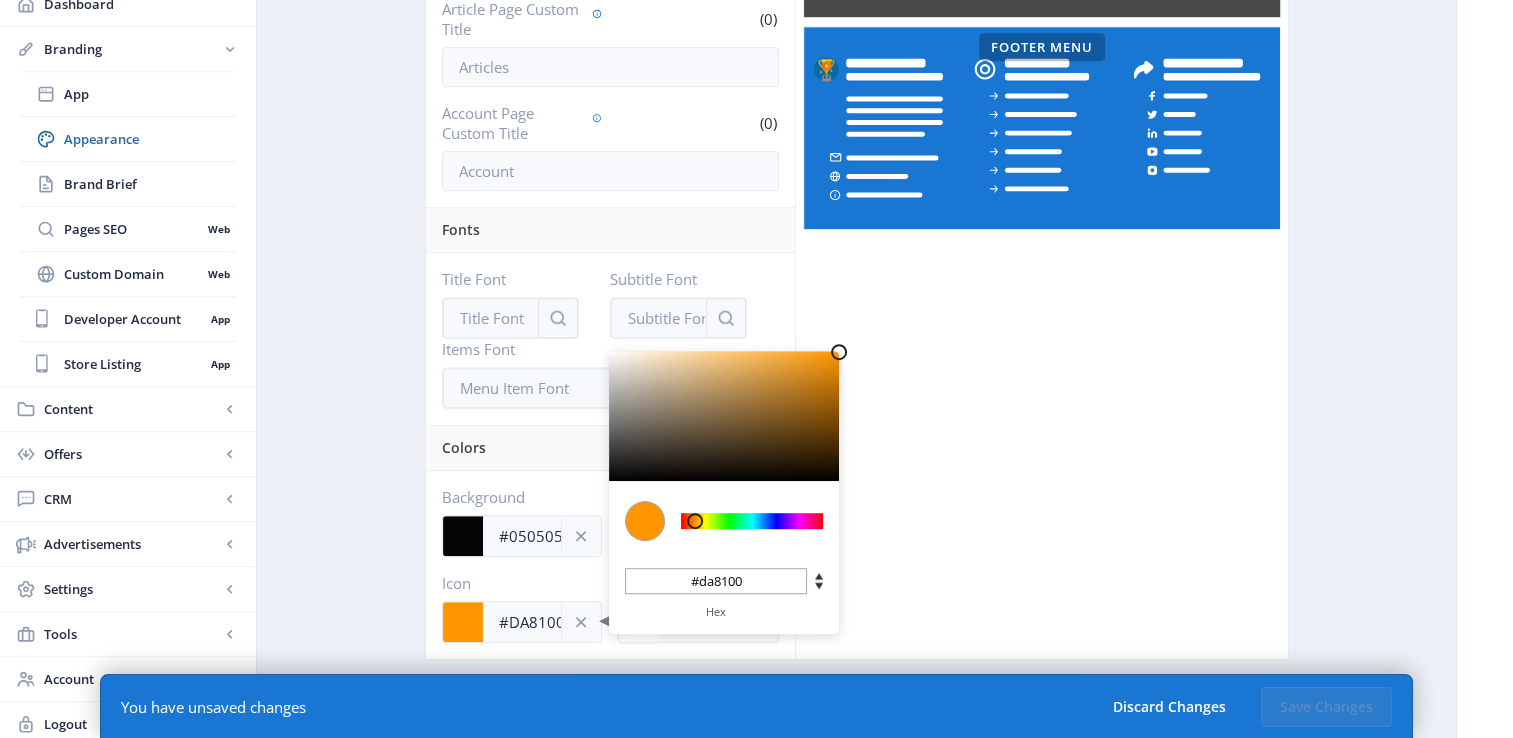 type on "#D67E00" 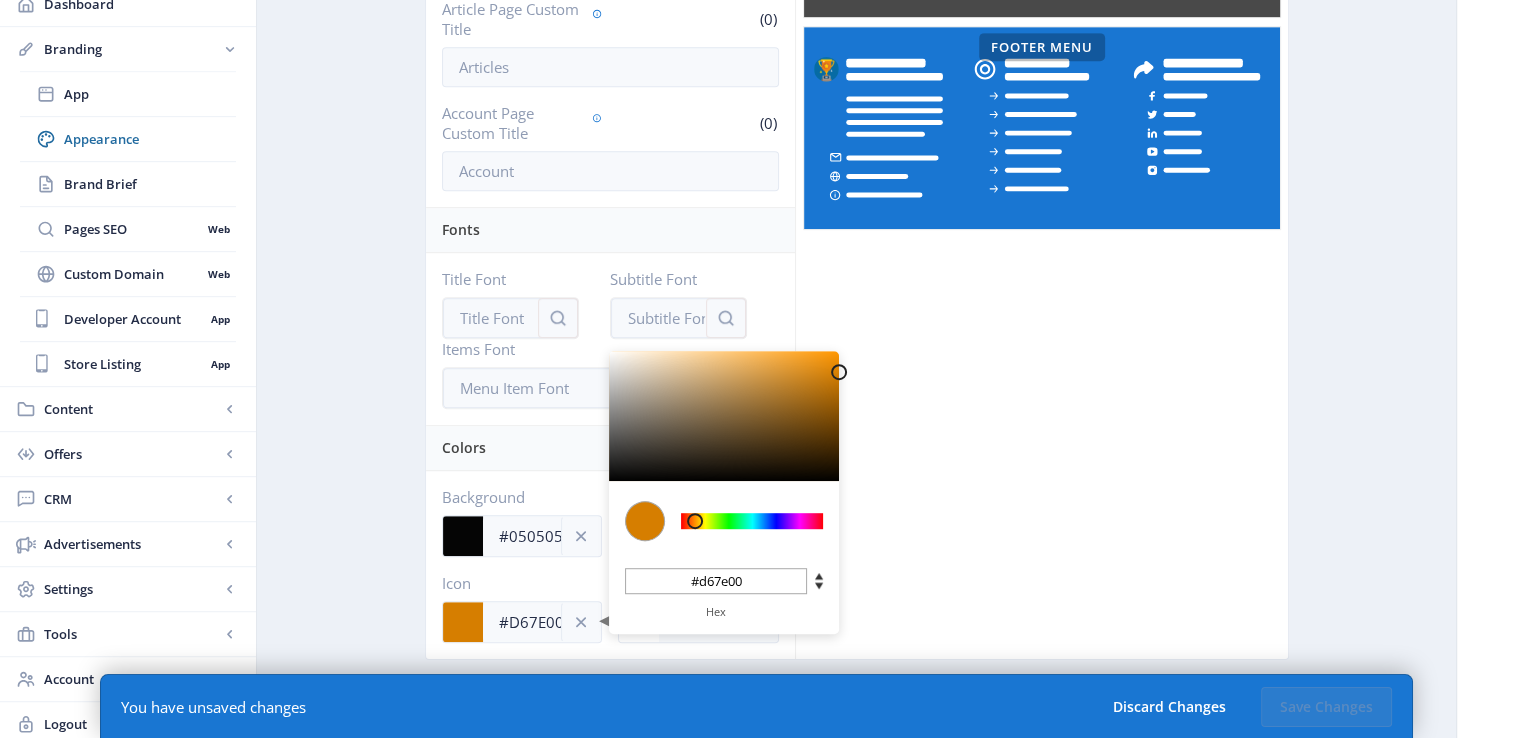 type on "#D47D00" 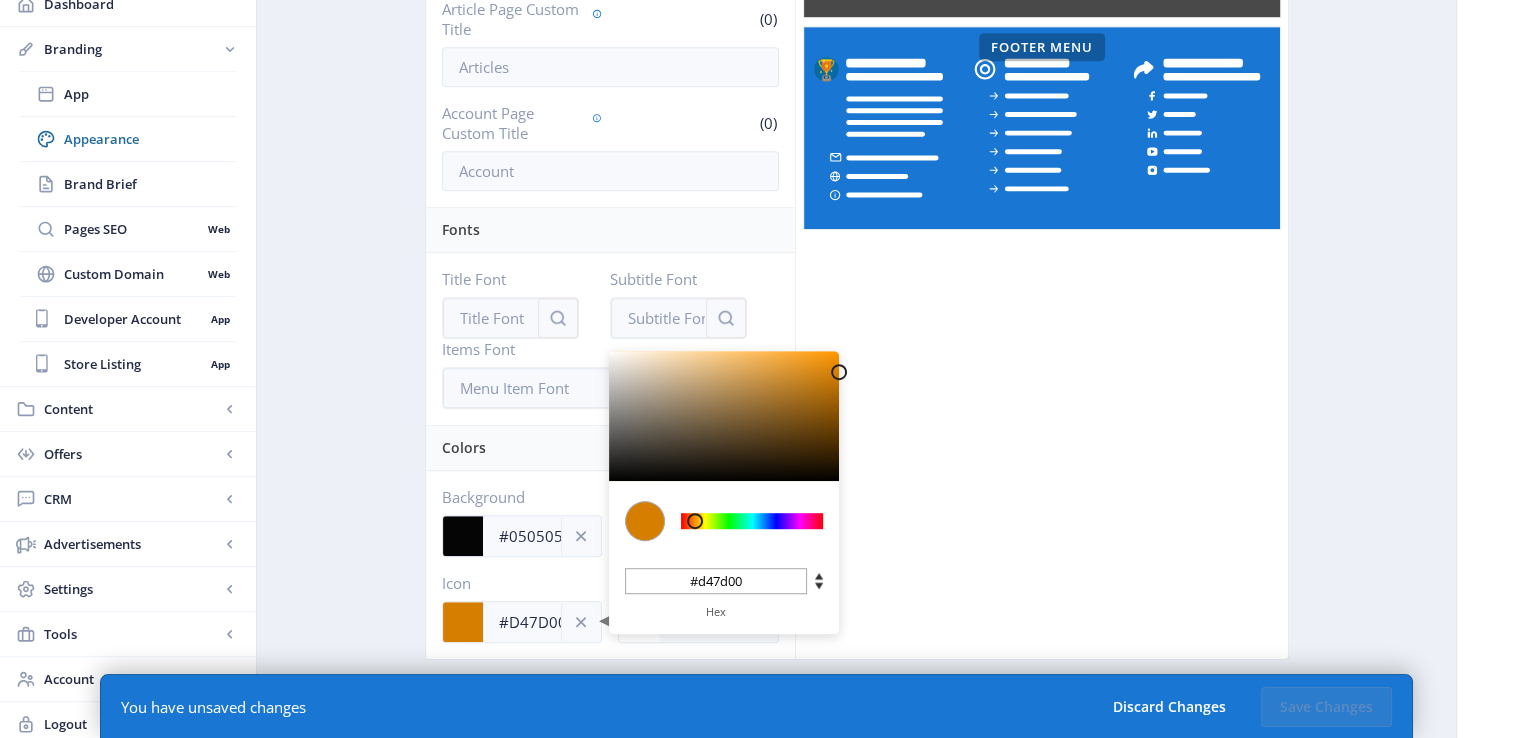 type on "#D27C00" 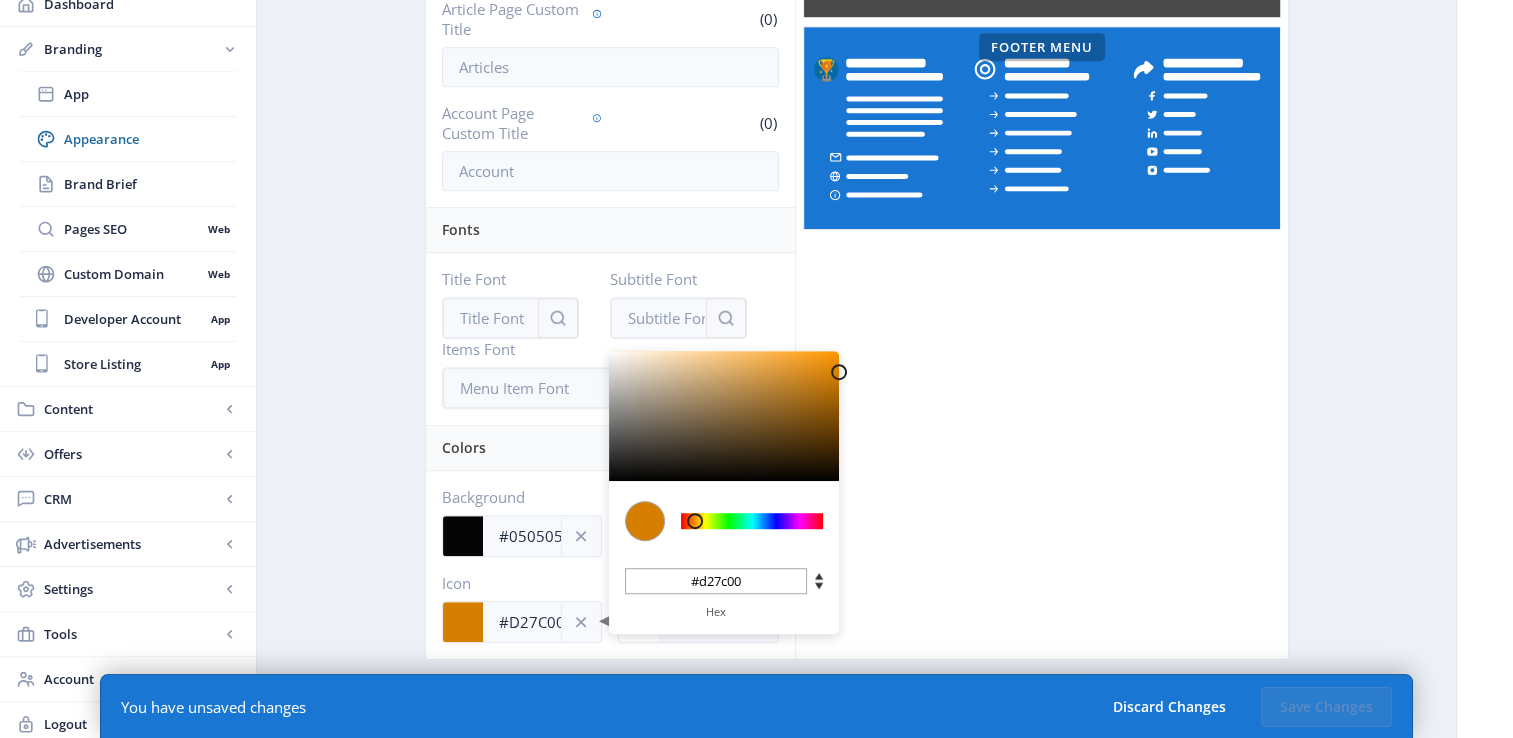 type on "#CE7A00" 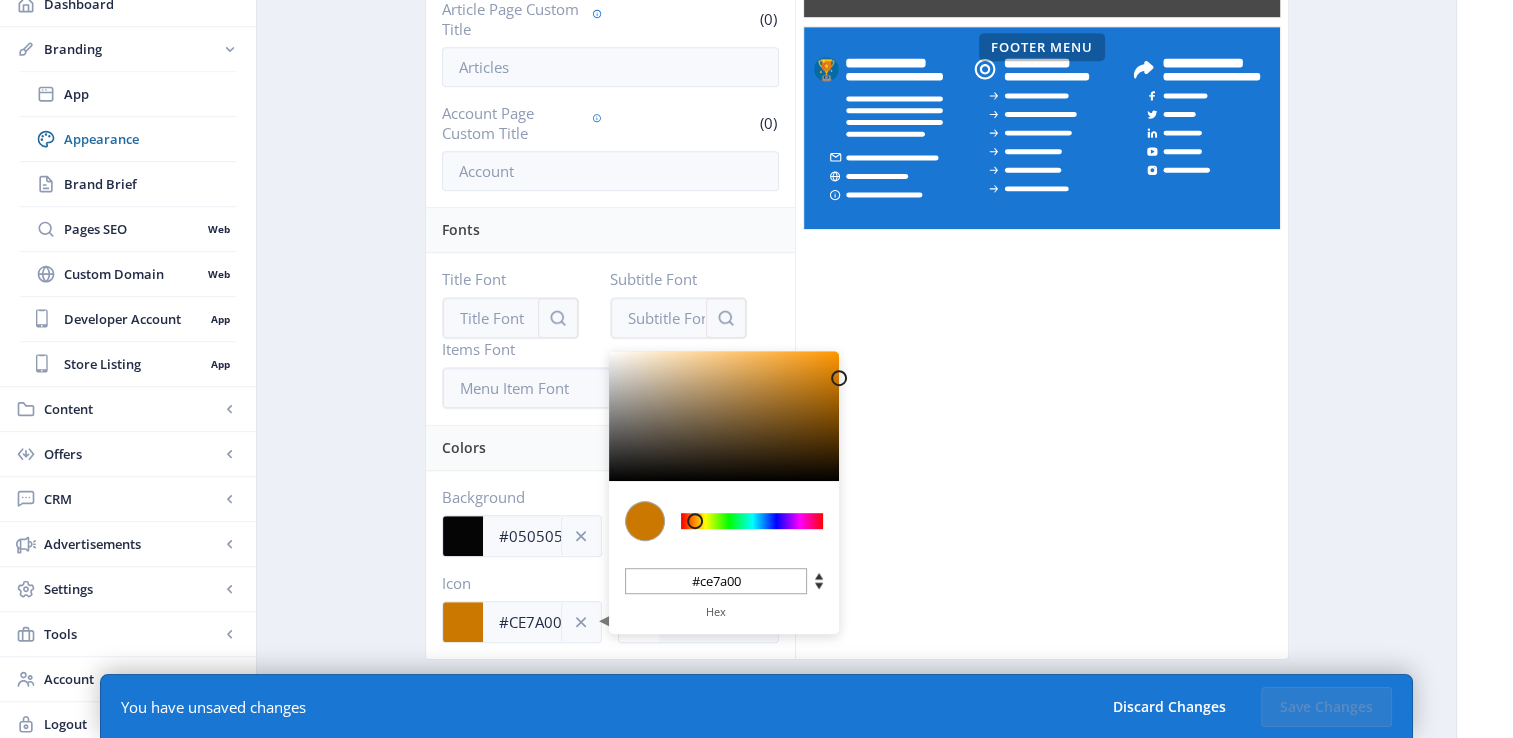 type on "#CA7800" 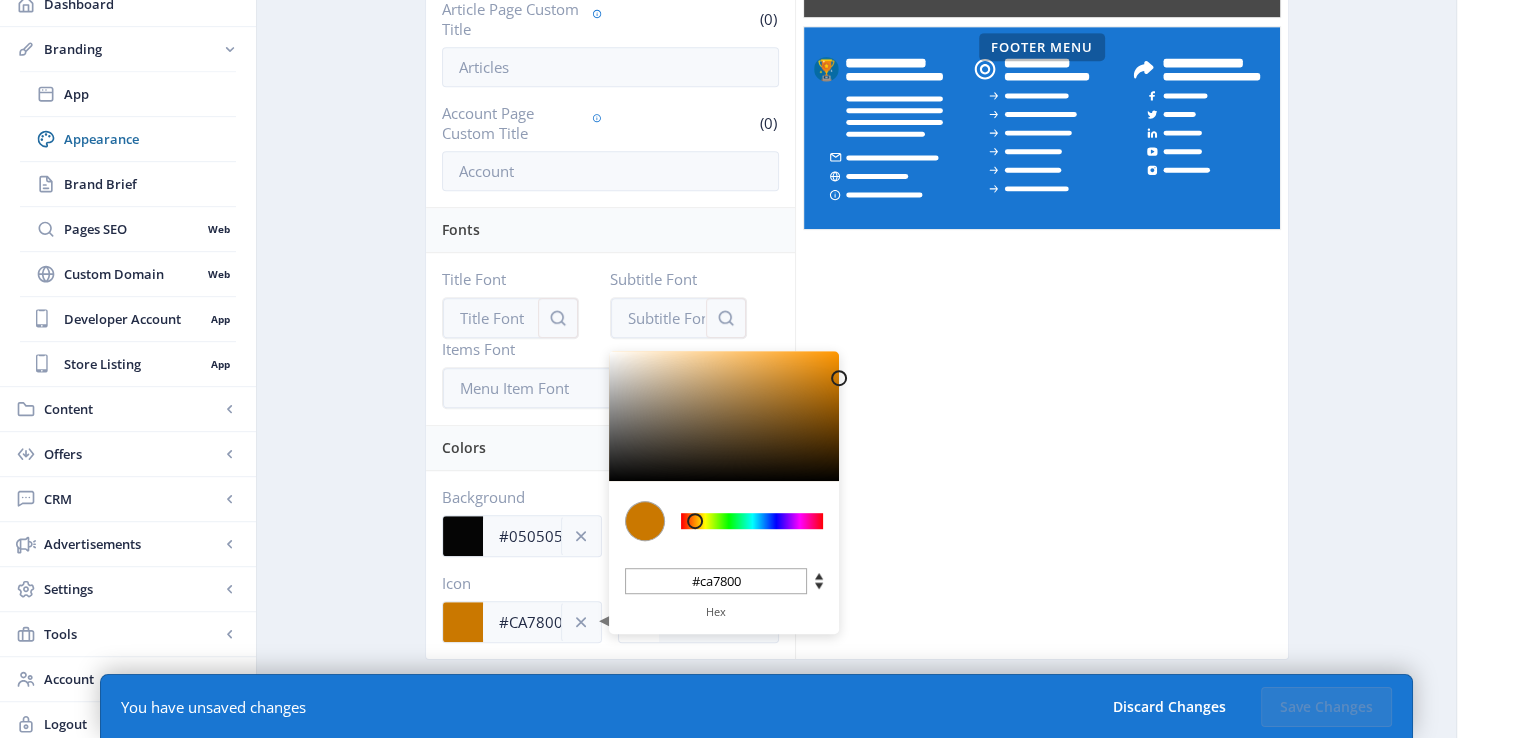 type on "#C67500" 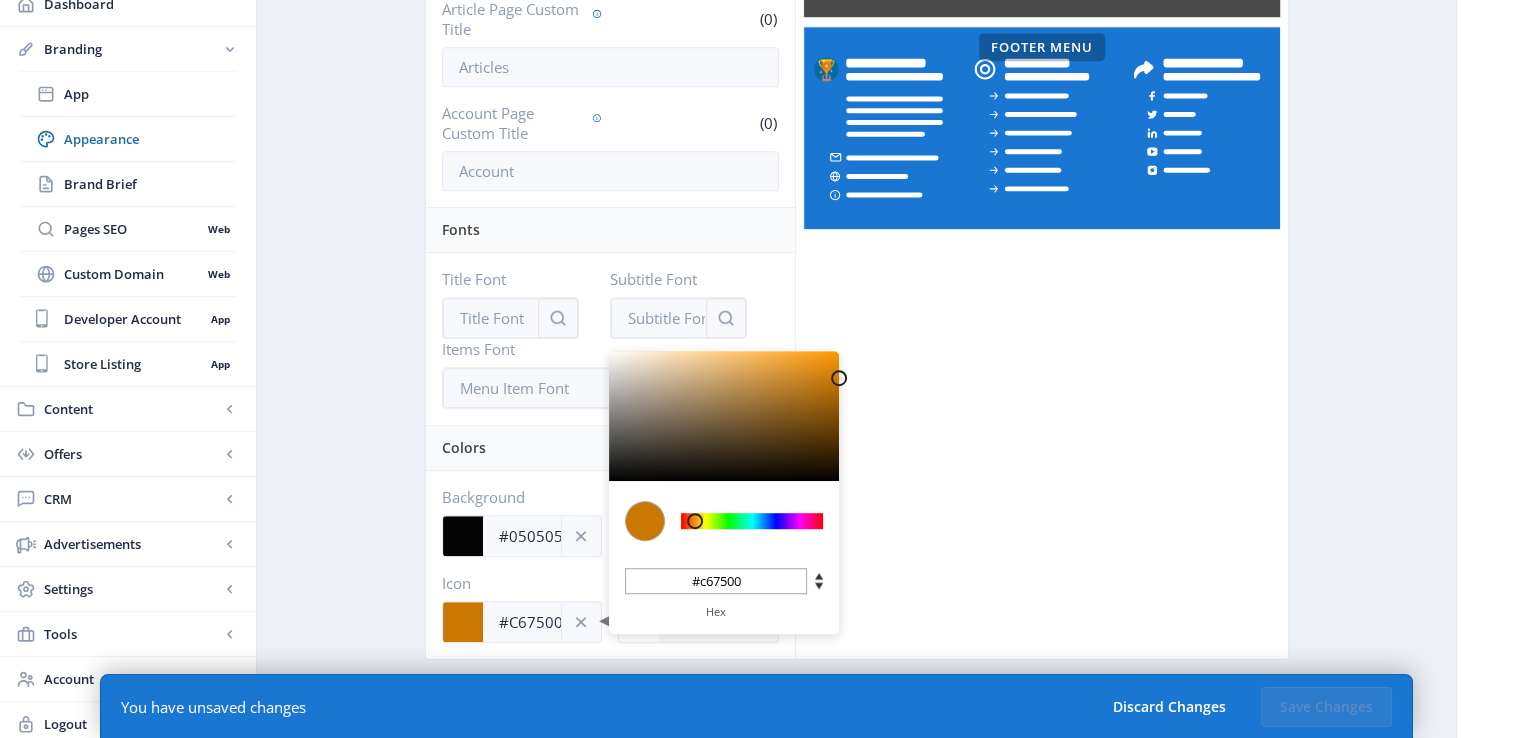 type on "#C27300" 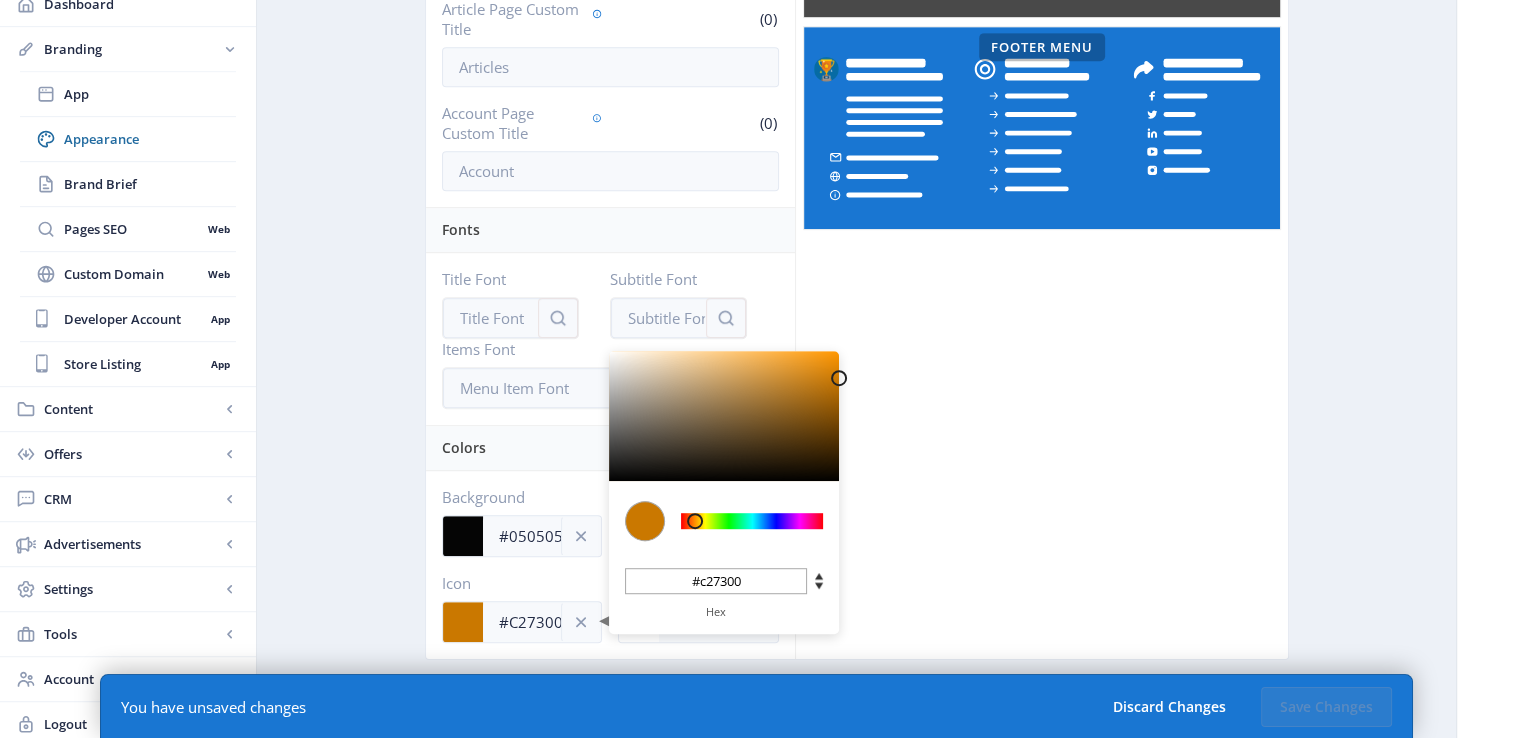 type on "#BA6E00" 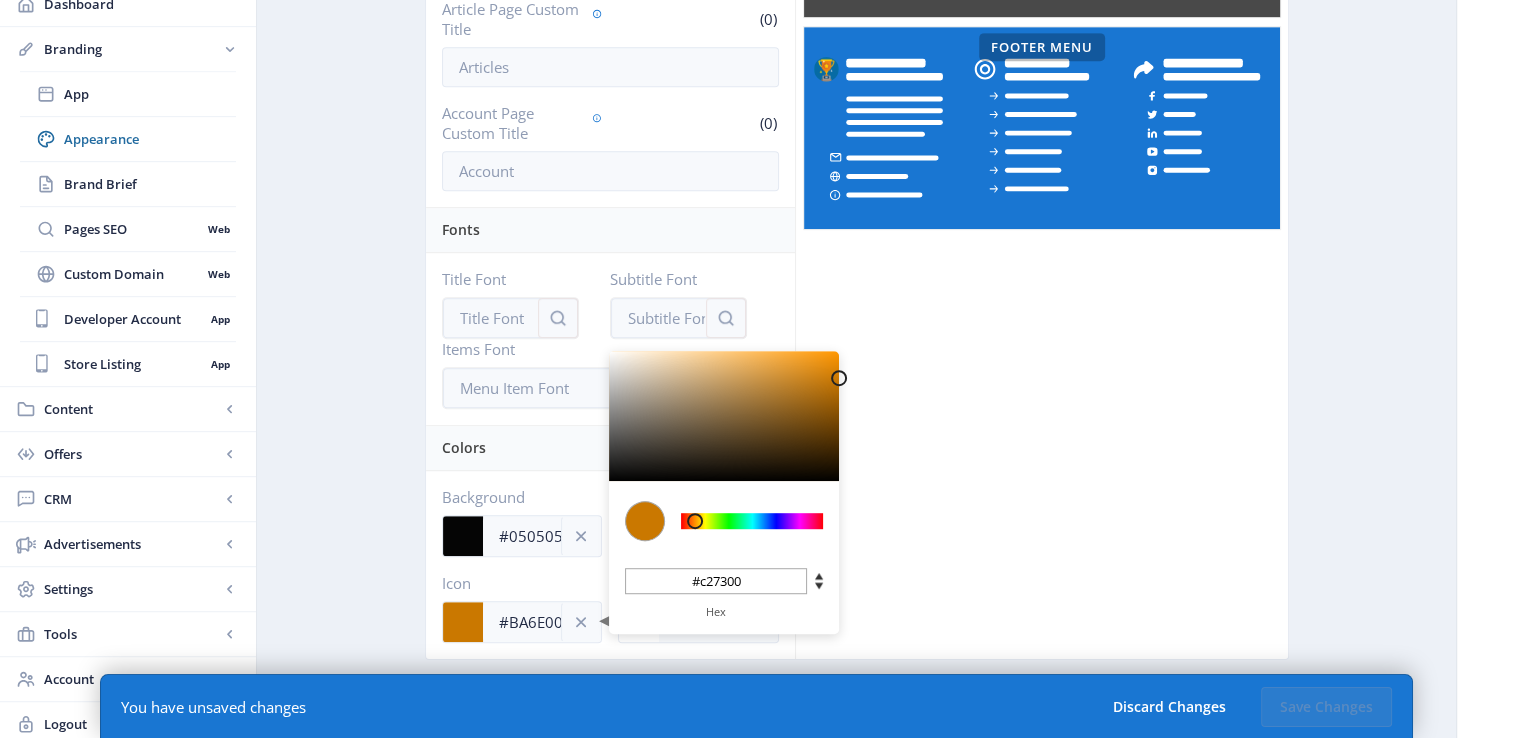 type on "#ba6e00" 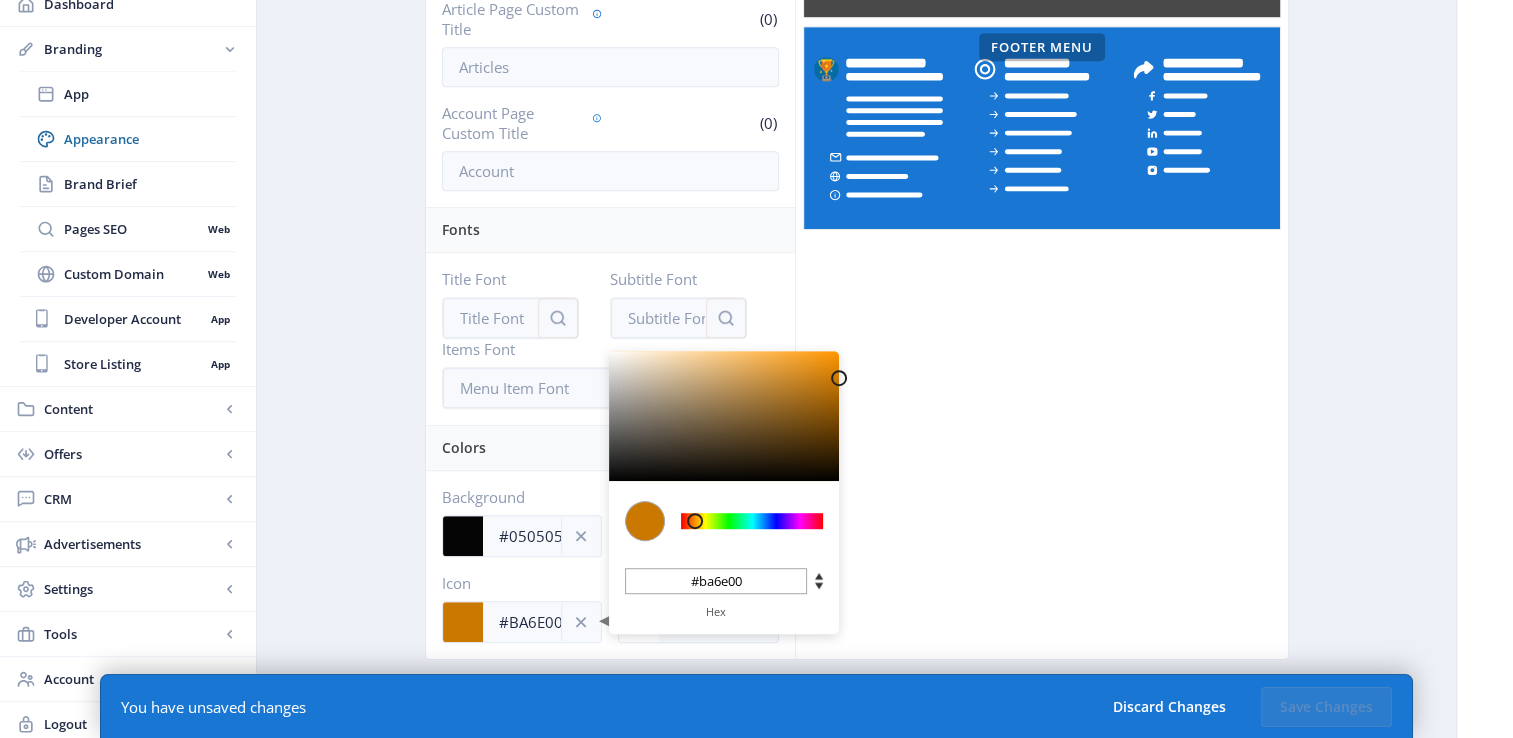 type on "#B46B00" 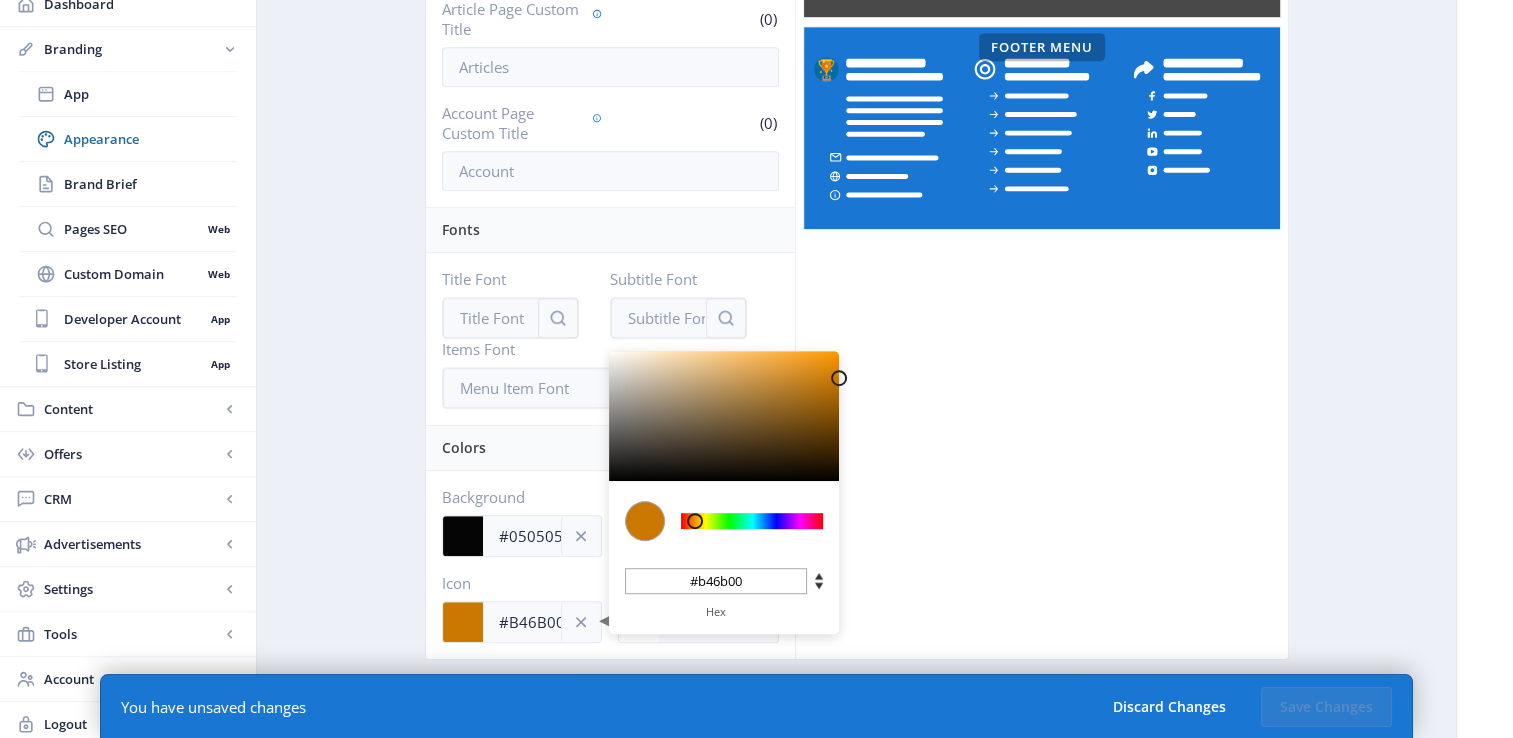 type on "#AD6600" 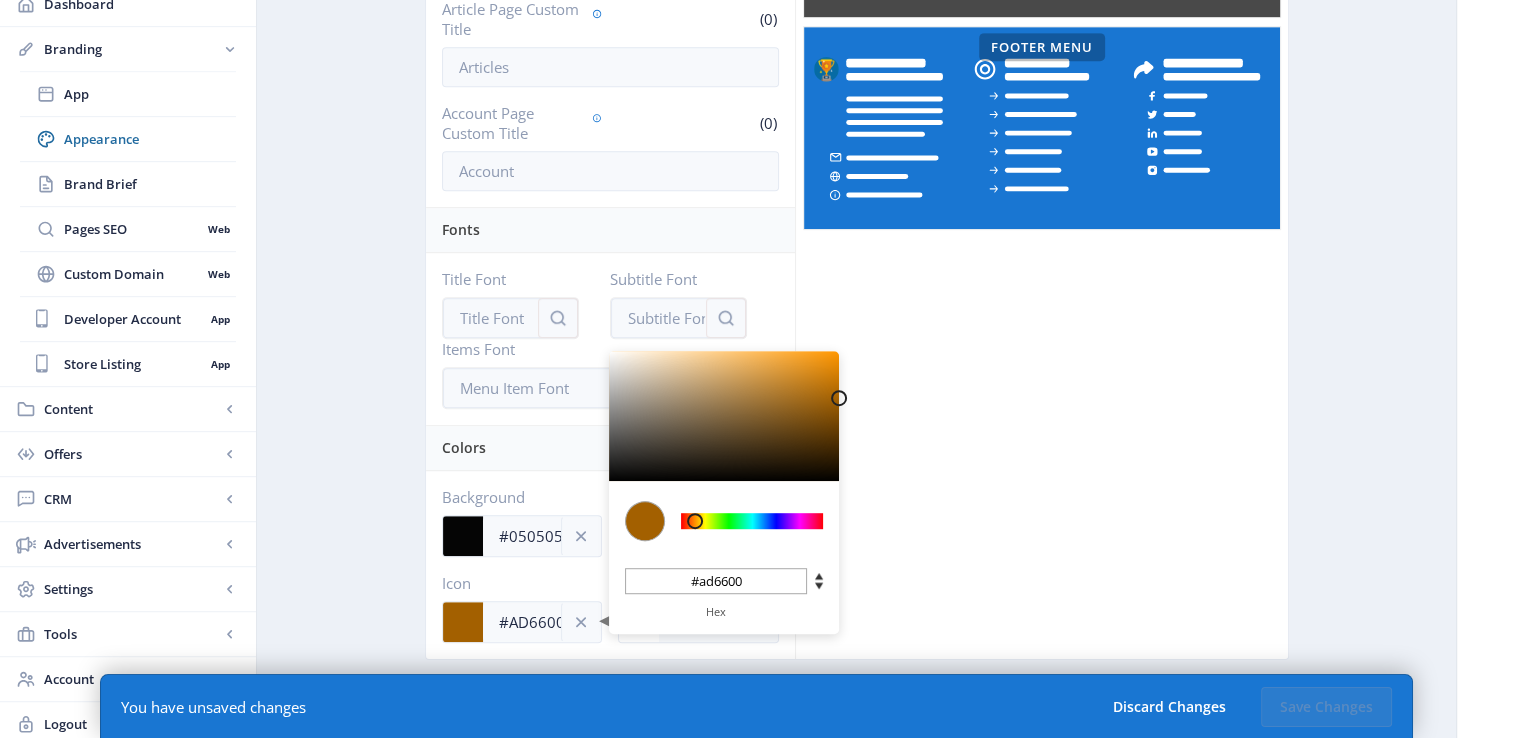 type on "#A36000" 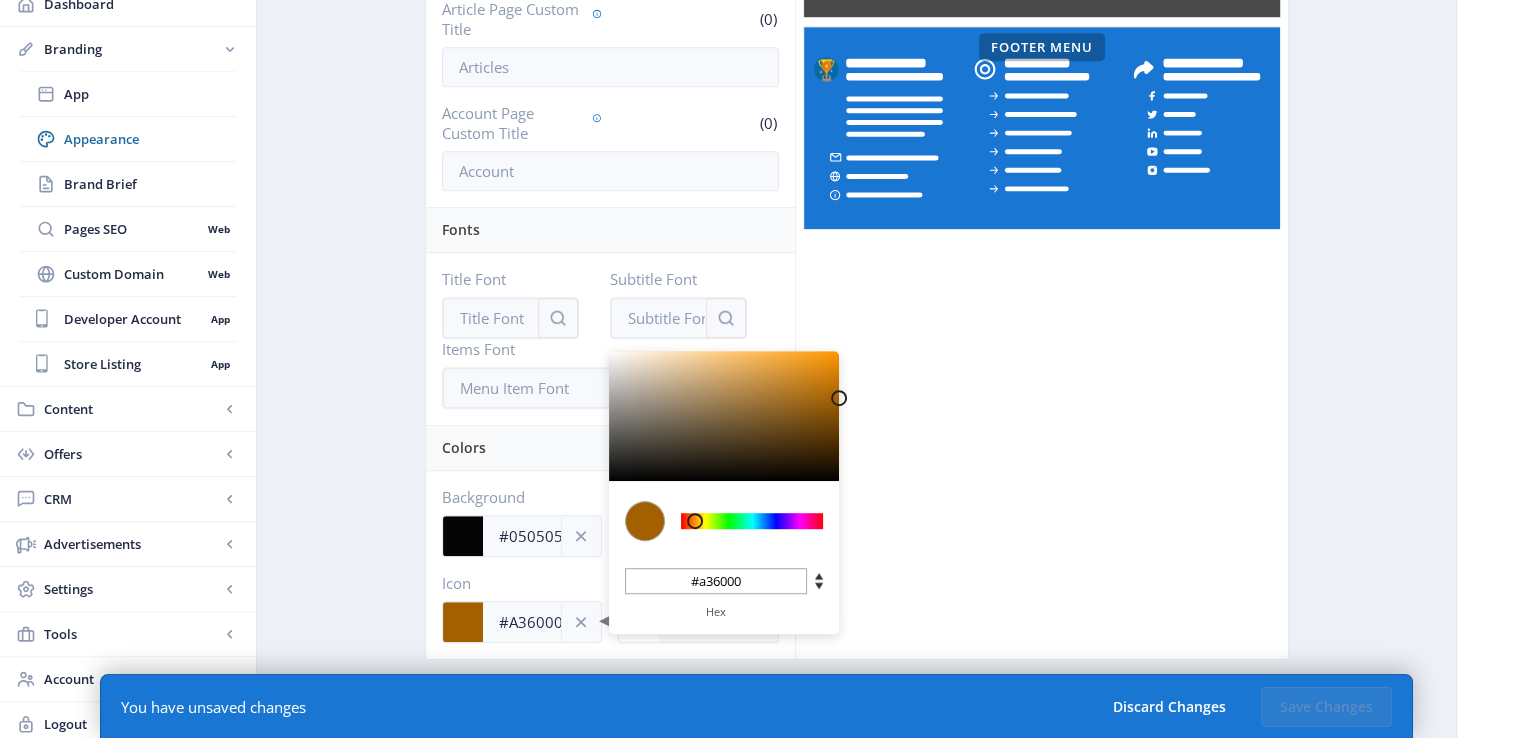 type on "#9F5E00" 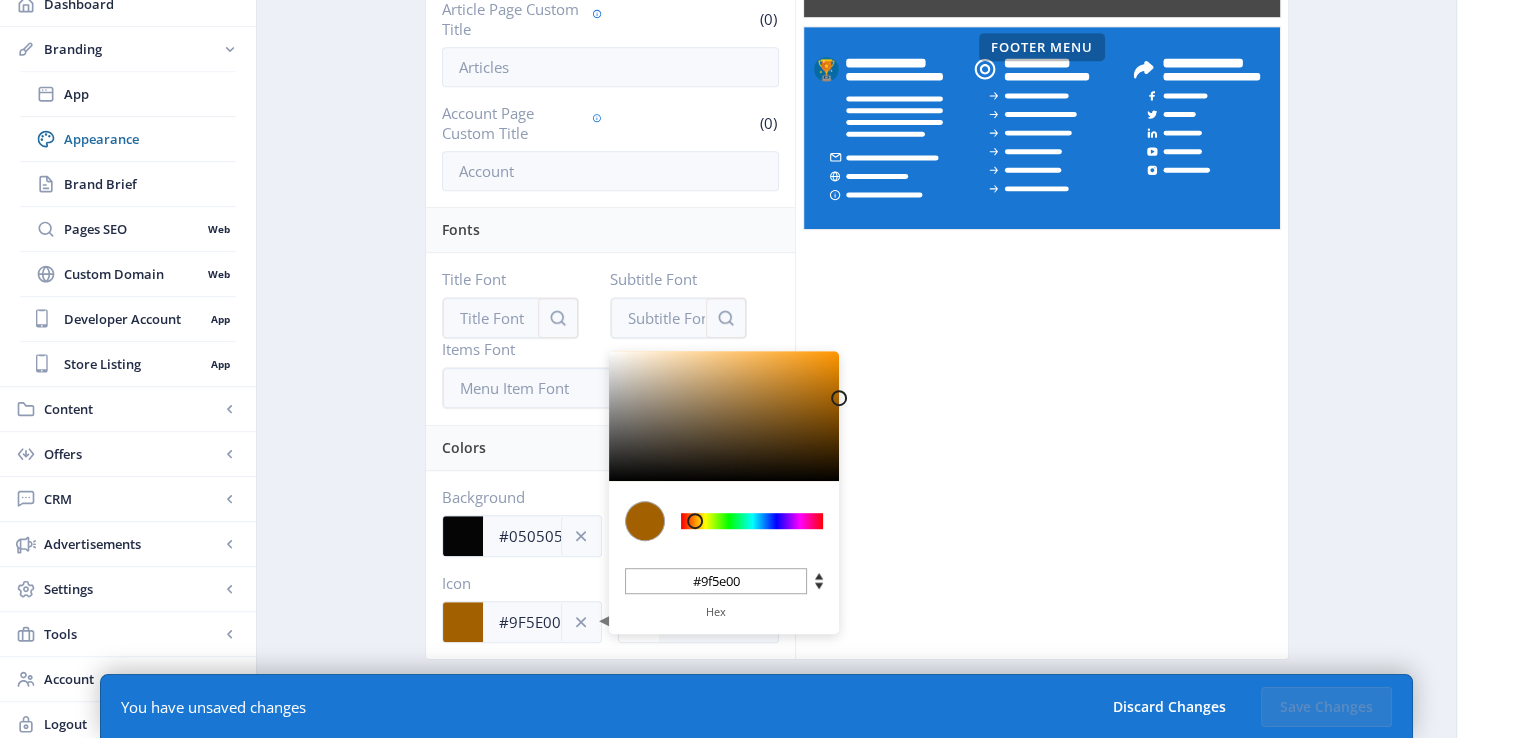 type on "#9D5D00" 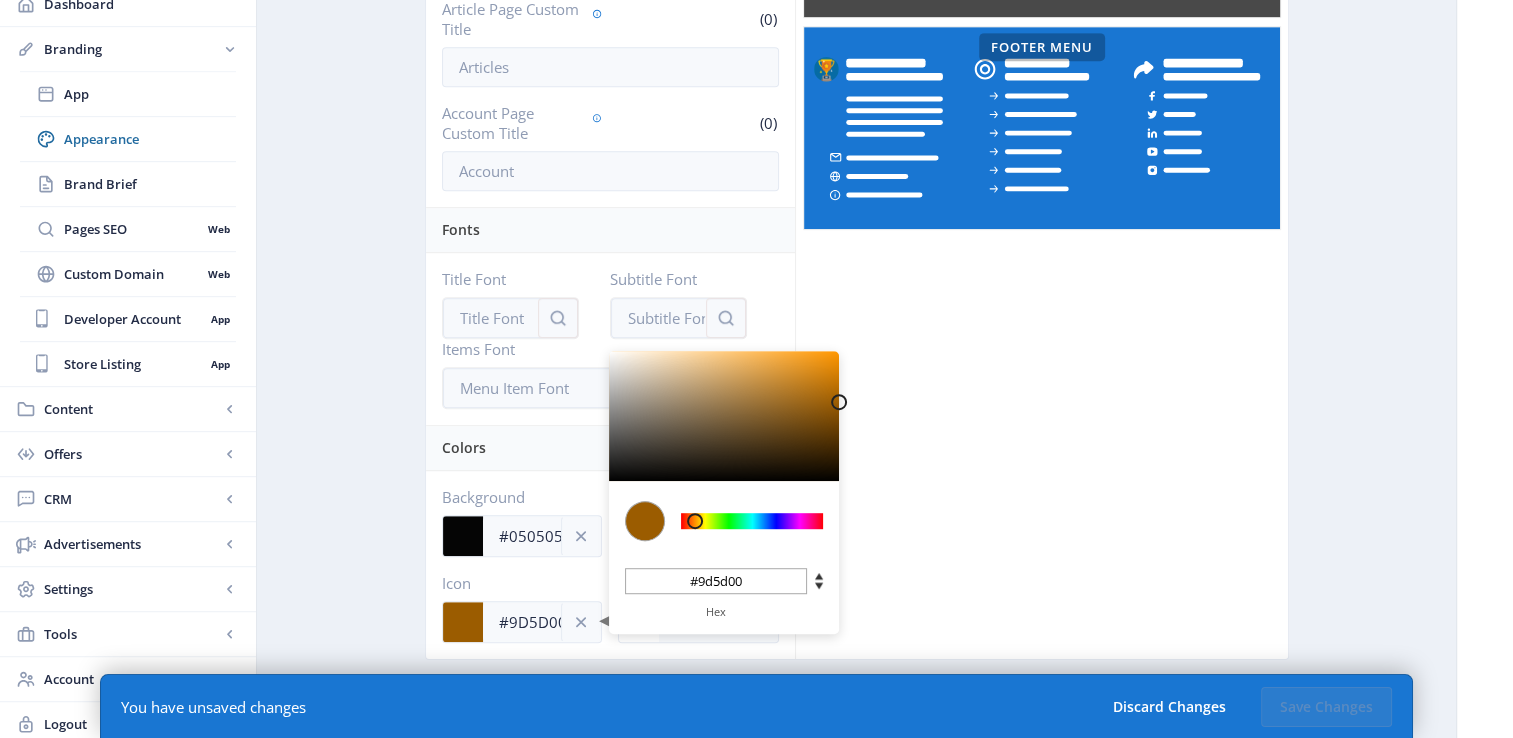 type on "#9B5C00" 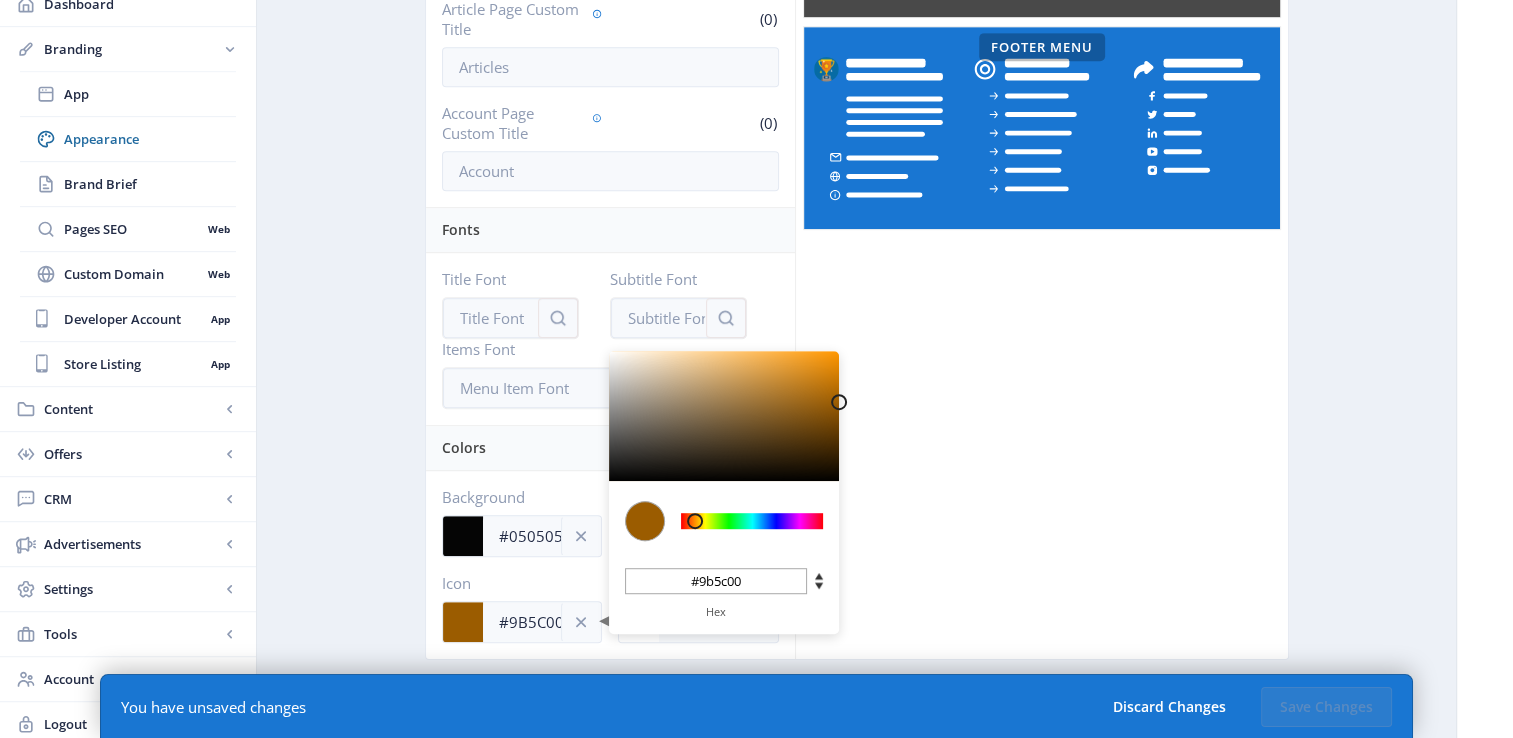 type on "#995B00" 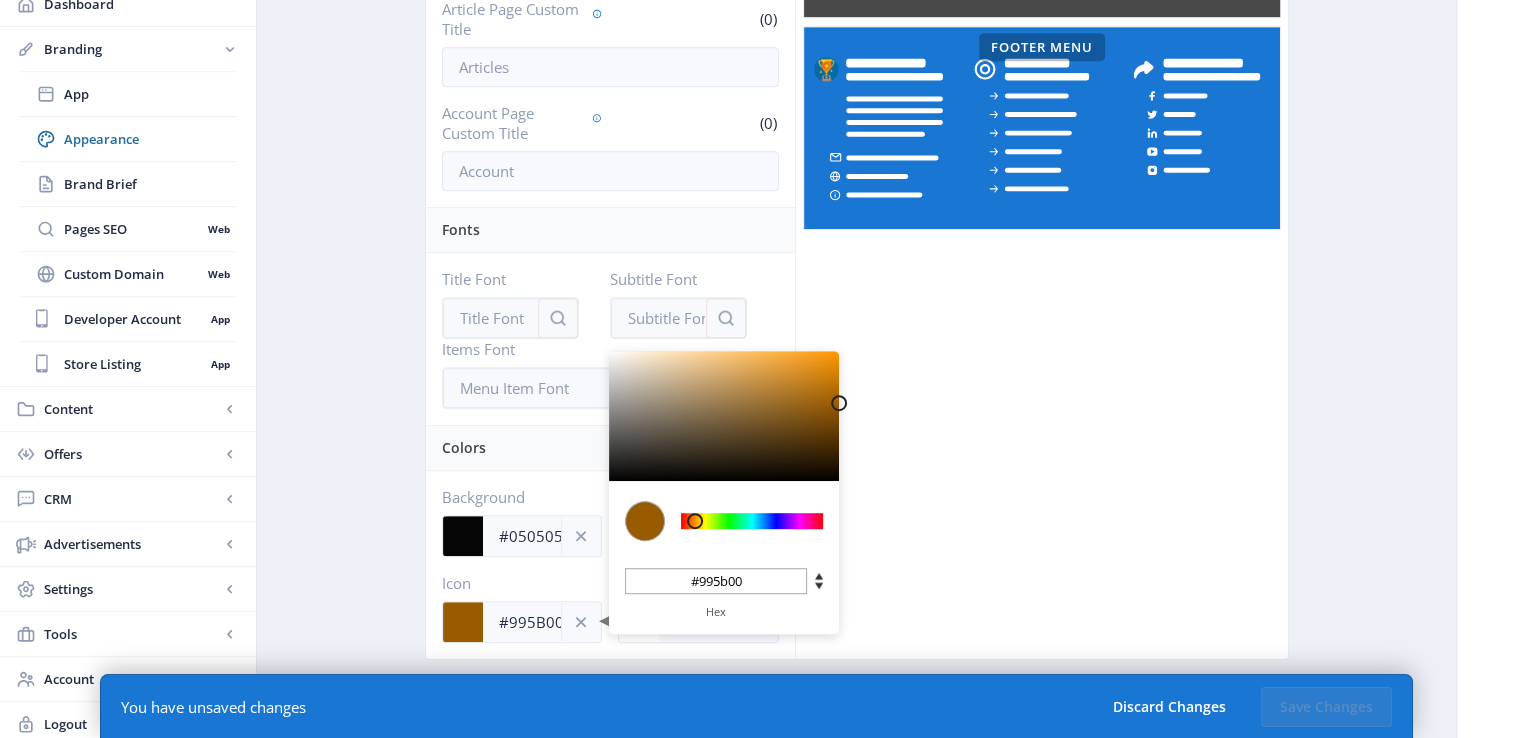 type on "#9F5E00" 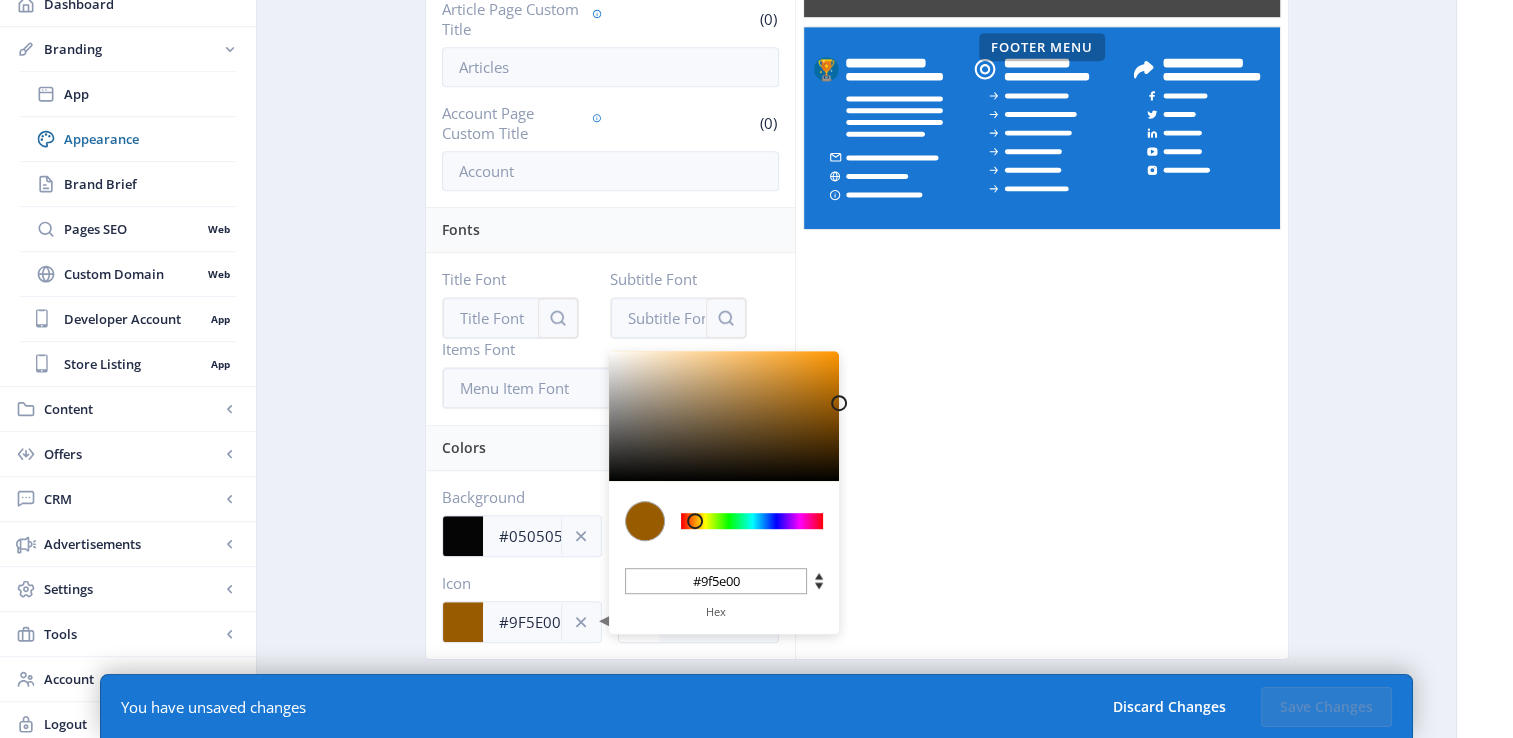 type on "#A15F00" 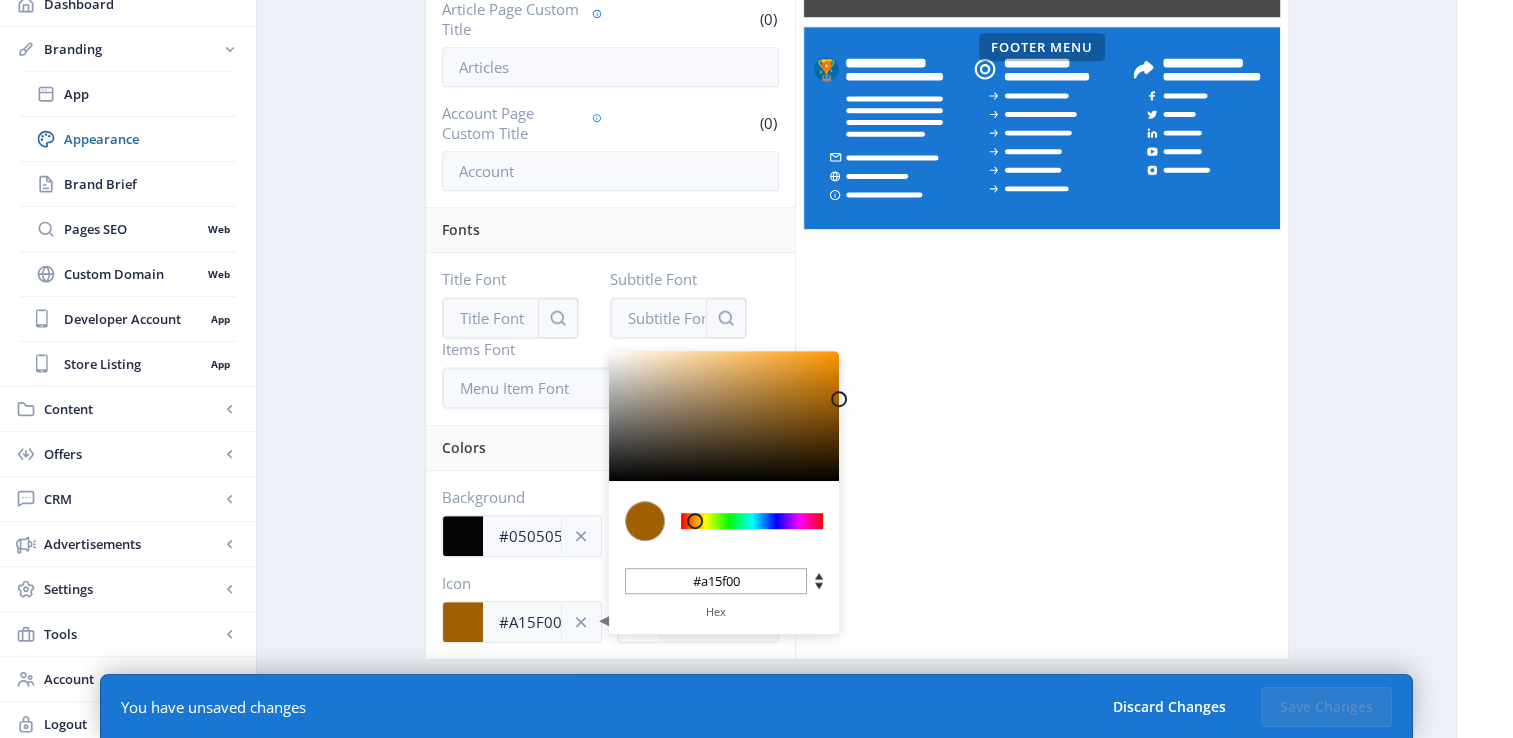type on "#9F5E00" 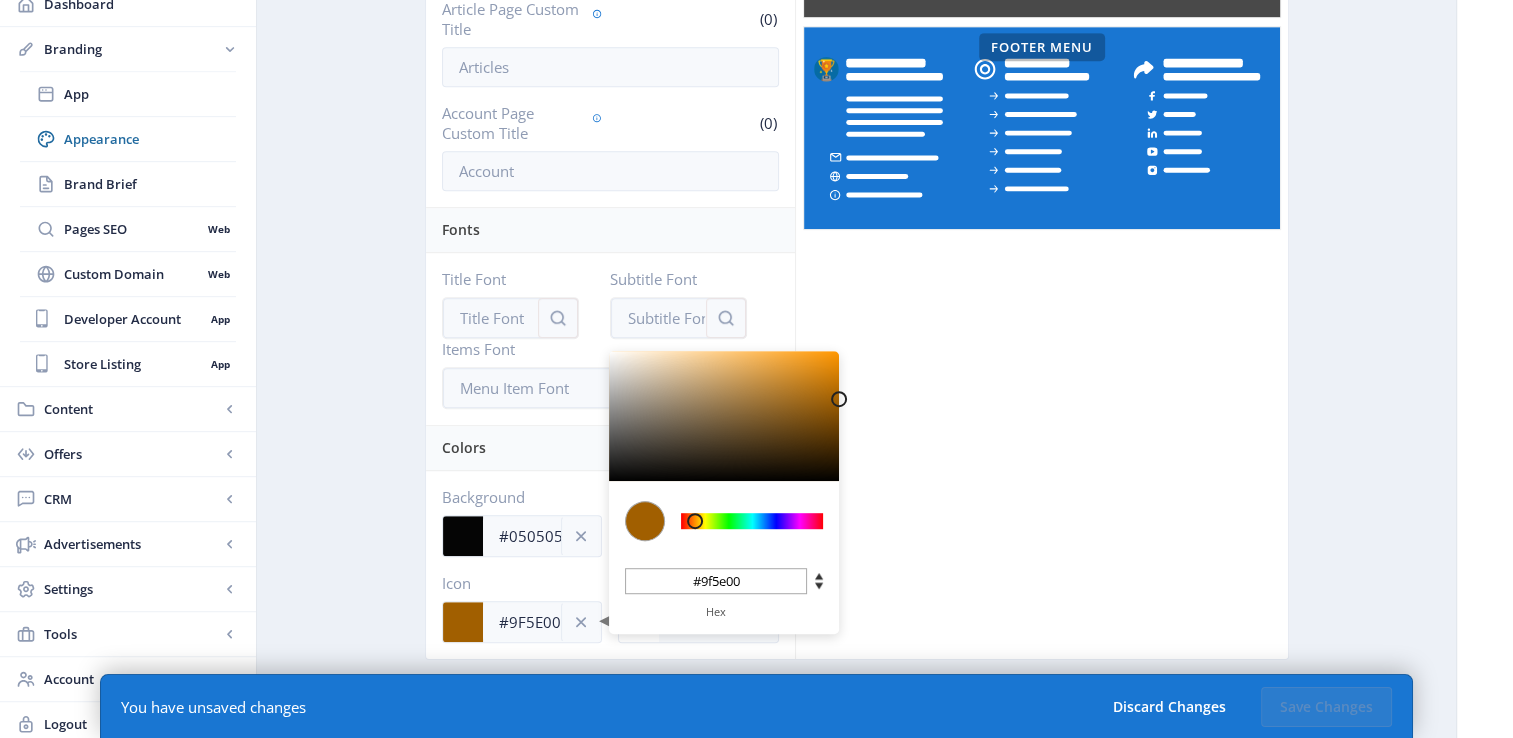 type on "#9B5C00" 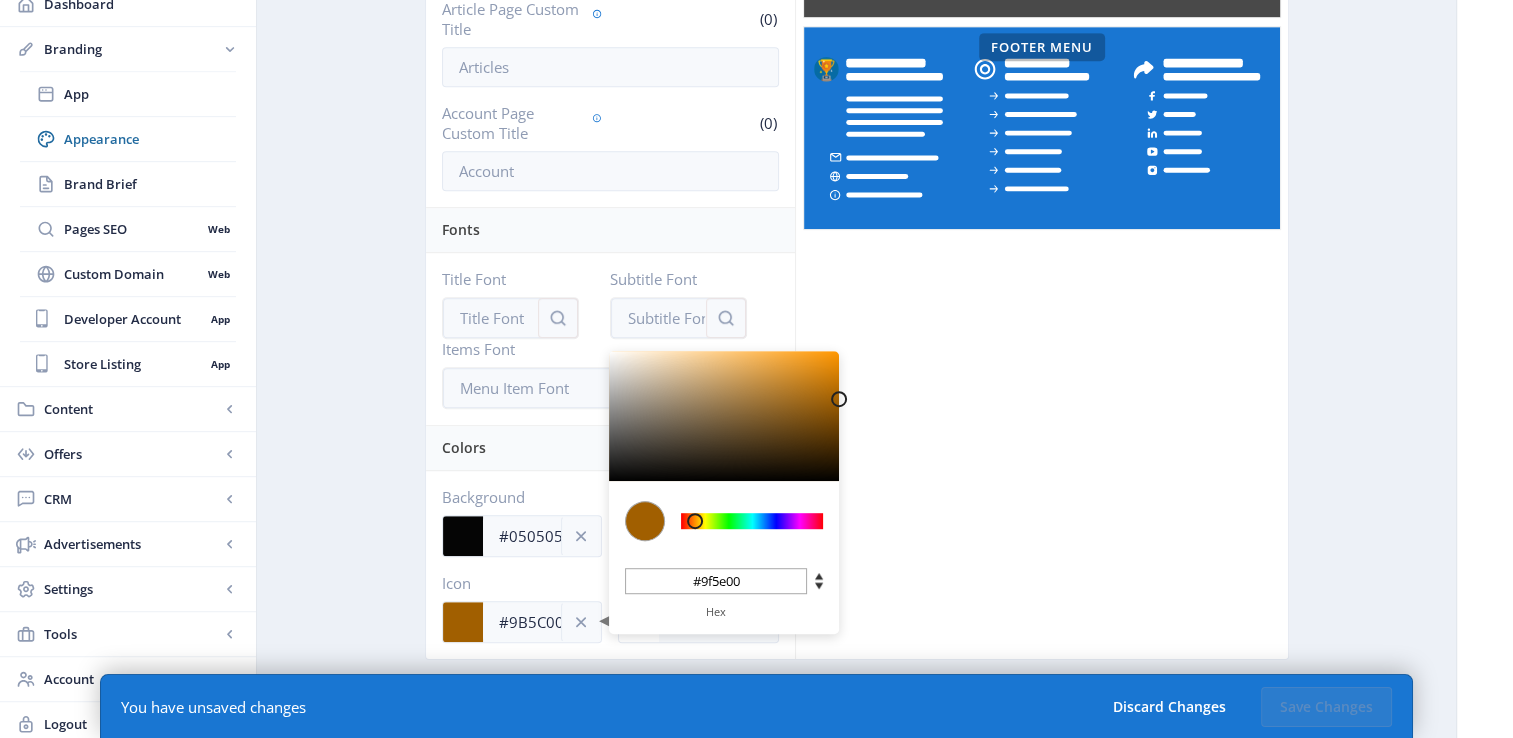 type on "#9b5c00" 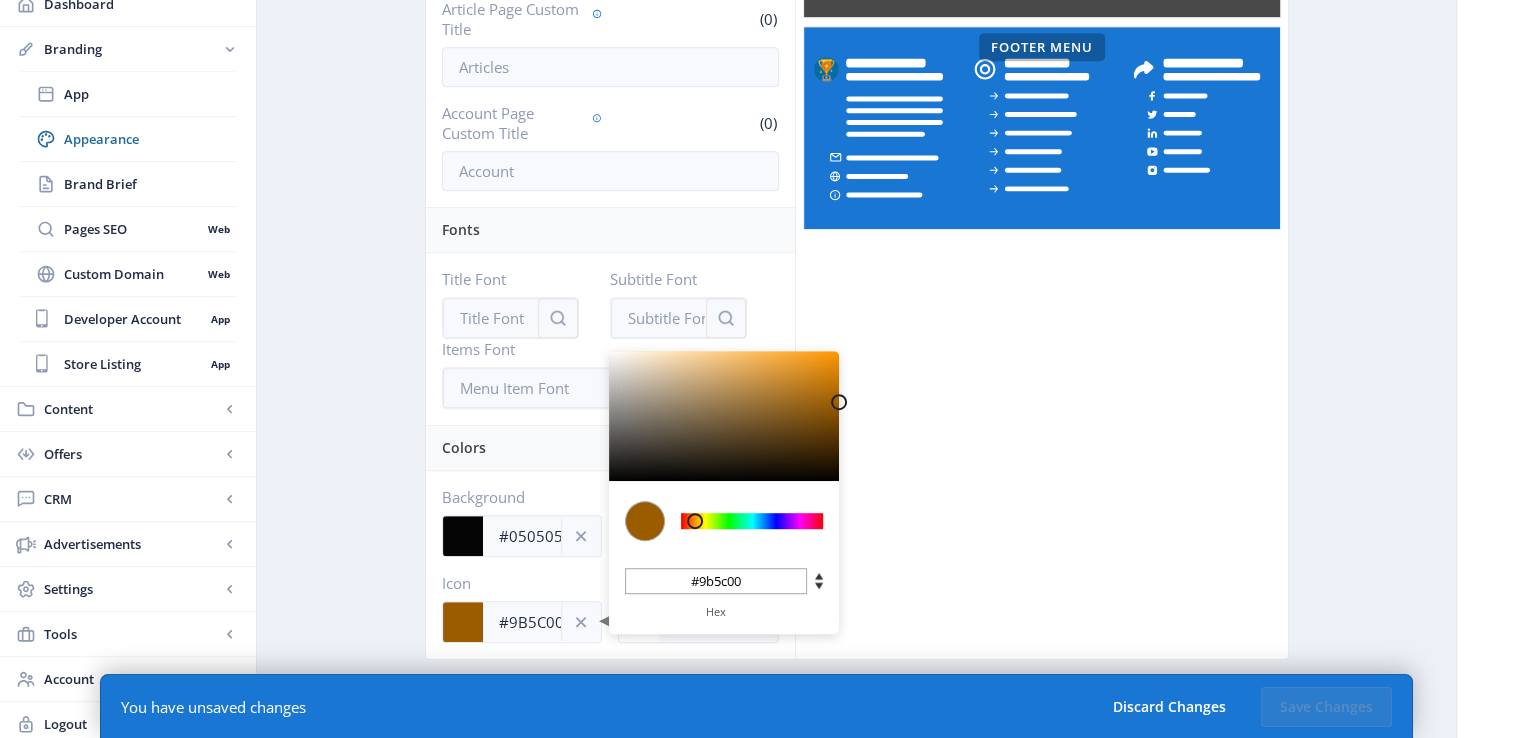 type on "#9F5E00" 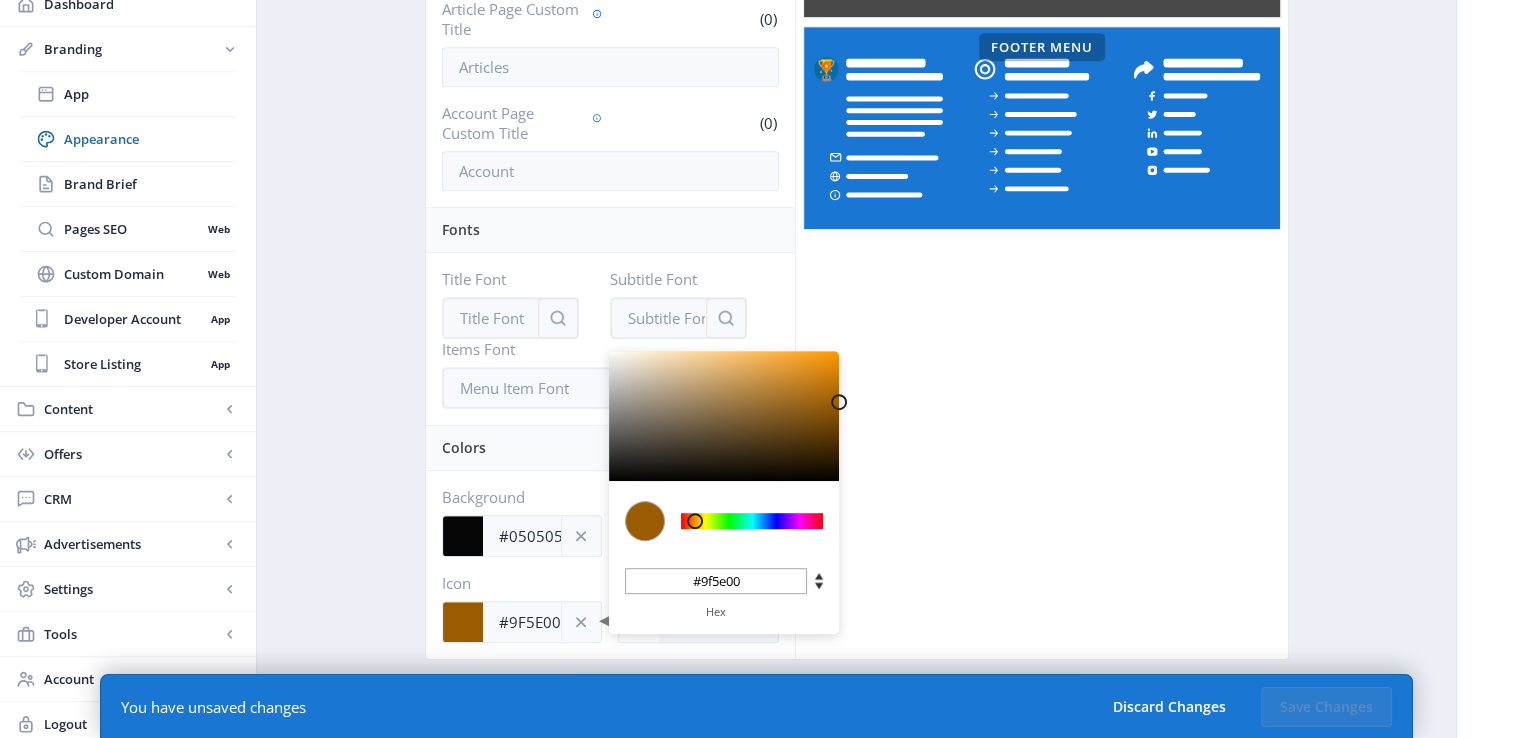 type on "#A15F00" 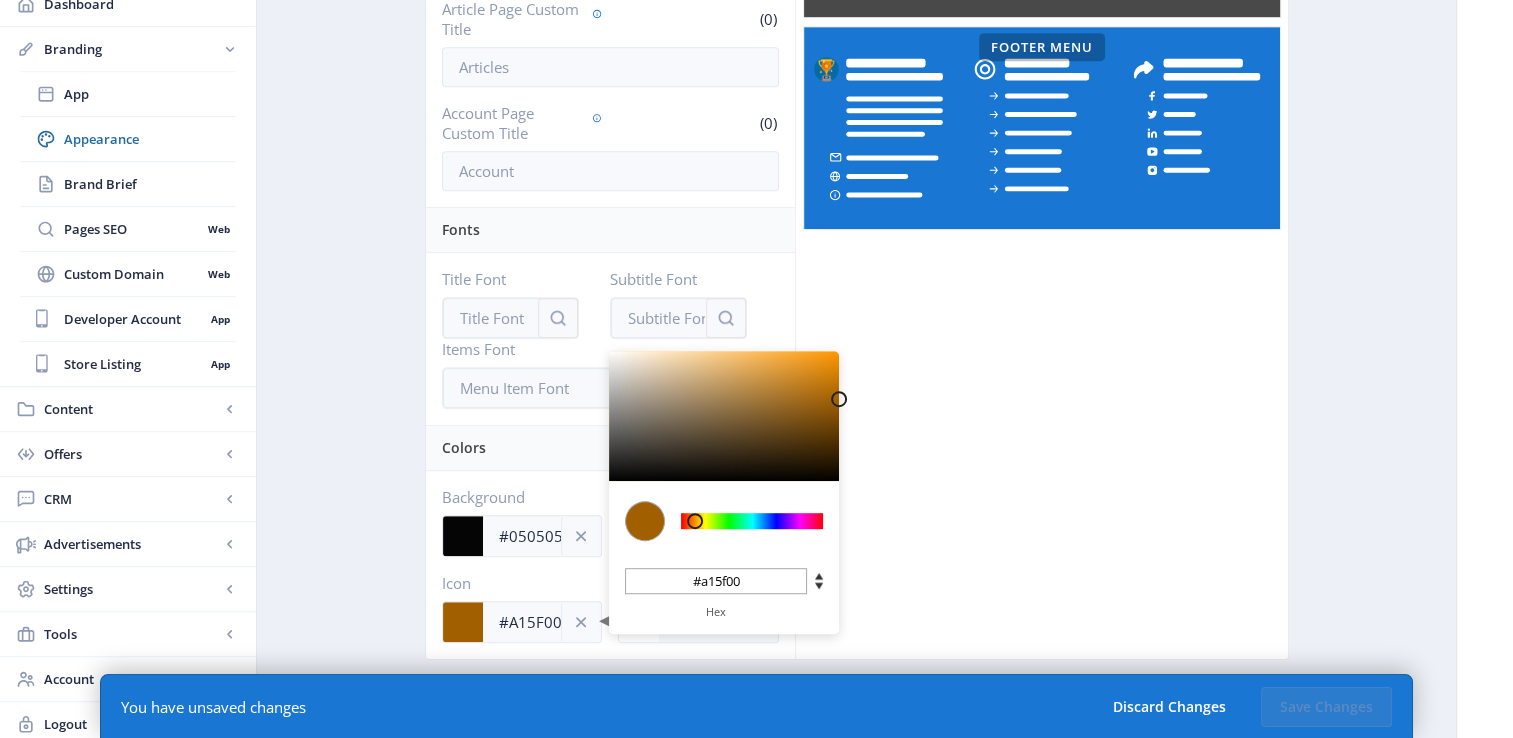 type on "#A36000" 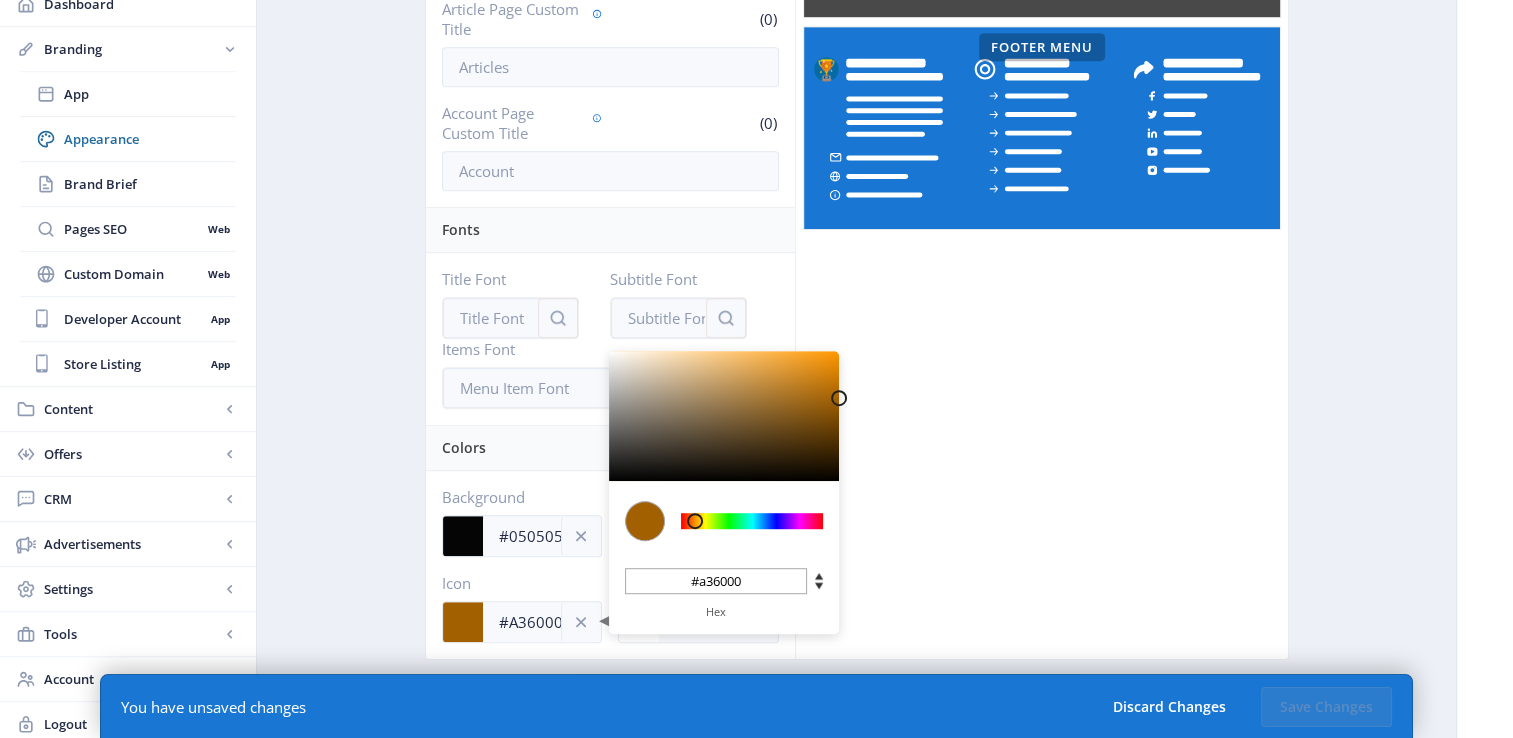 type on "#A56100" 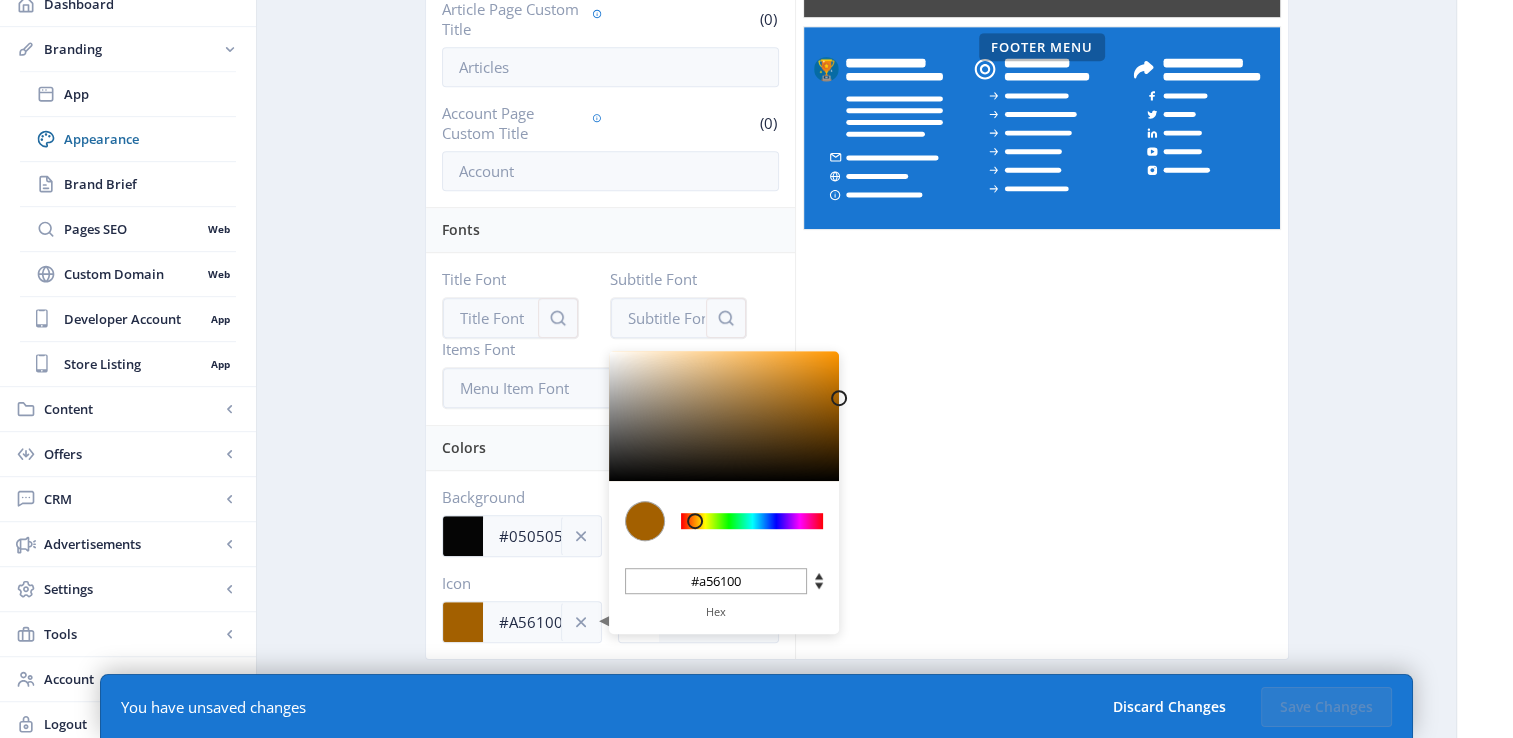 type on "#A76300" 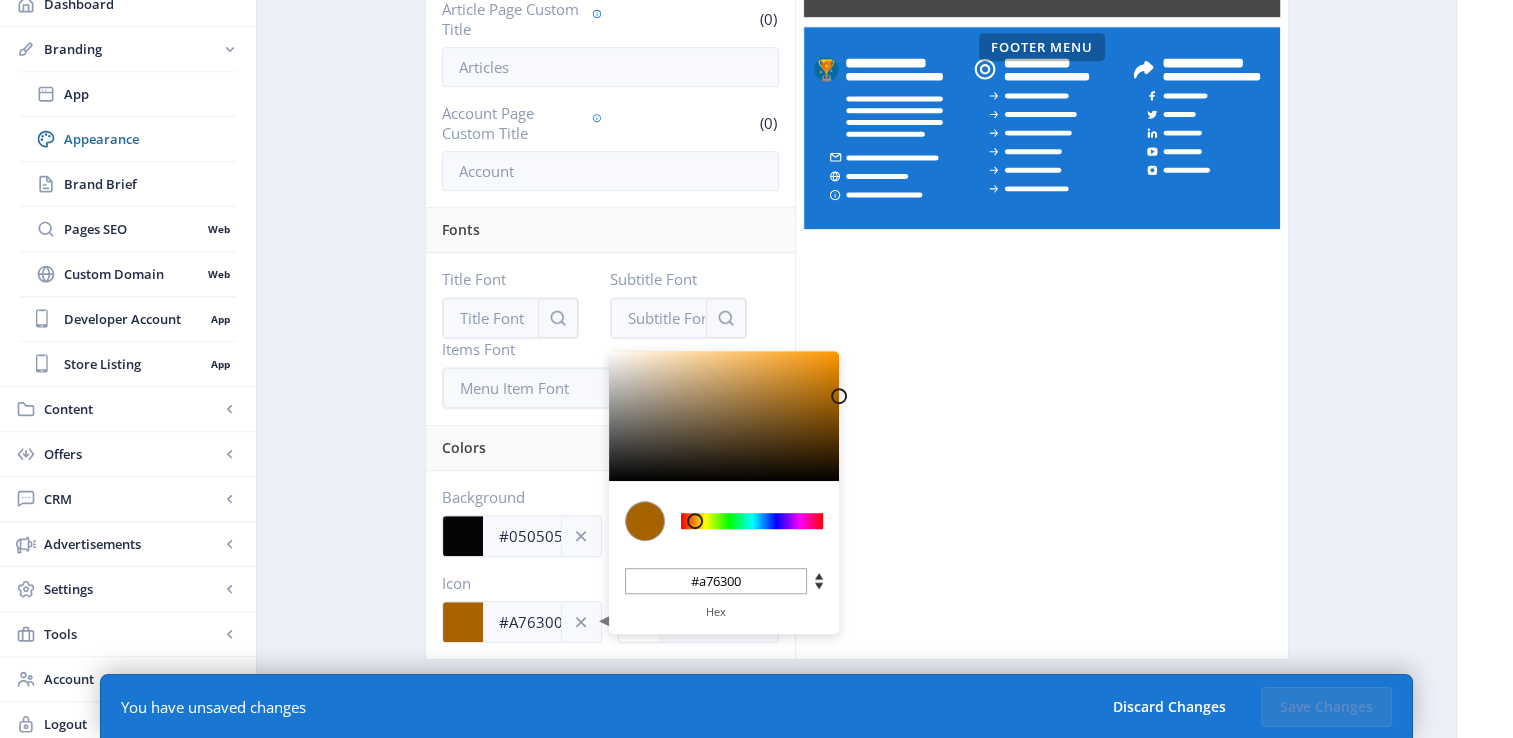 type on "#AB6500" 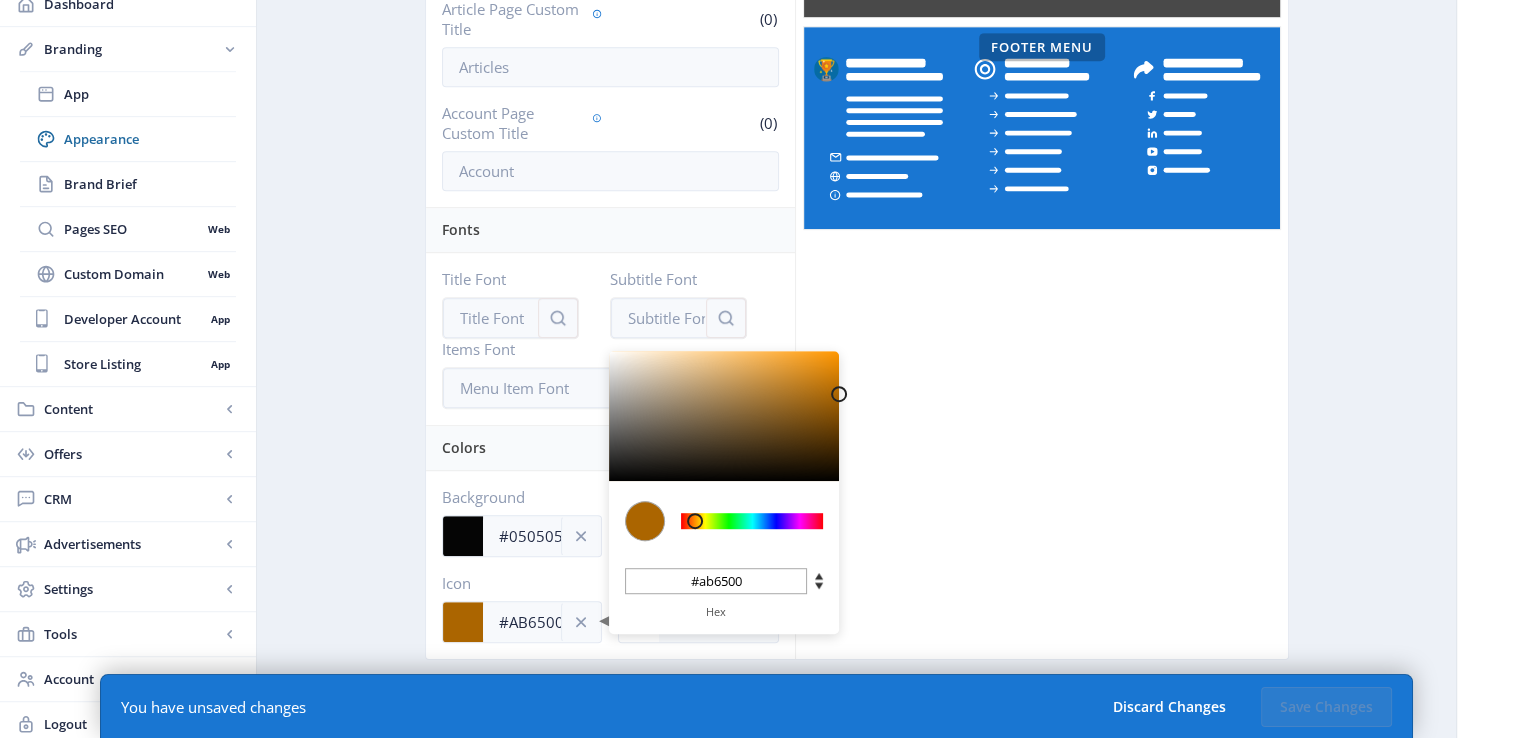 type on "#AD6600" 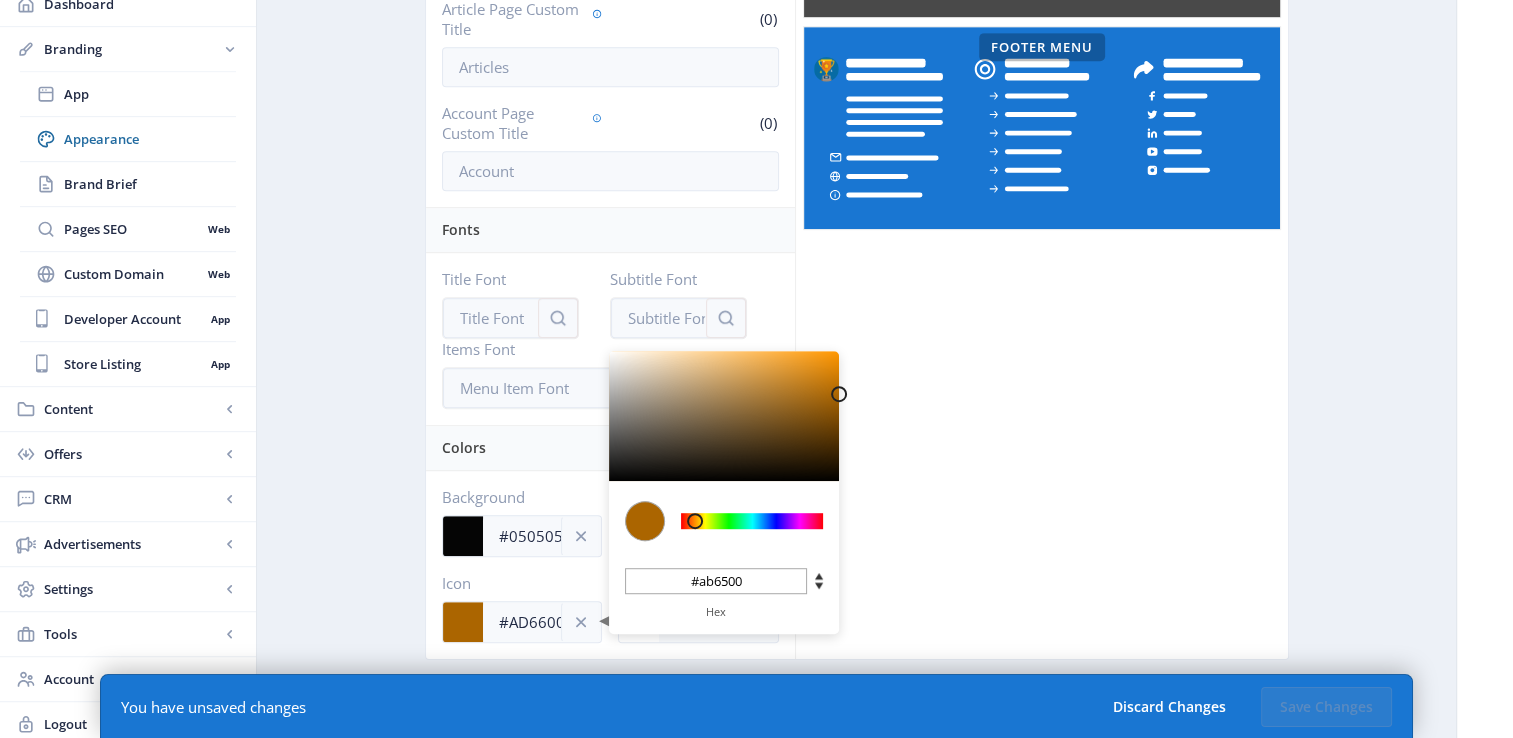 type on "#ad6600" 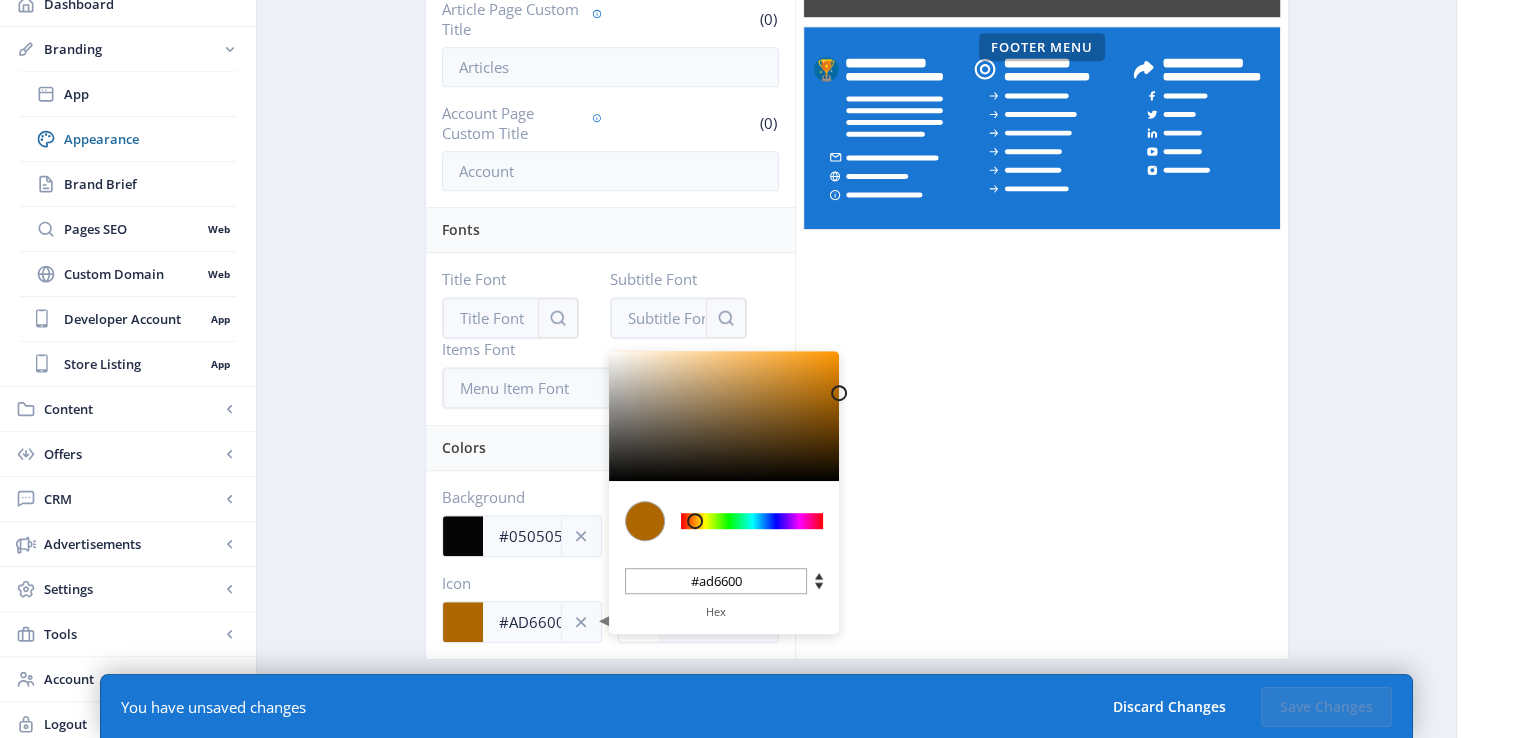 type on "#AF6700" 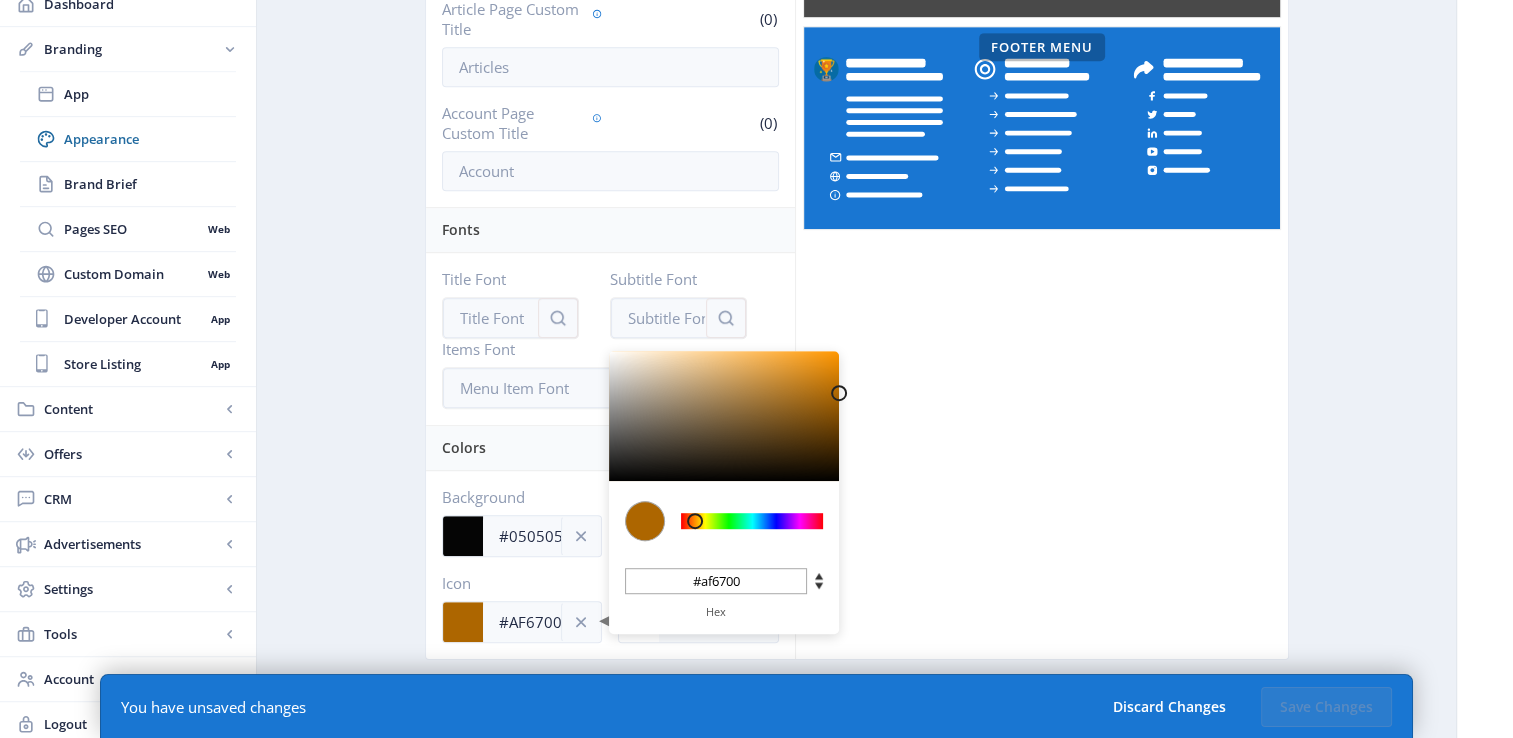 type on "#B26A00" 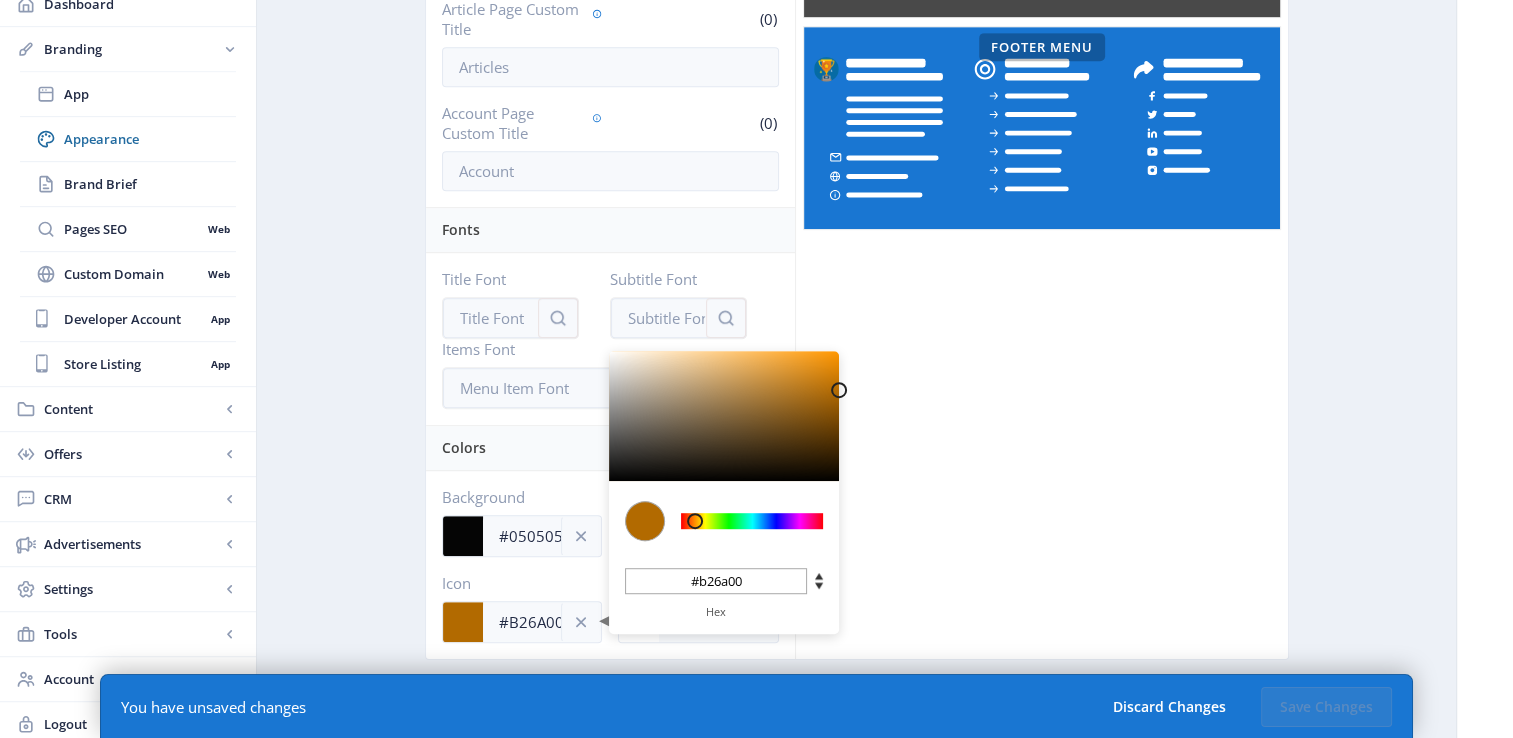 type on "#B46B00" 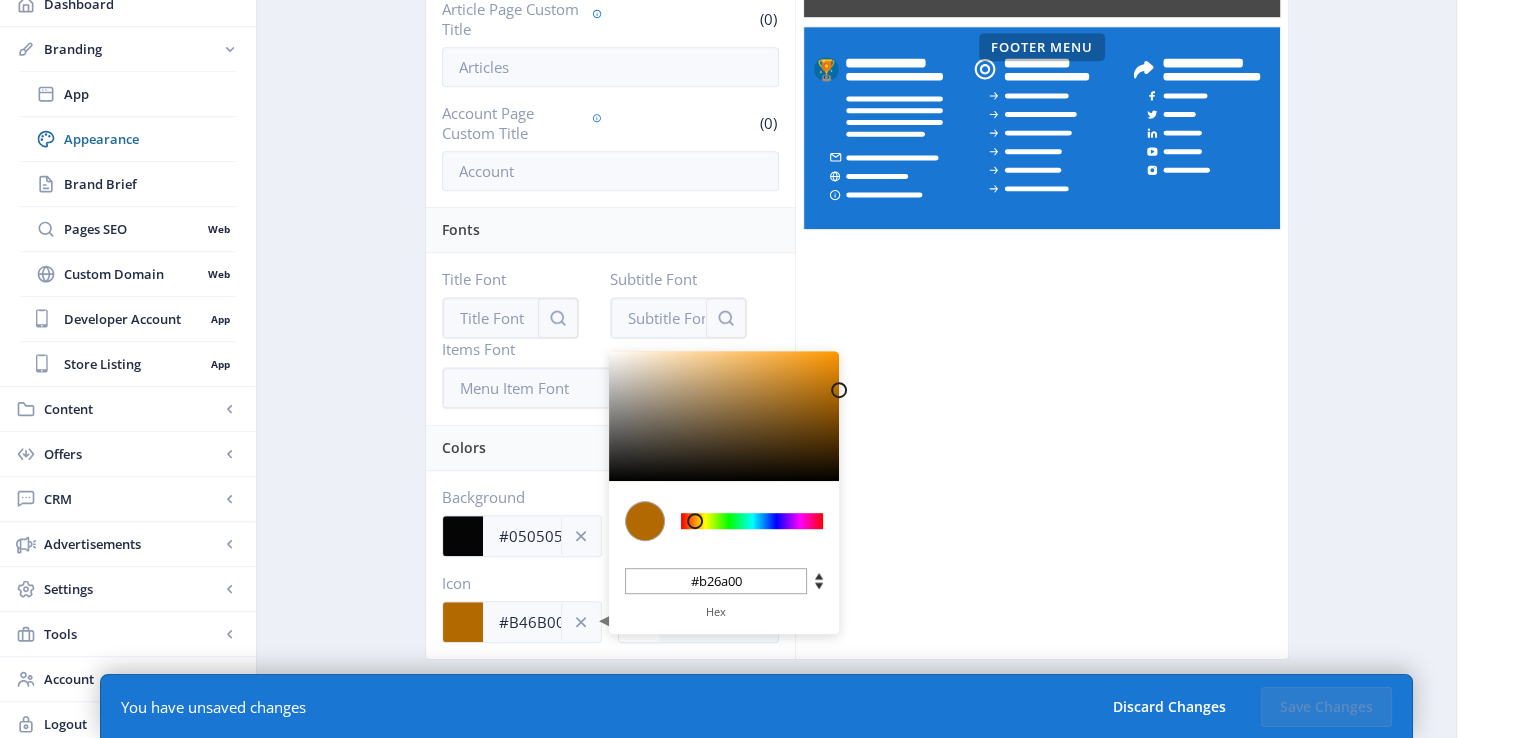 type on "#b46b00" 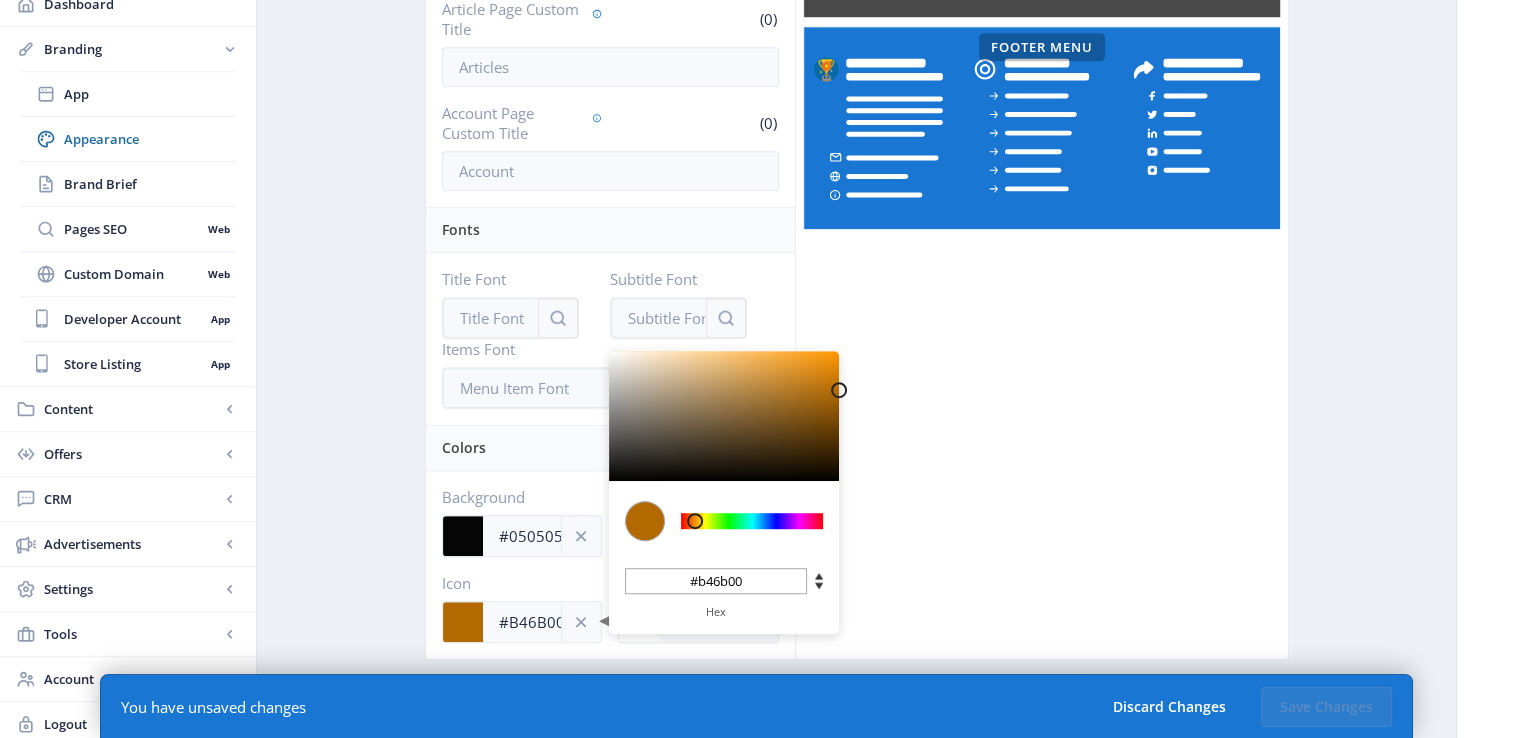 type on "#B66C00" 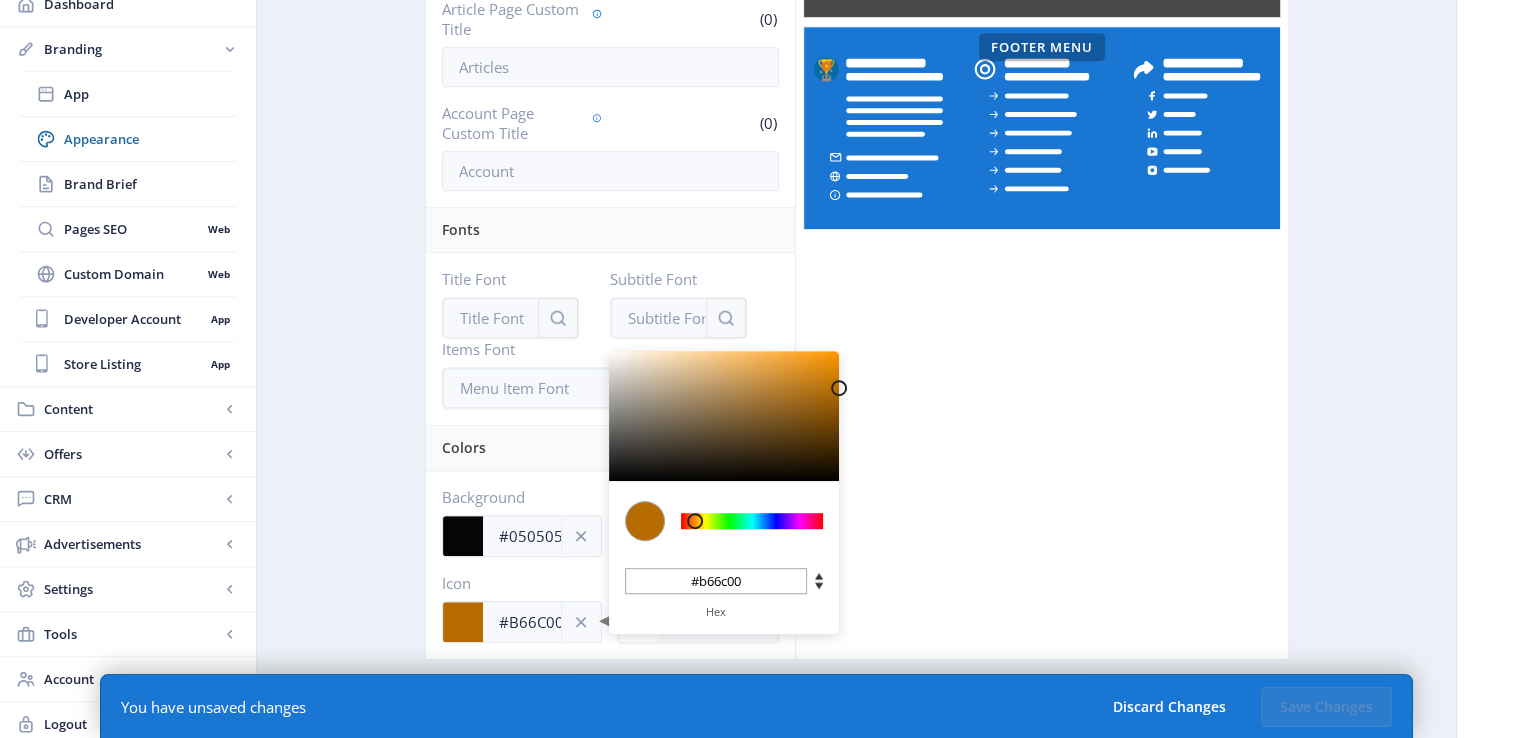 type on "#B86D00" 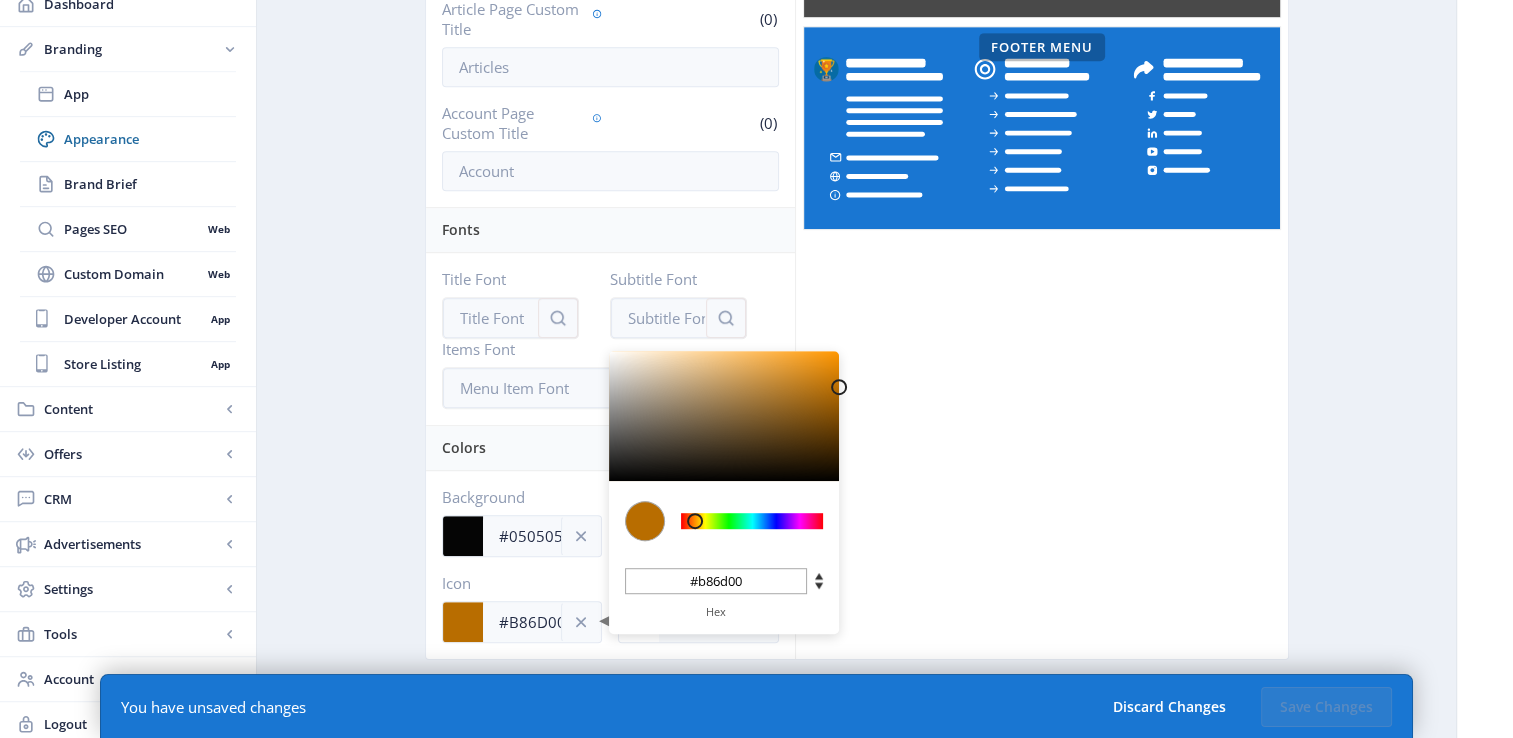 drag, startPoint x: 834, startPoint y: 353, endPoint x: 873, endPoint y: 386, distance: 51.088158 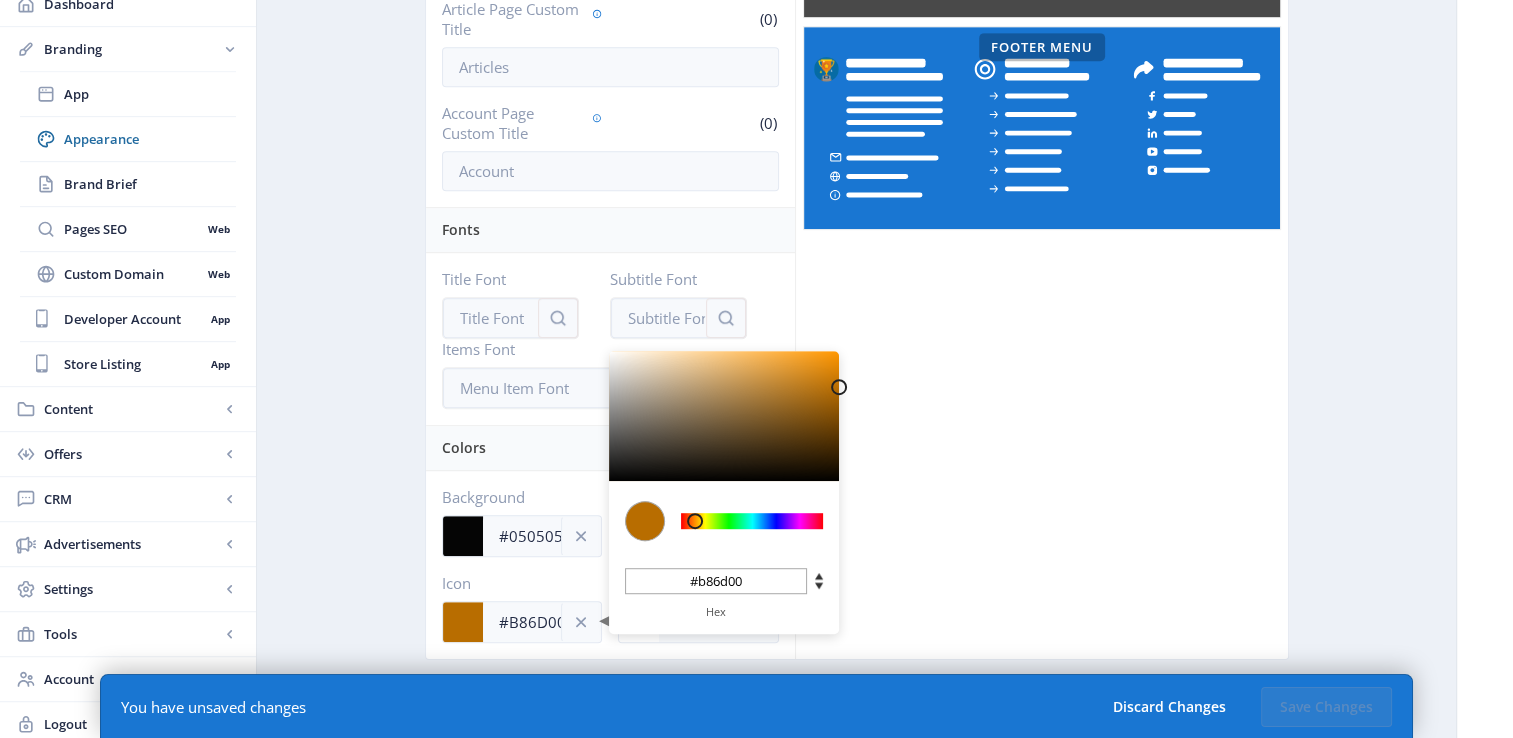 click on "Top Menu  Top Menu Height   *  Compact 64px (default)  Top Menu Style   *  Left aligned logo - Right aligned menu  Top Menu Animation   *      Top Menu Logo  Upload  Minimum resolution is 512 × 512 px.
Show   Hide   Top Menu Title       Show   Hide   Top Menu Subtitle       Show   Hide  Menu Items  Menu Item Icons   Show   Hide   Collection Page Custom Title   (0)   Article Page Custom Title   (0)   Account Page Custom Title   (0)  Fonts  Title Font   Subtitle Font   Items Font  Colors   Background  #050505 C M Y K 0 1 2 H S L 5 5 5 R G B #050505 Hex  Title   Icon  #B86D00 C M Y K 35 100 36 H S L 184 109 0 R G B #b86d00 Hex  Text  Click on an element below to make changes  Top Menu   Hero Banner   This banner is currently hidden   To show your banner image on the homepage, unhide it on your banner settings   Hi, I’m a Collection Slider. You can update my name to anything!   Here are Articles to Fast Start Your Media Hub   Advertisement   Are you ready to monetize your content?   Advertisement" 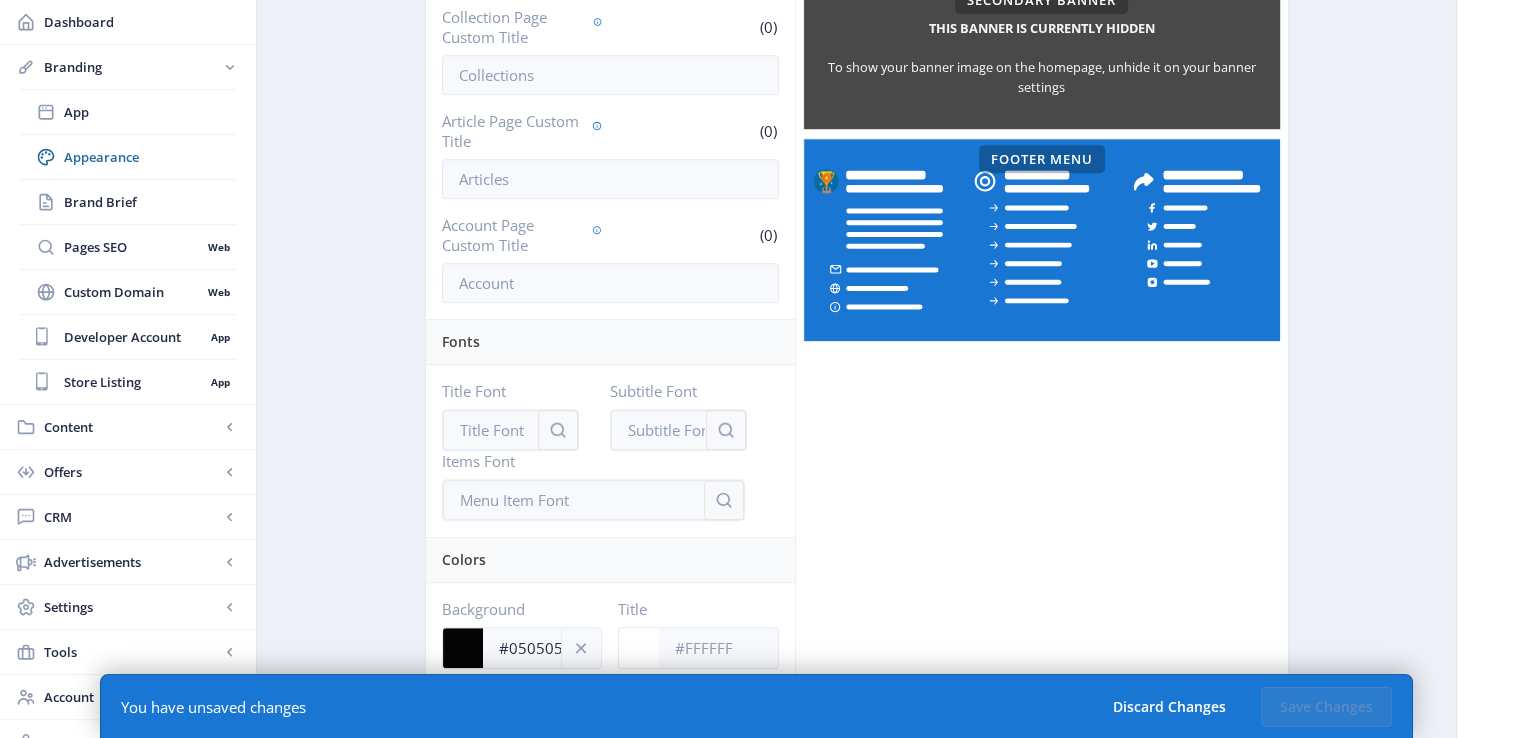 scroll, scrollTop: 1037, scrollLeft: 0, axis: vertical 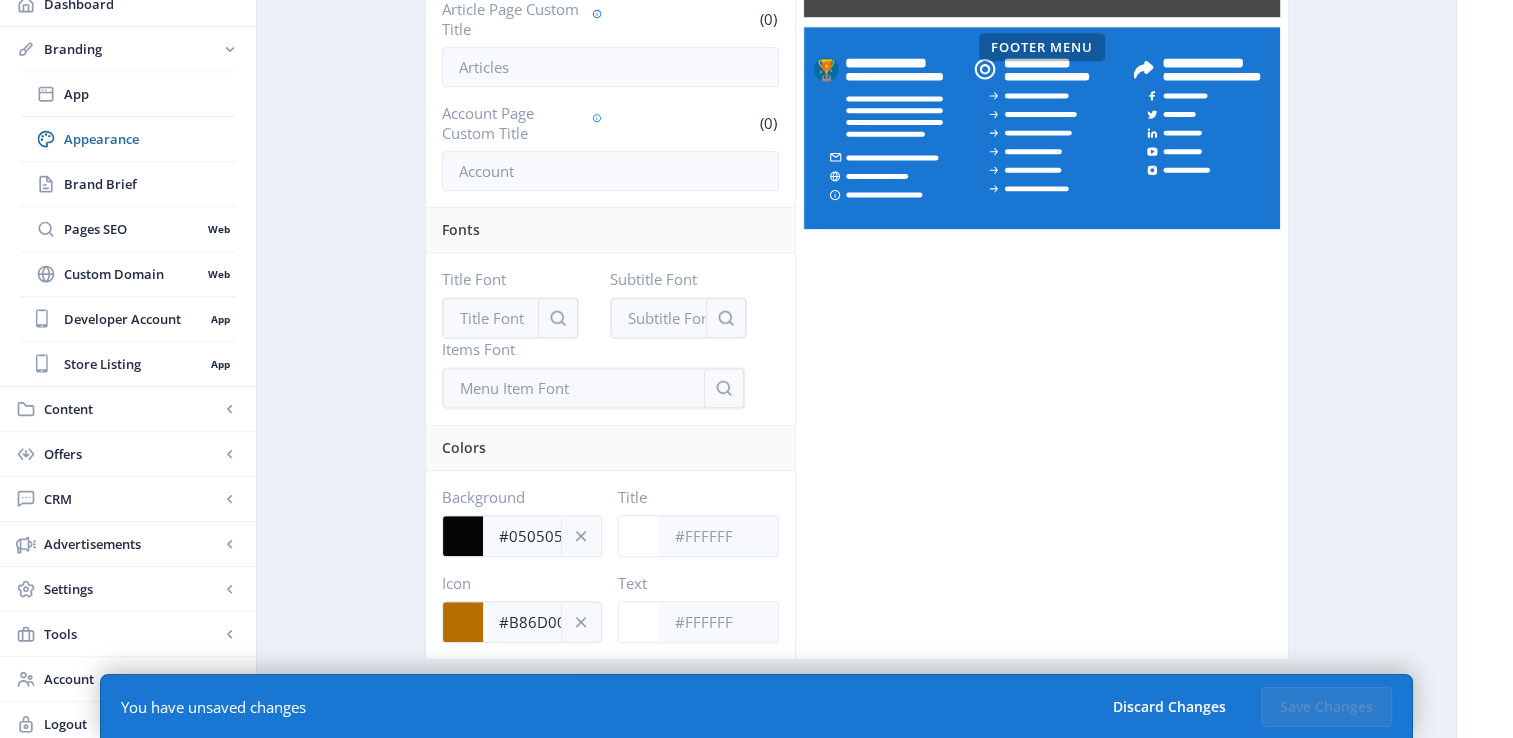 click at bounding box center [463, 622] 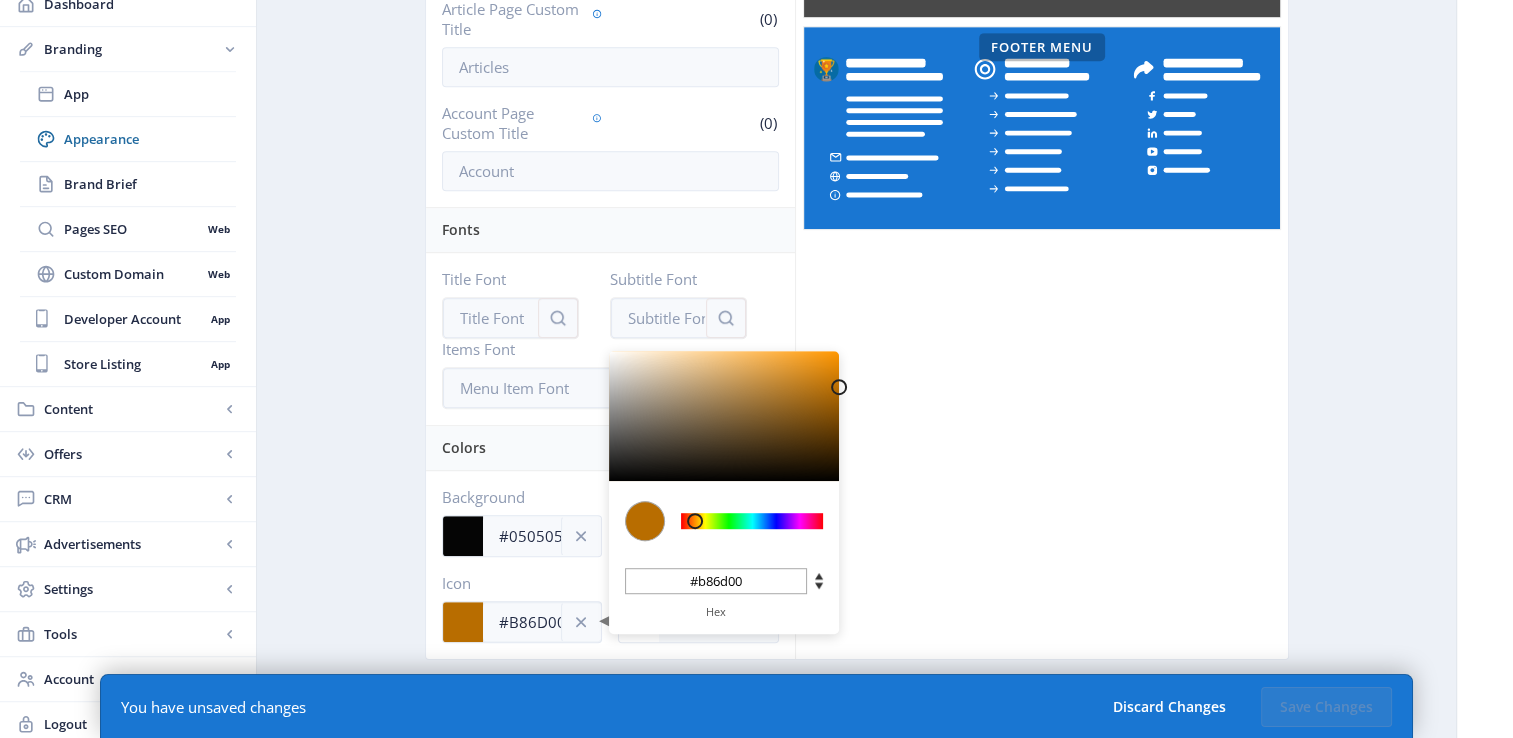 type on "#BC7102" 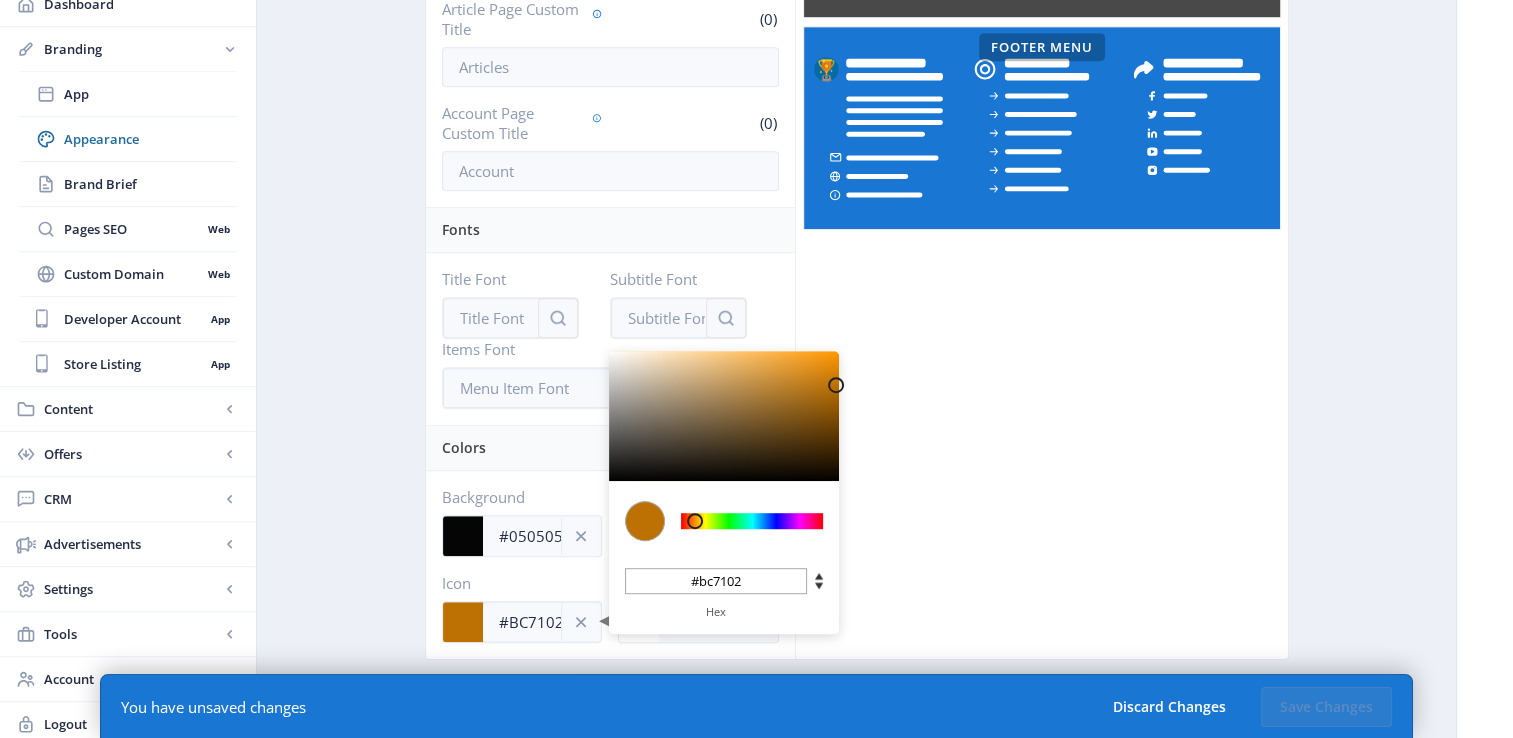 type on "#B66D02" 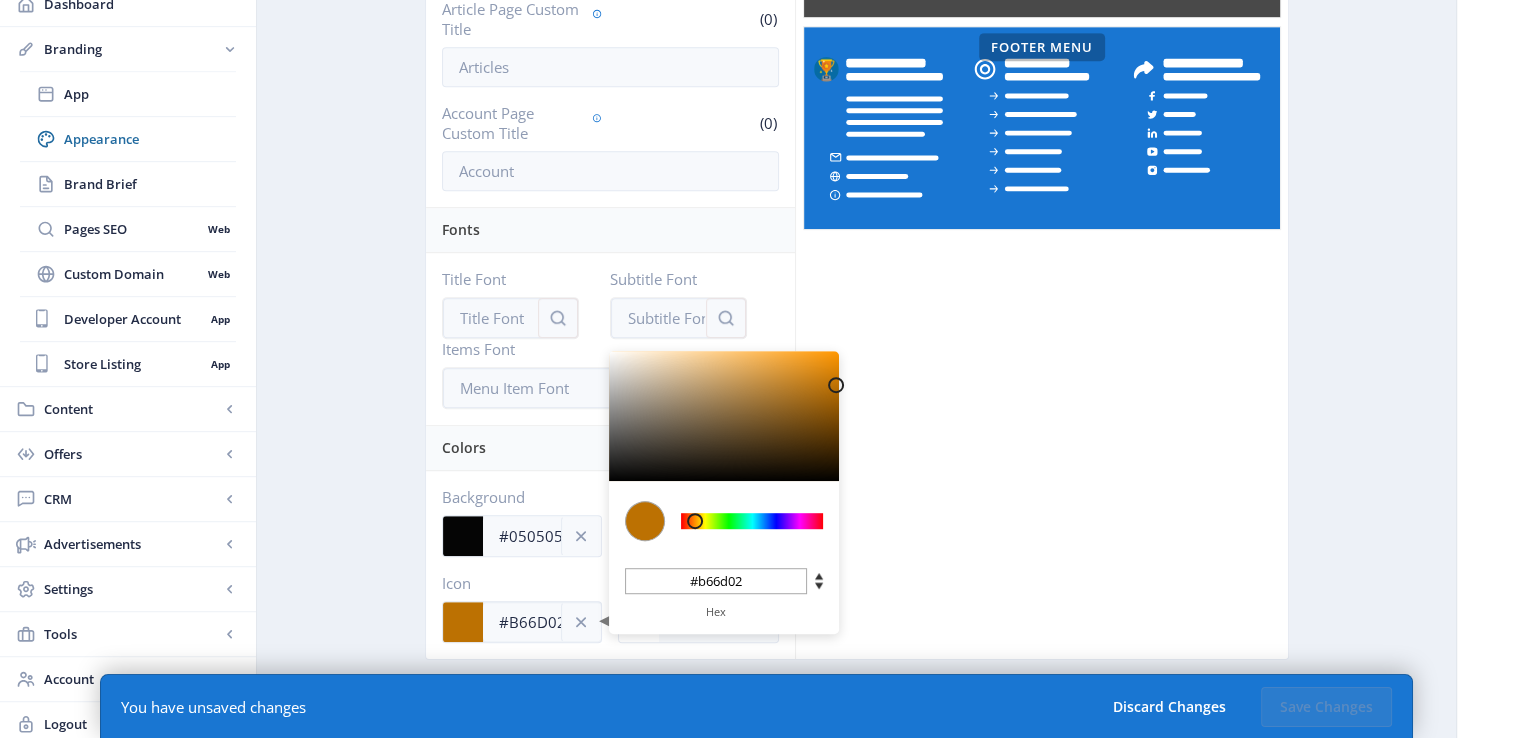 type on "#AF6700" 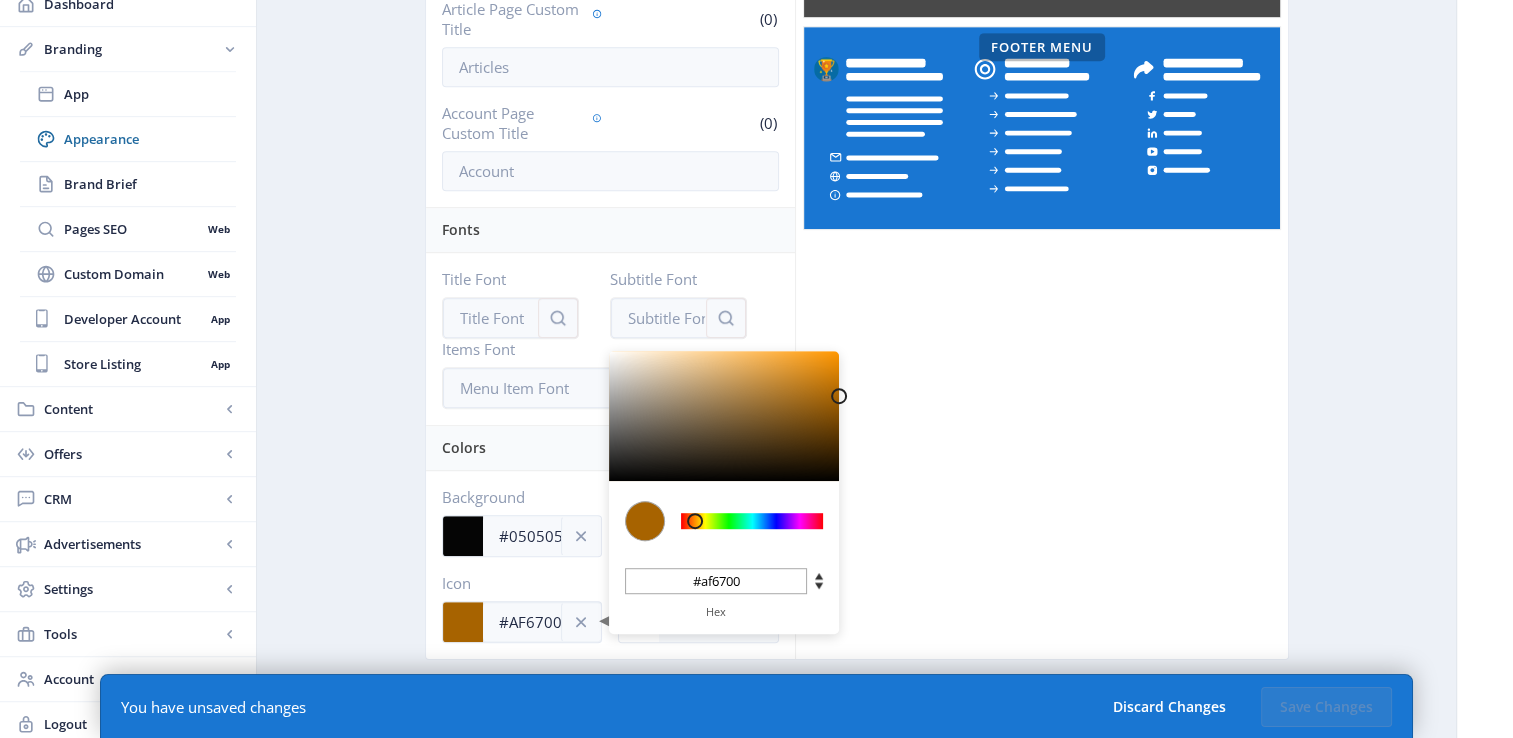 type on "#A76300" 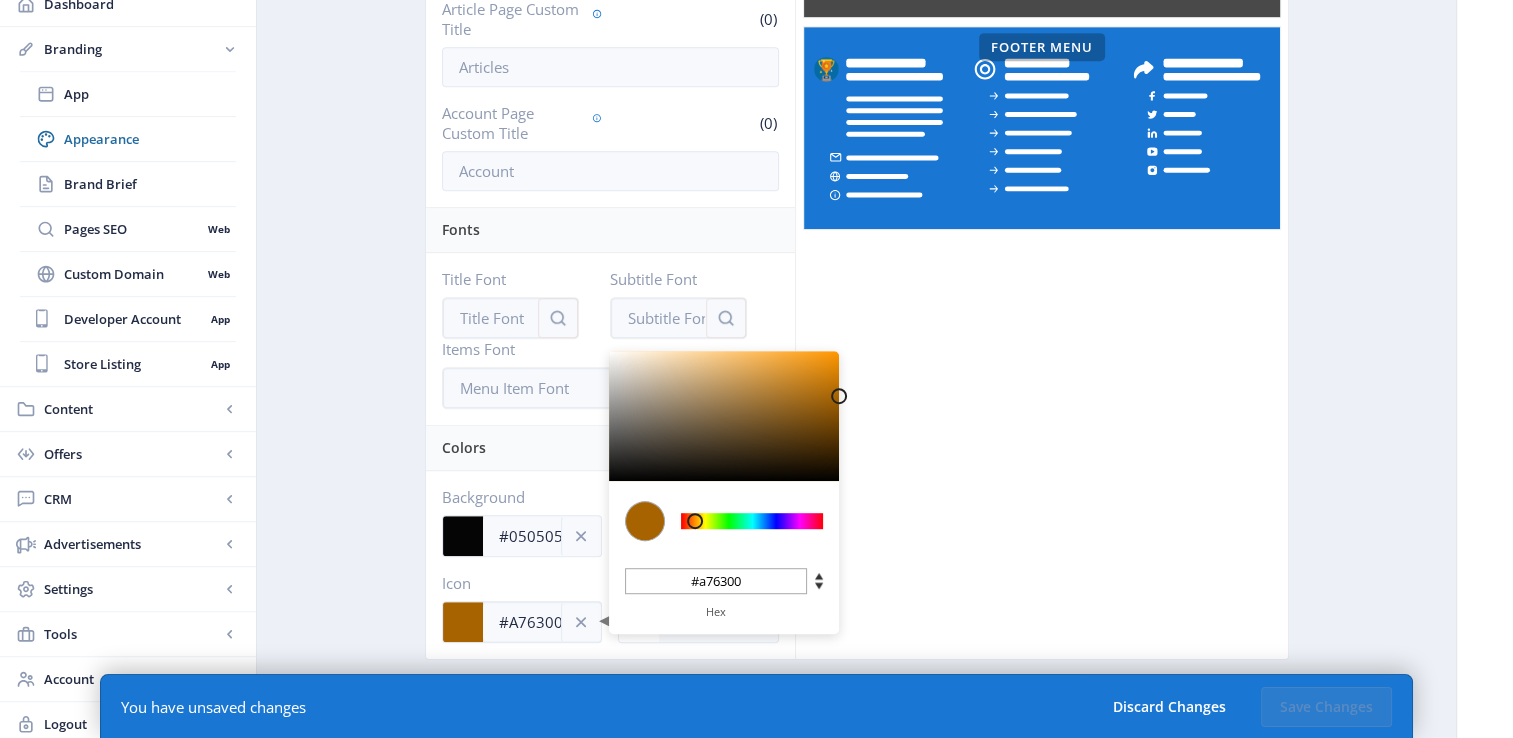 type on "#A56200" 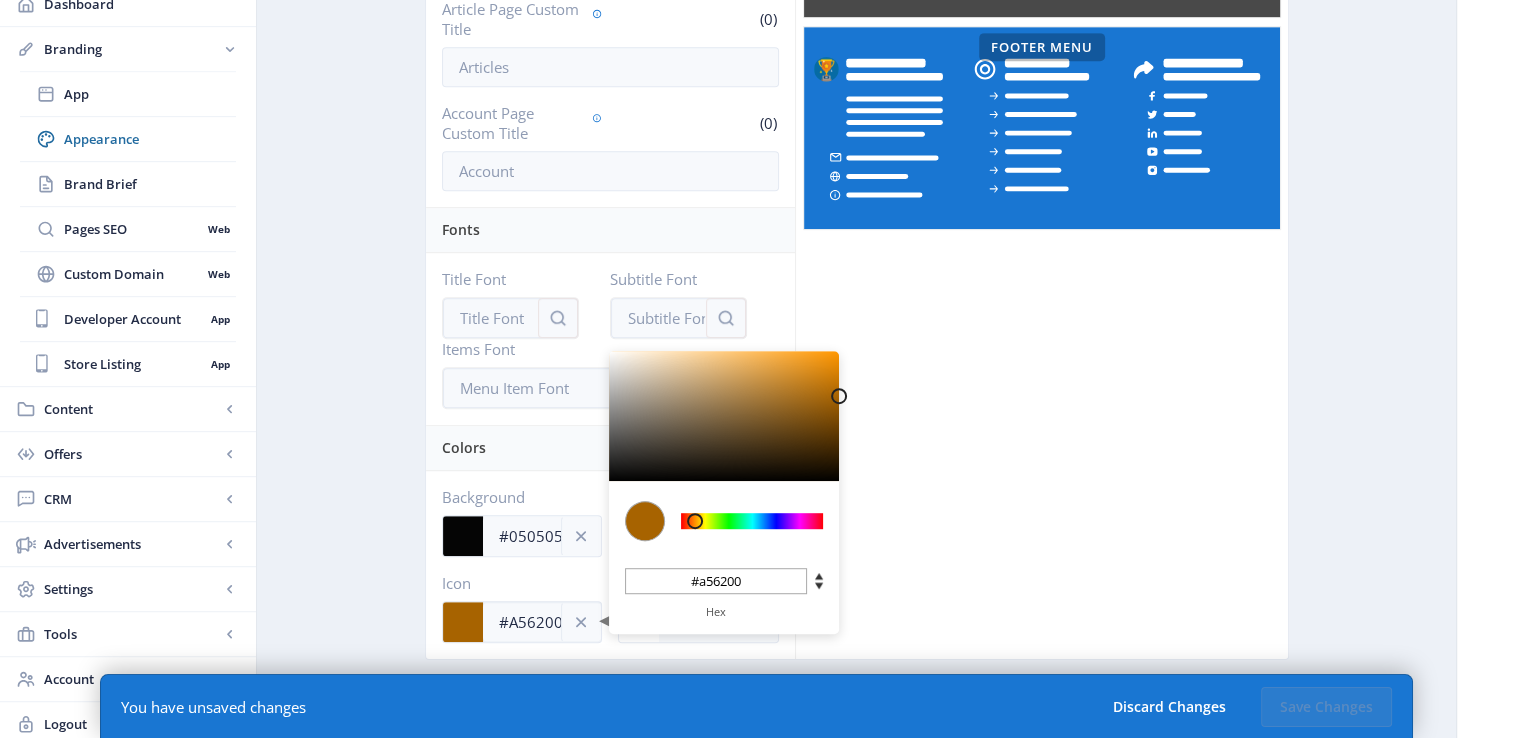 type on "#A36000" 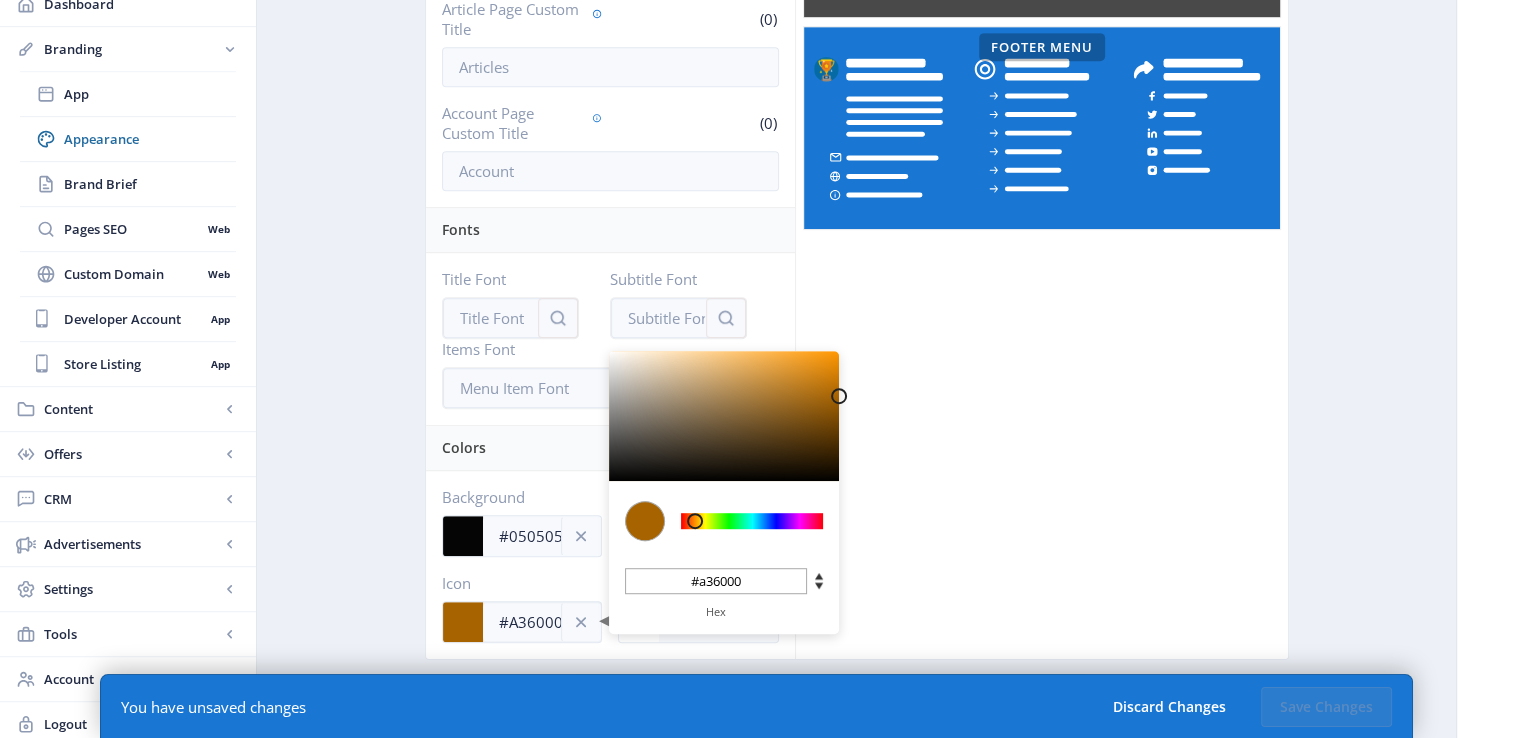 type on "#A15F00" 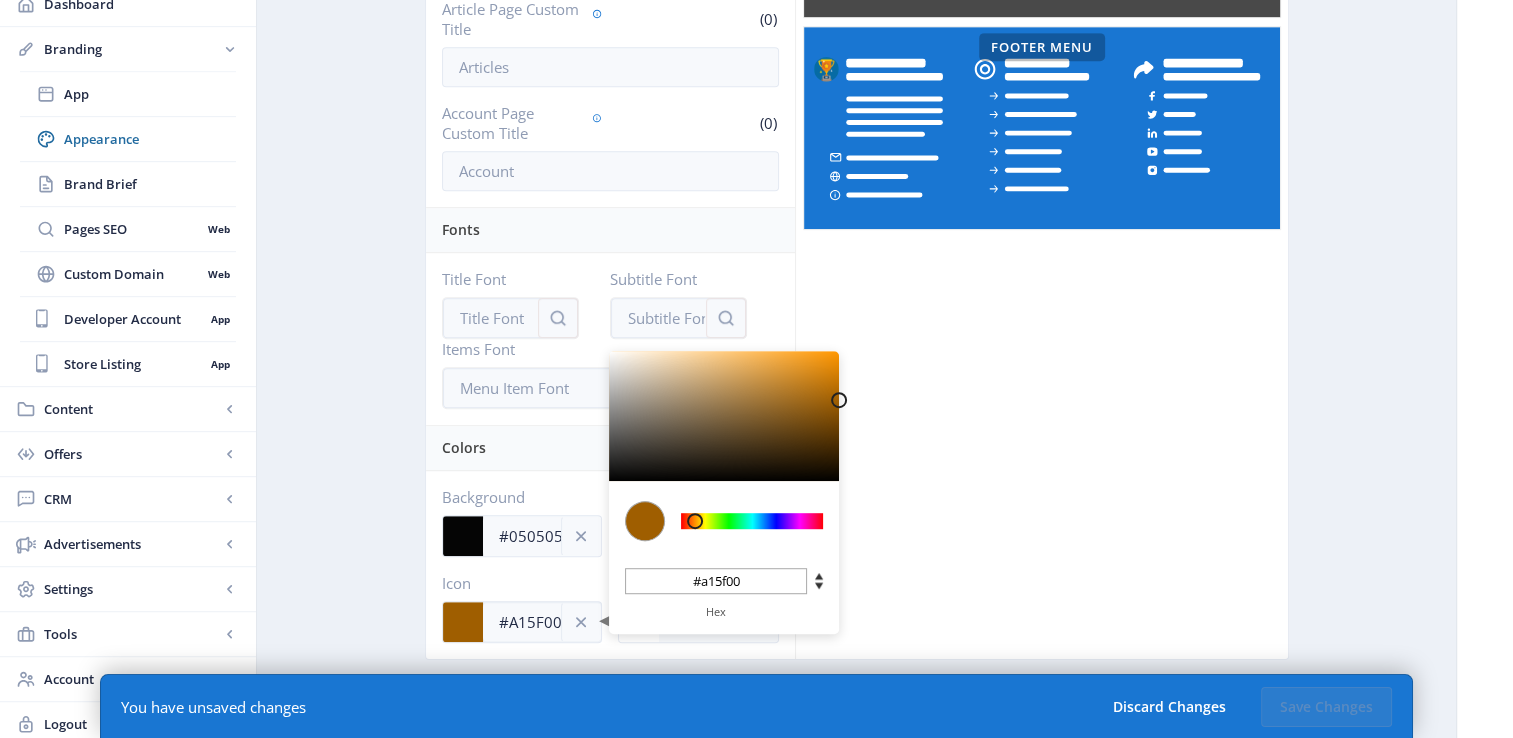 type on "#9F5E00" 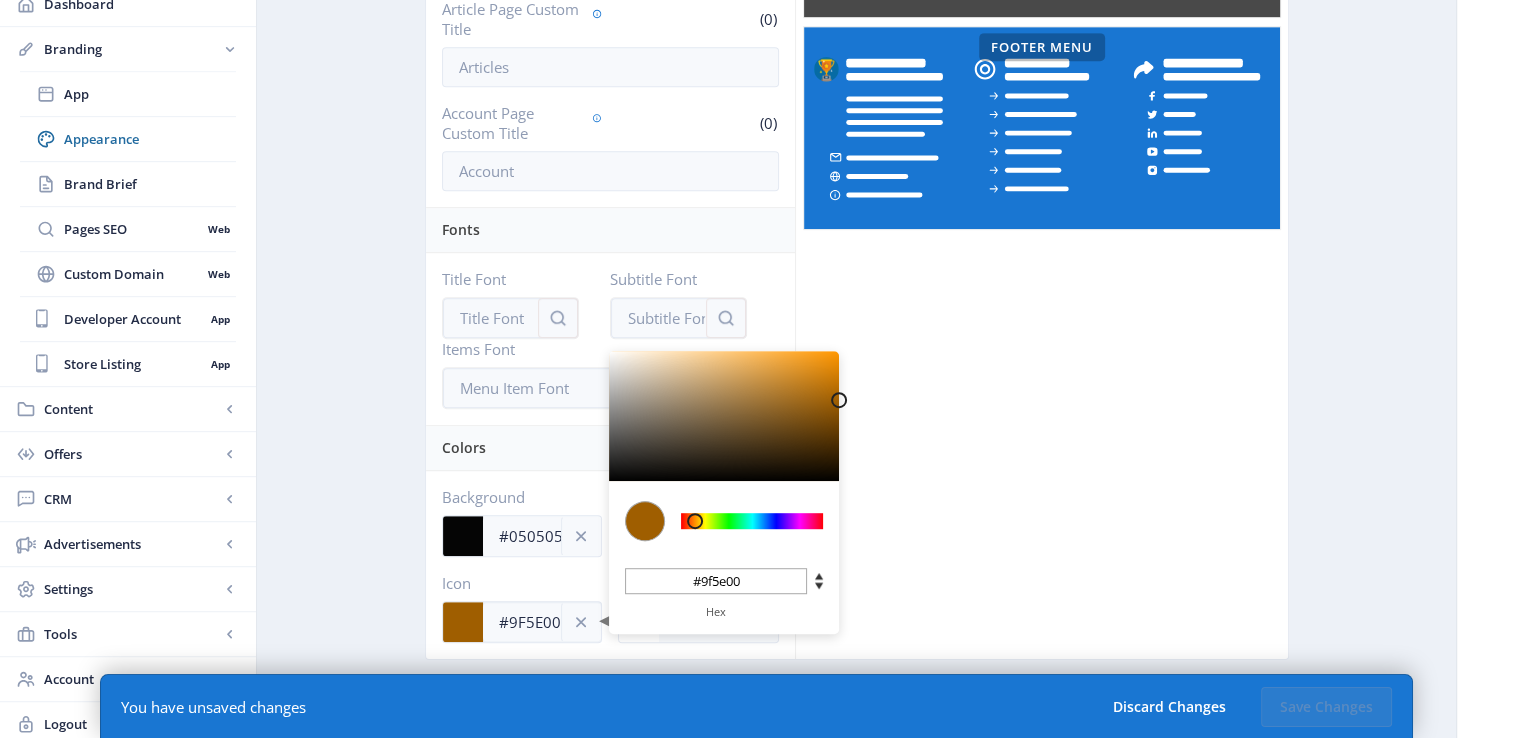 type on "#9B5C00" 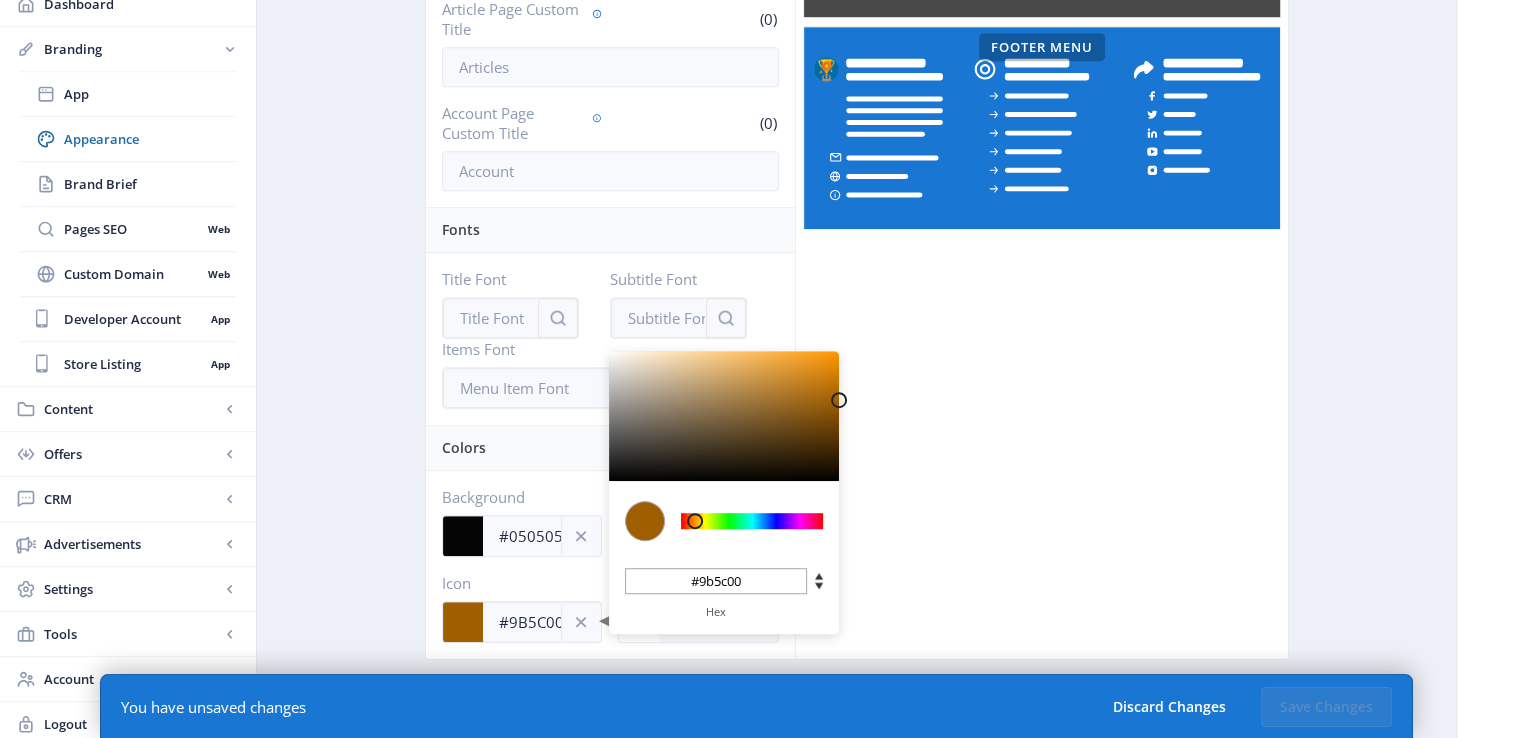 type on "#975900" 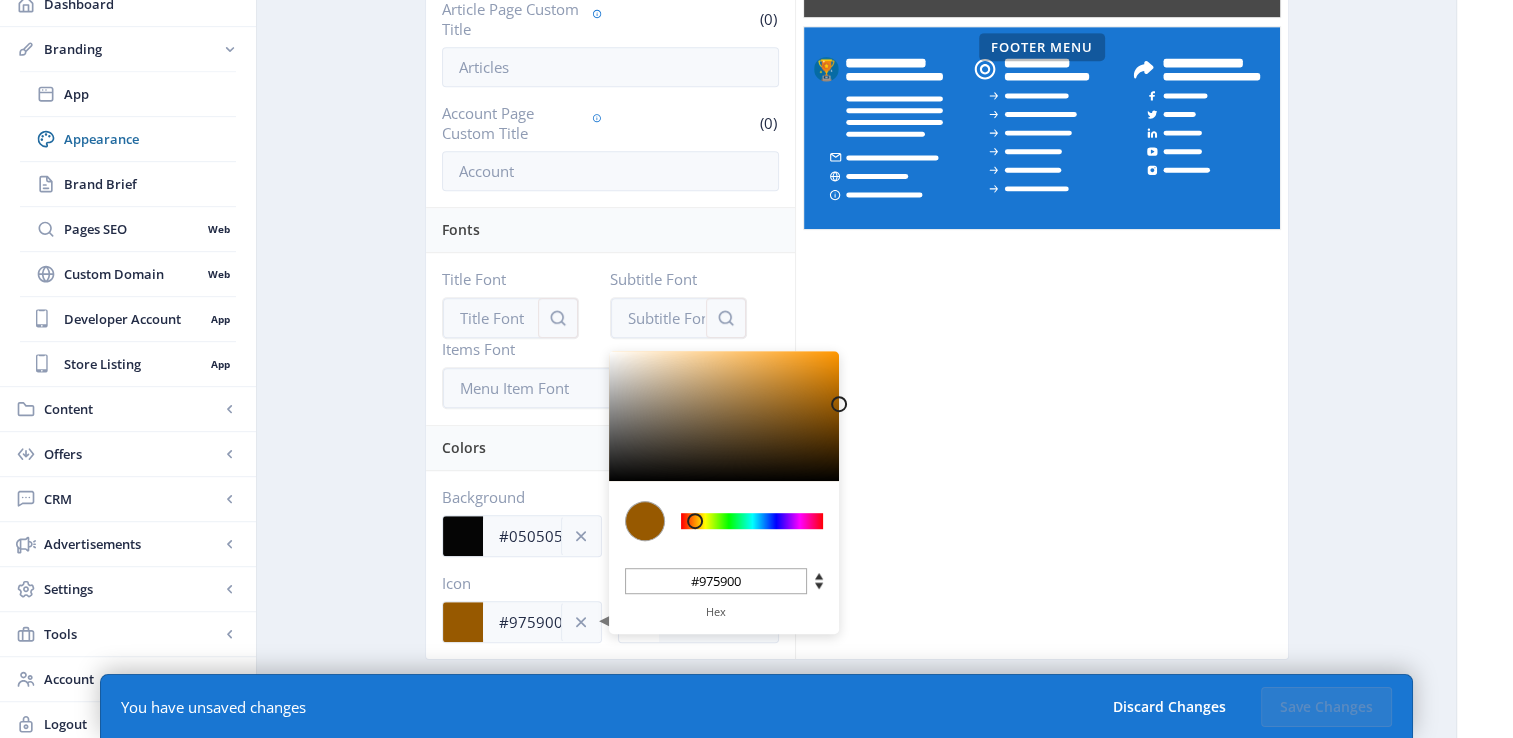 type on "#955800" 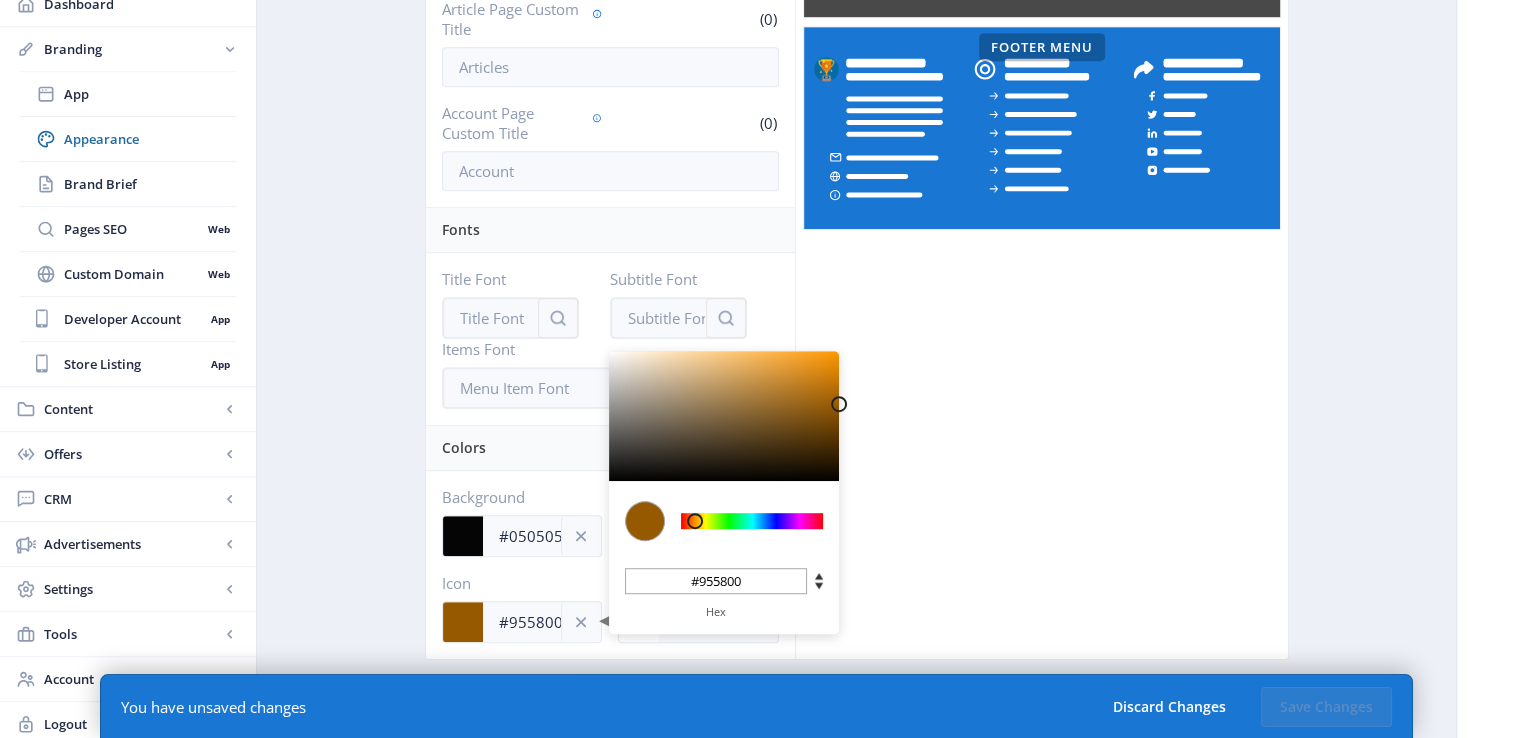 type on "#935700" 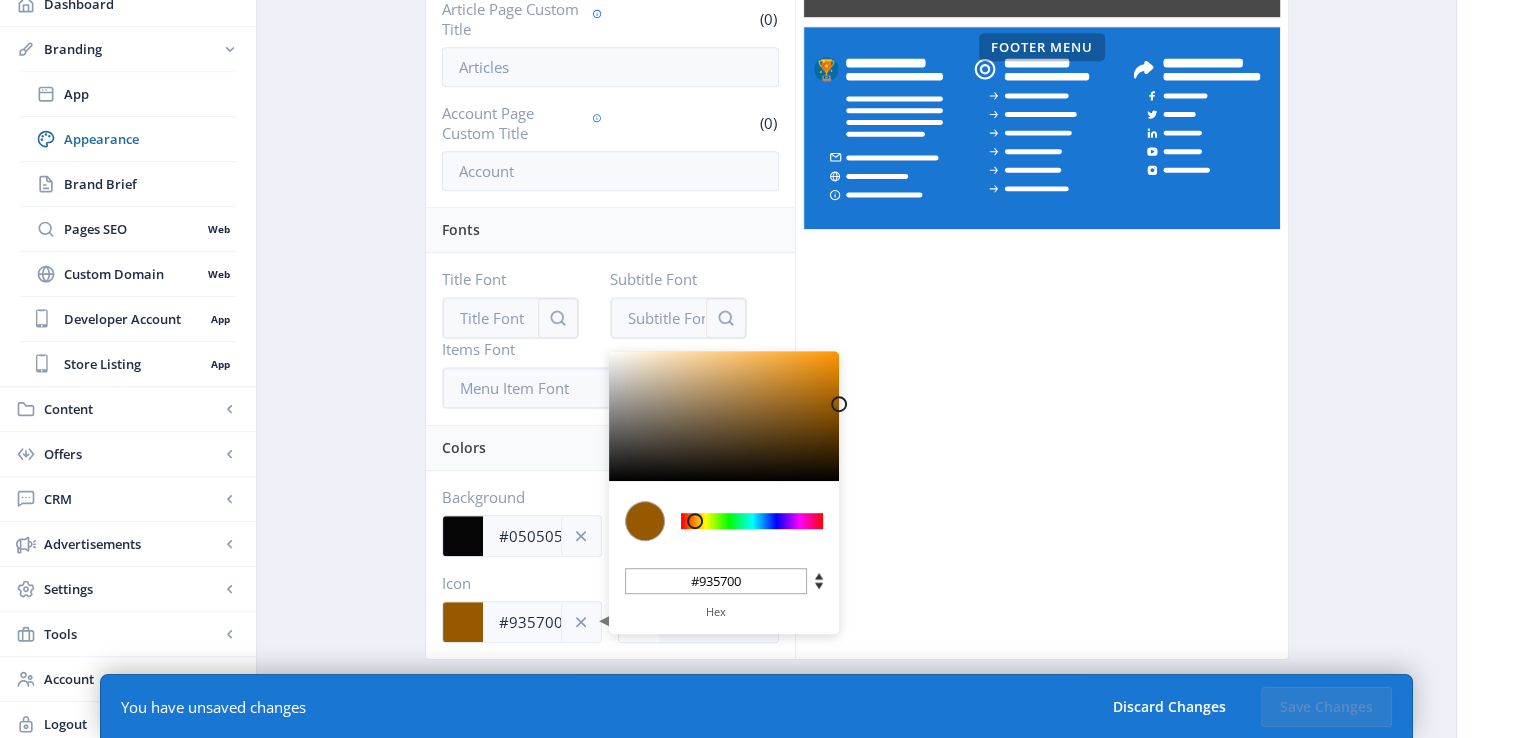 type on "#8F5500" 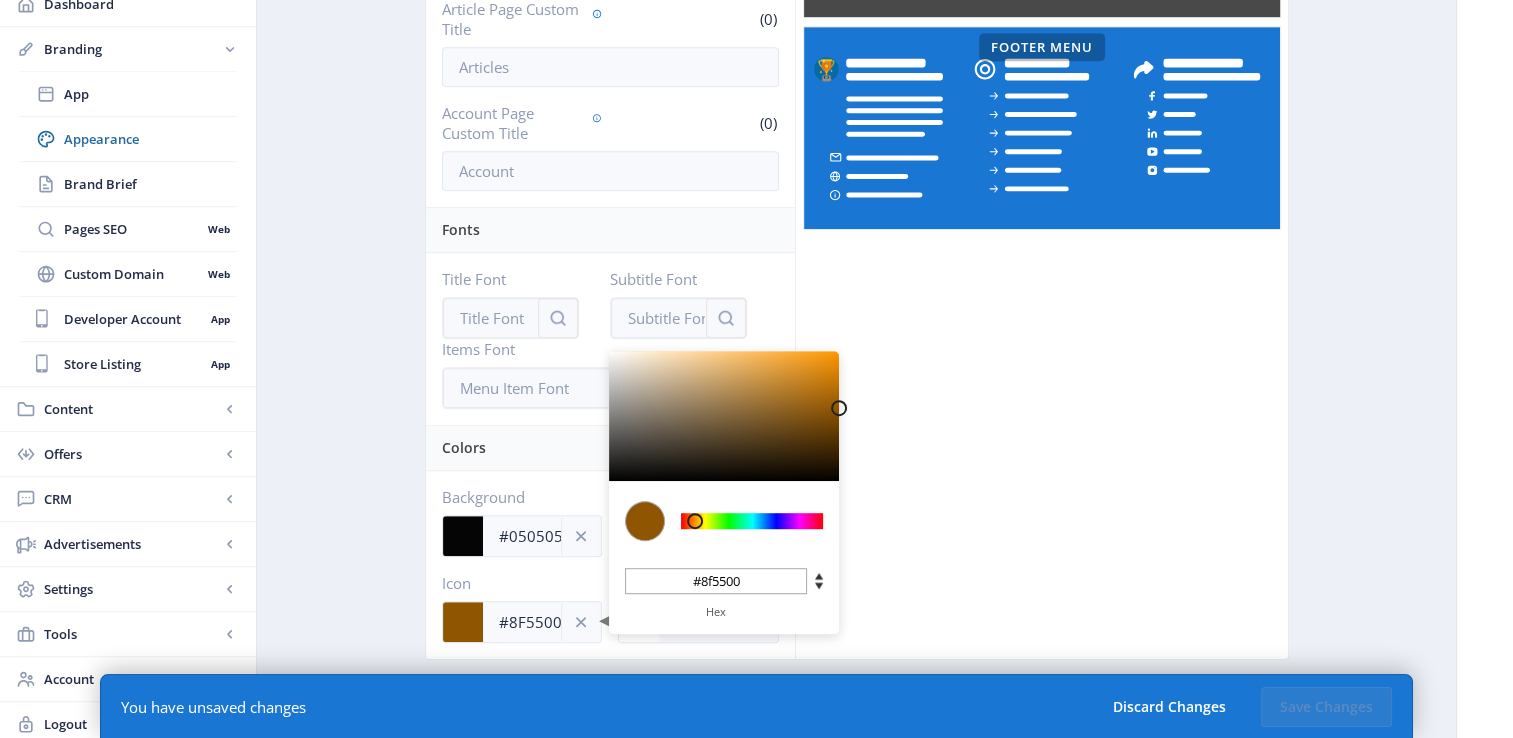 type on "#8B5300" 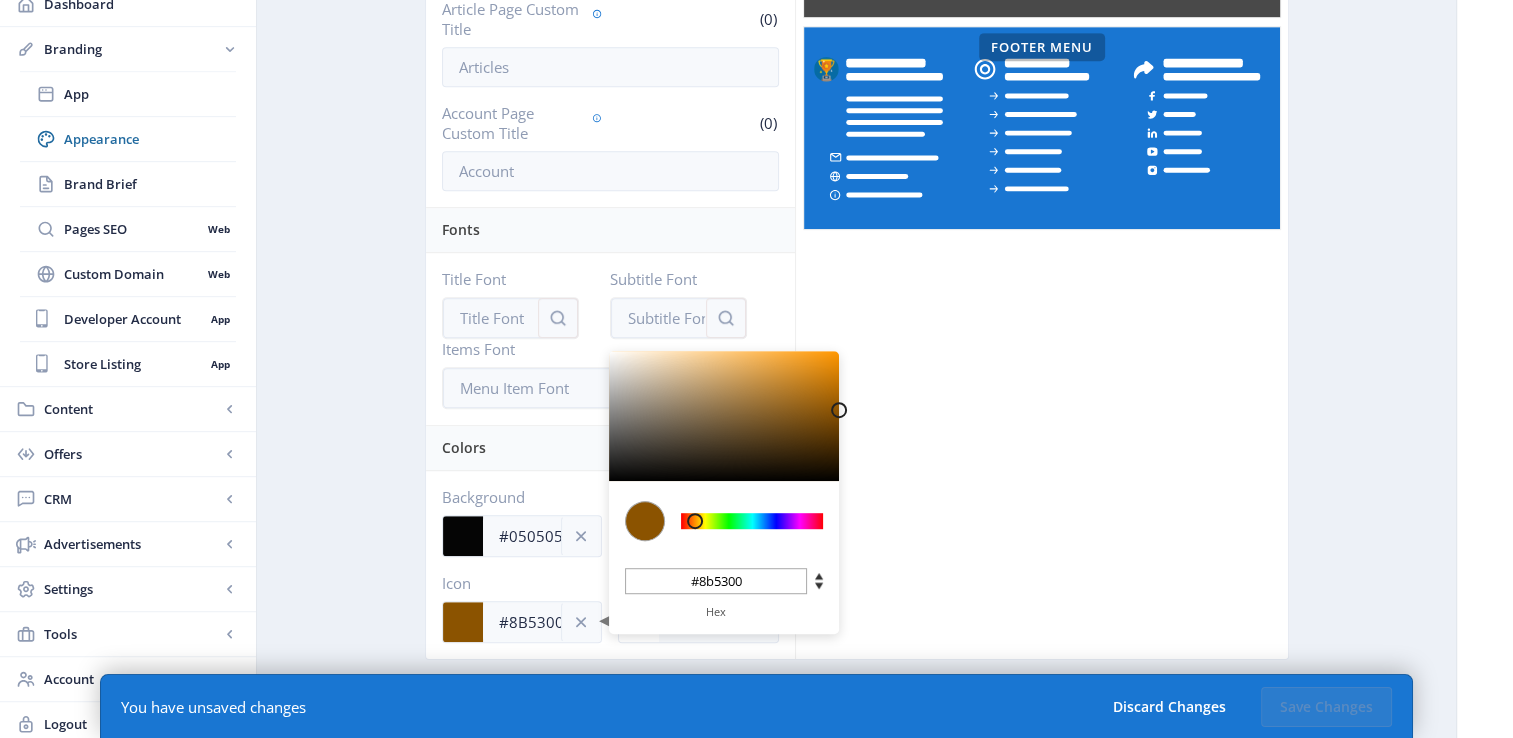 type on "#895100" 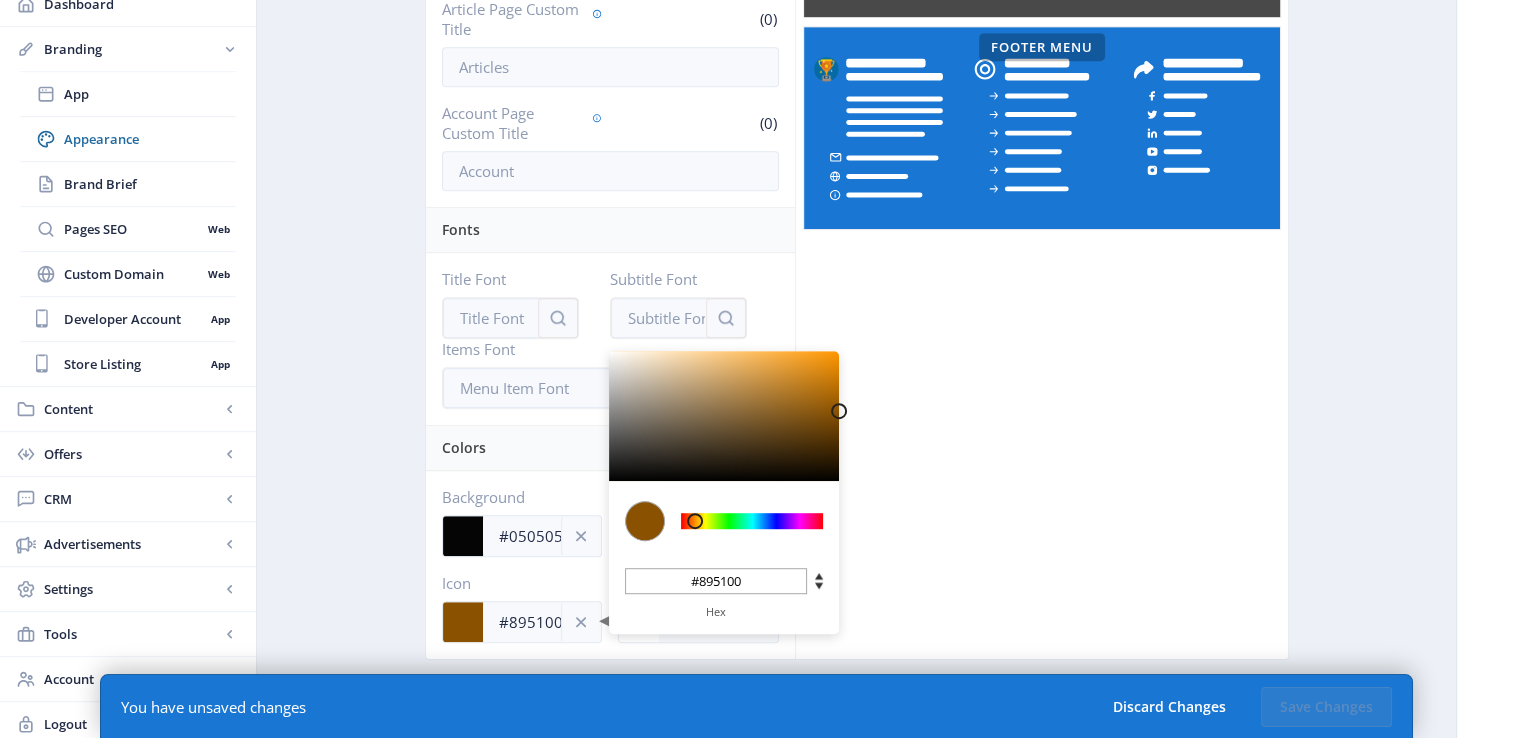 type on "#7F4C00" 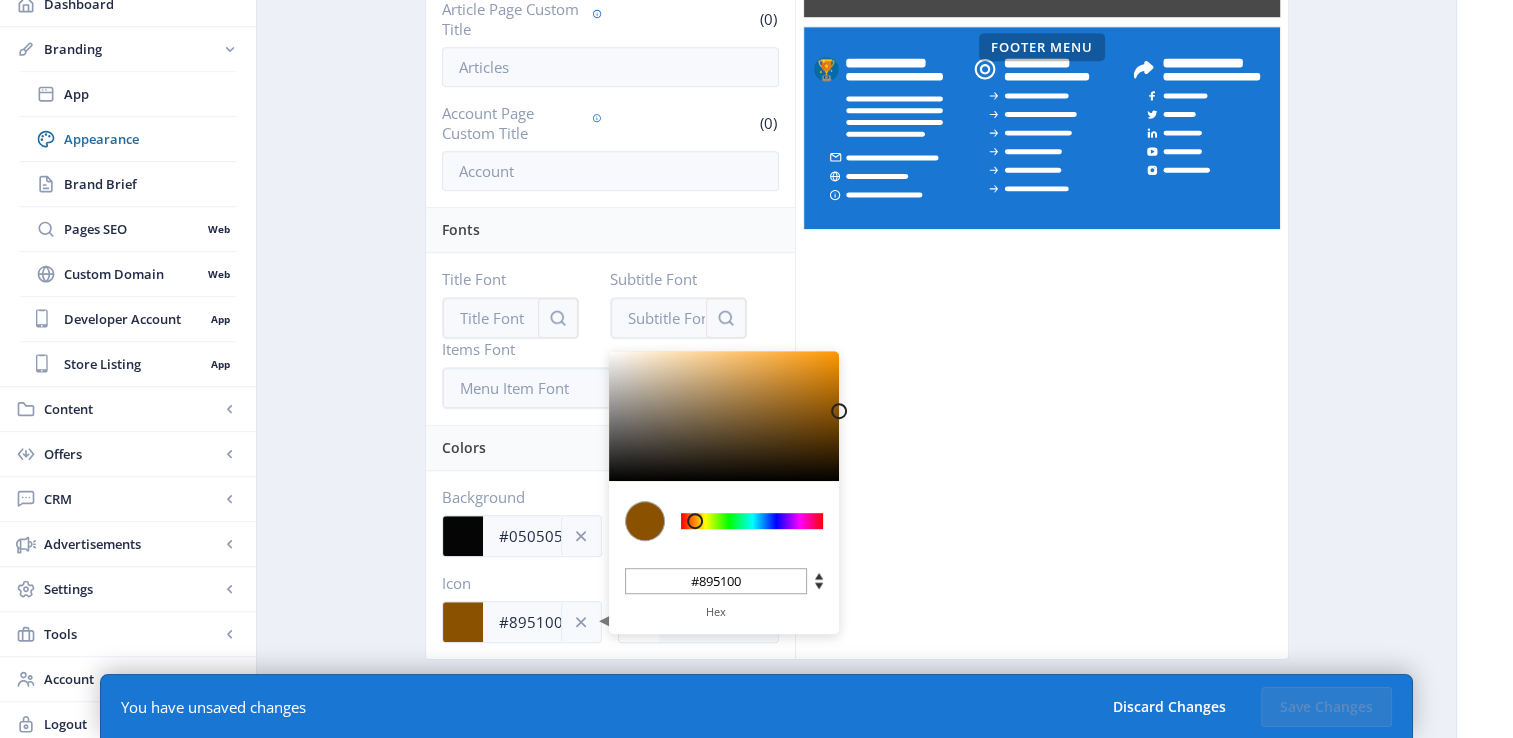 type on "#7f4c00" 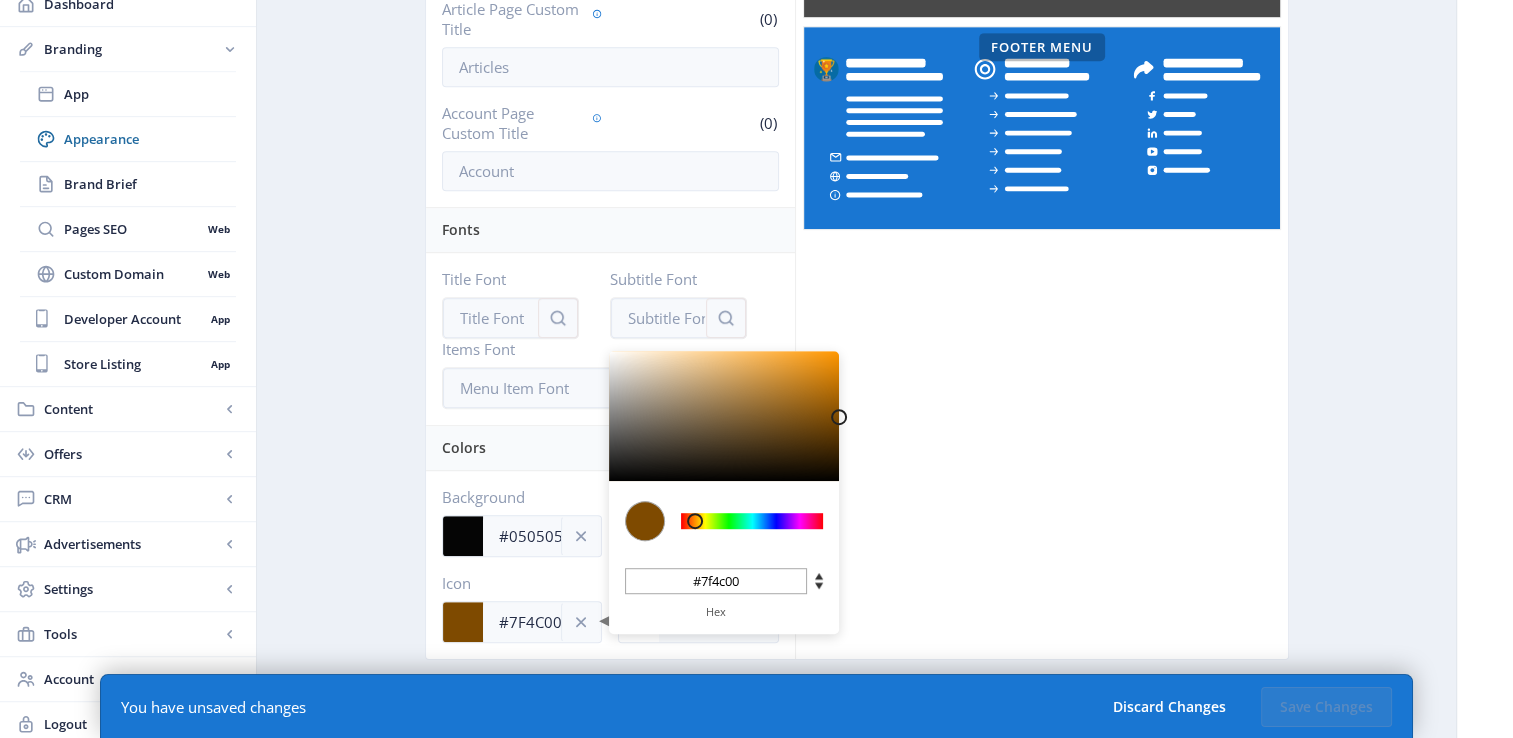 type on "#7E4A00" 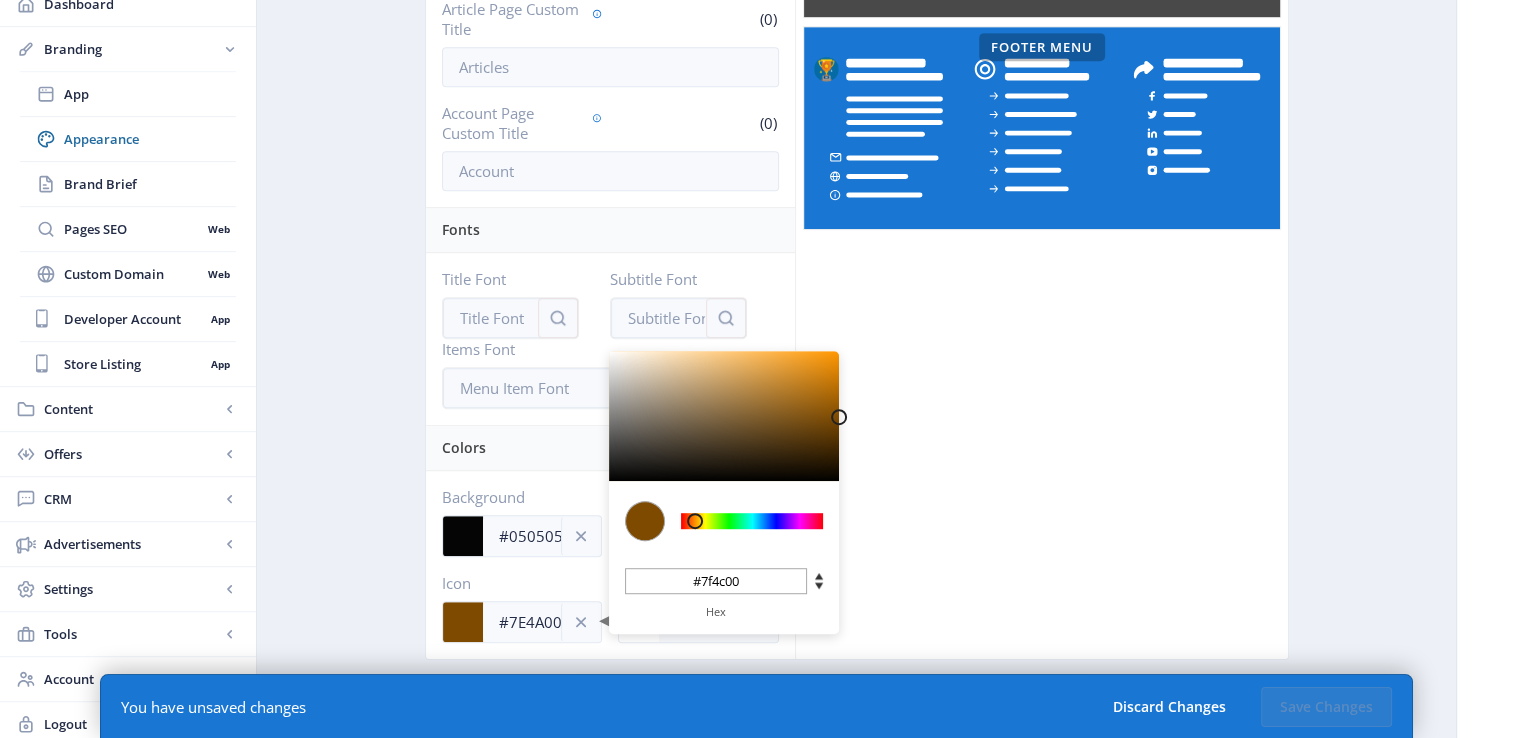 type on "#7e4a00" 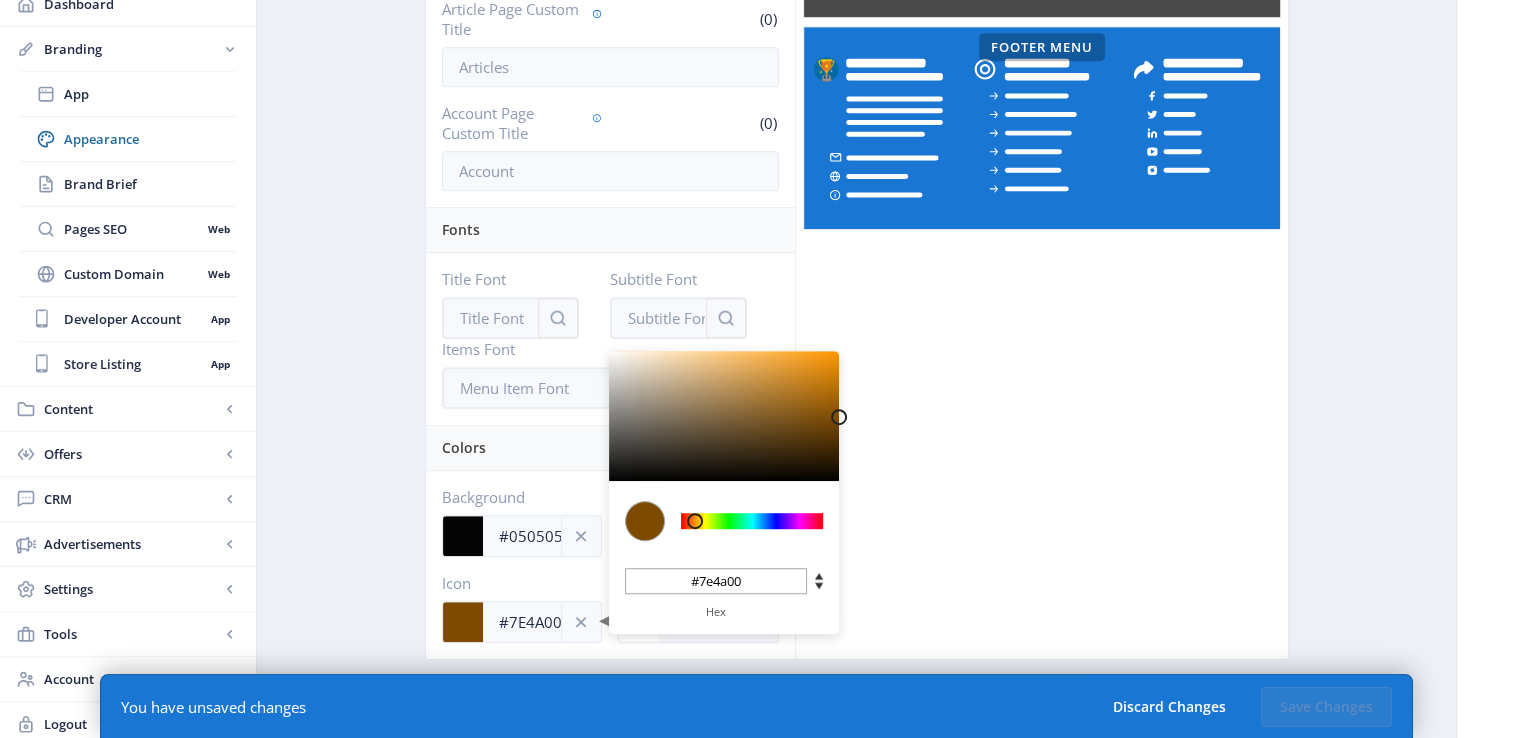 type on "#784700" 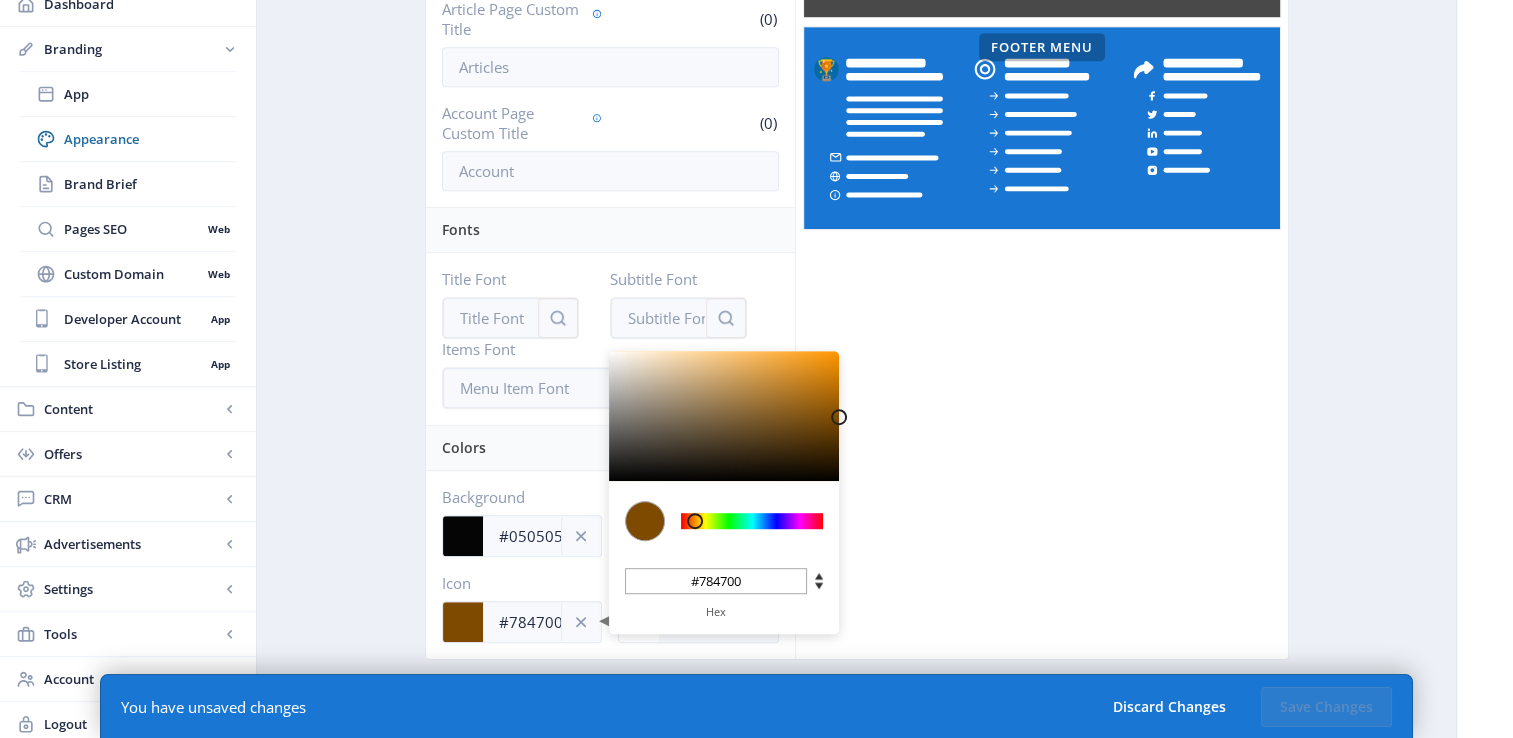 type on "#764600" 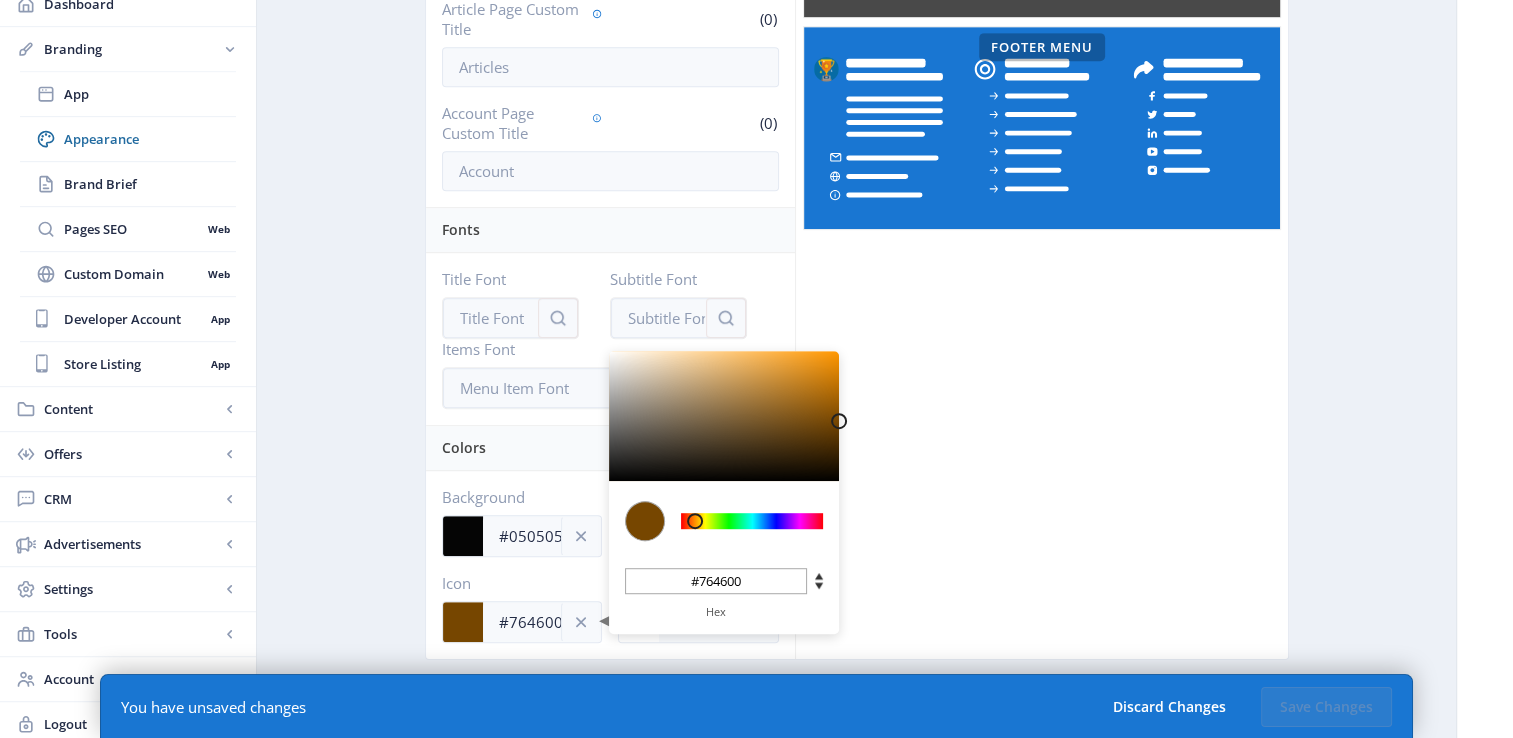 type on "#6A3F00" 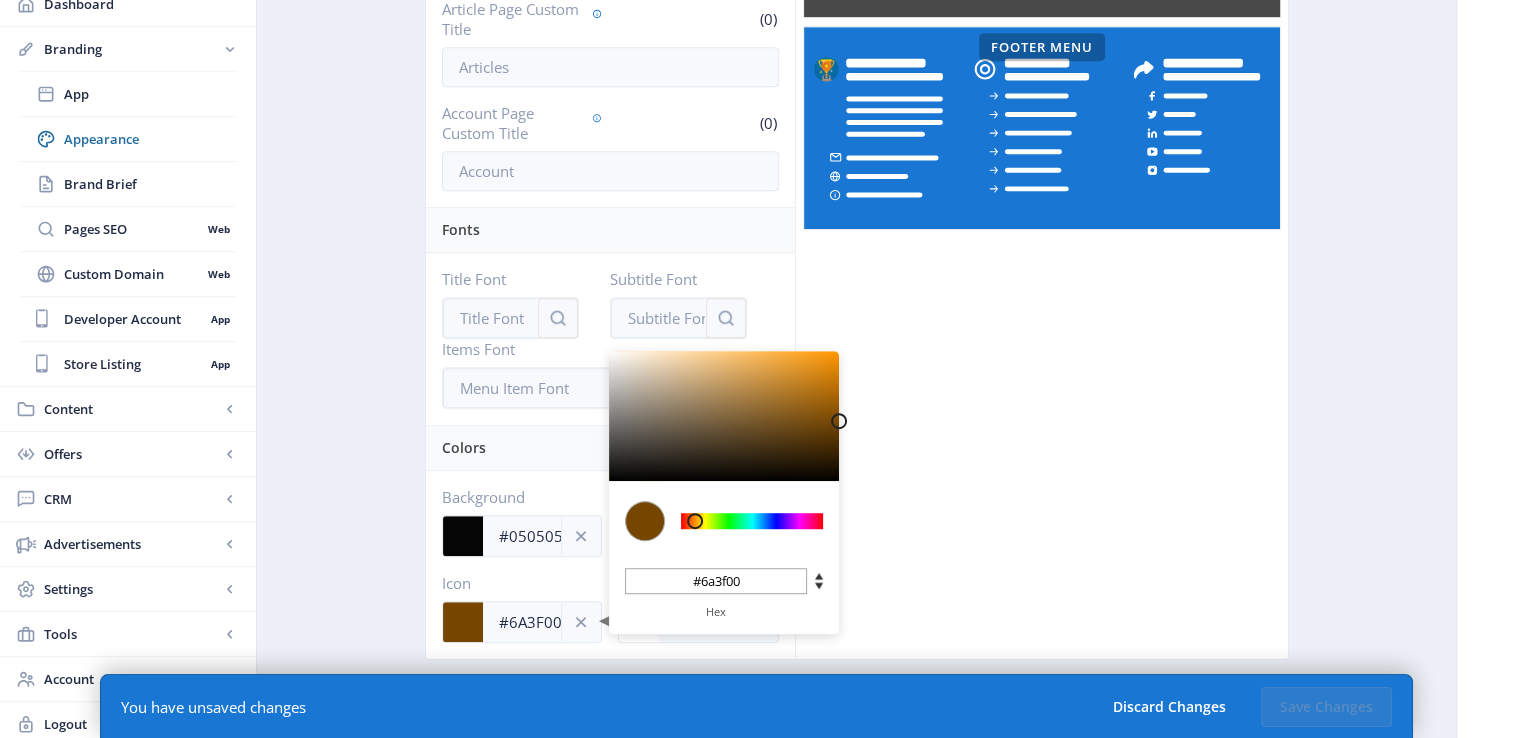 type on "#683E00" 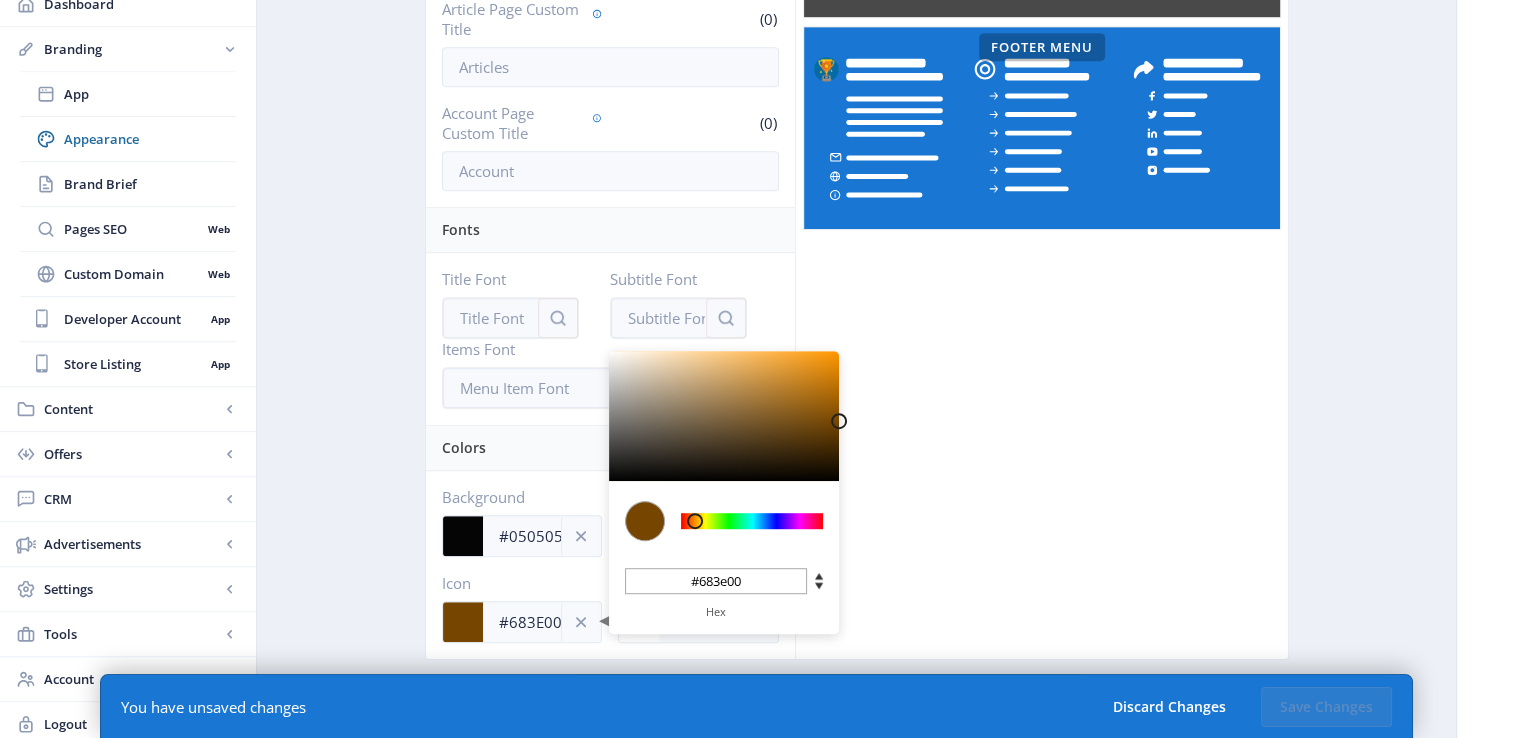 type on "#603900" 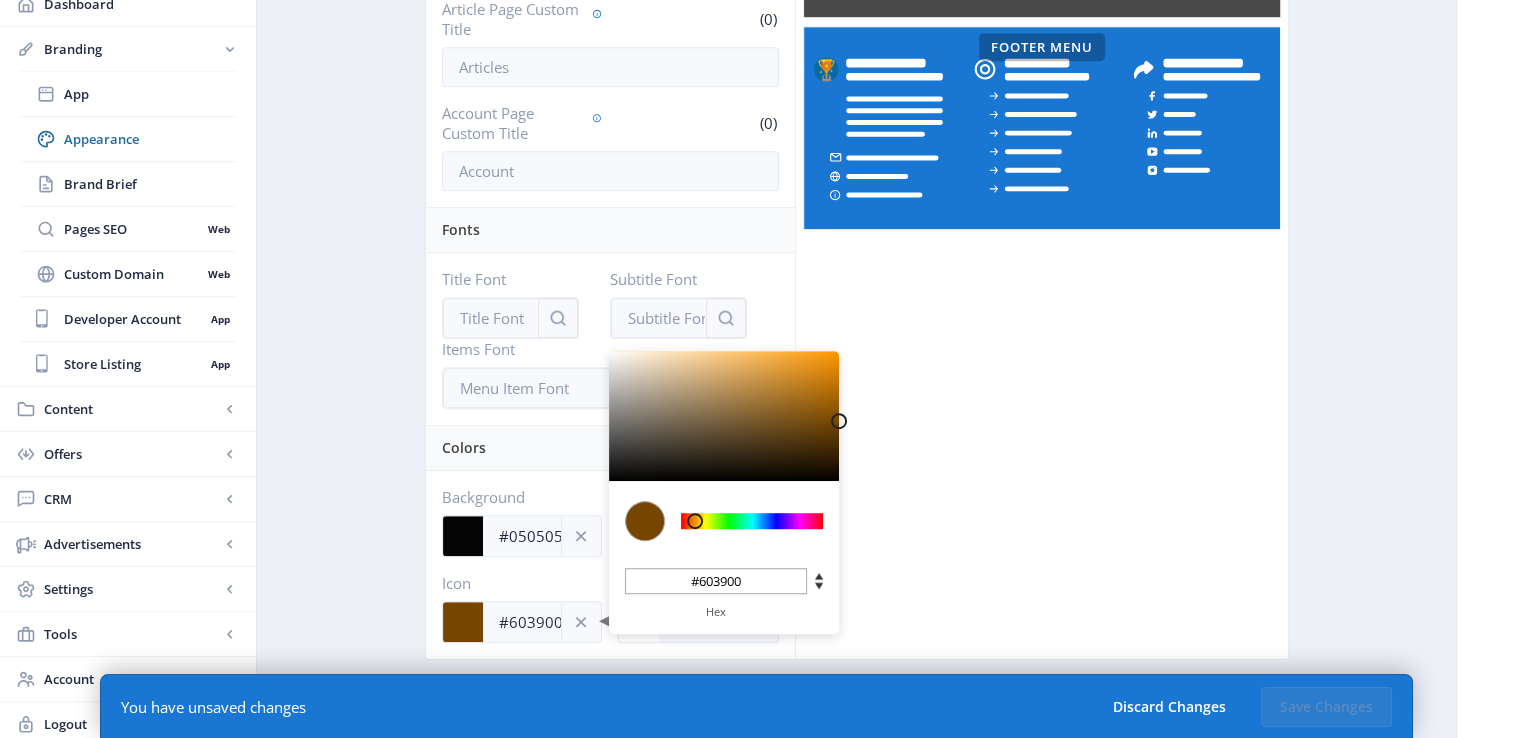type on "#5C3700" 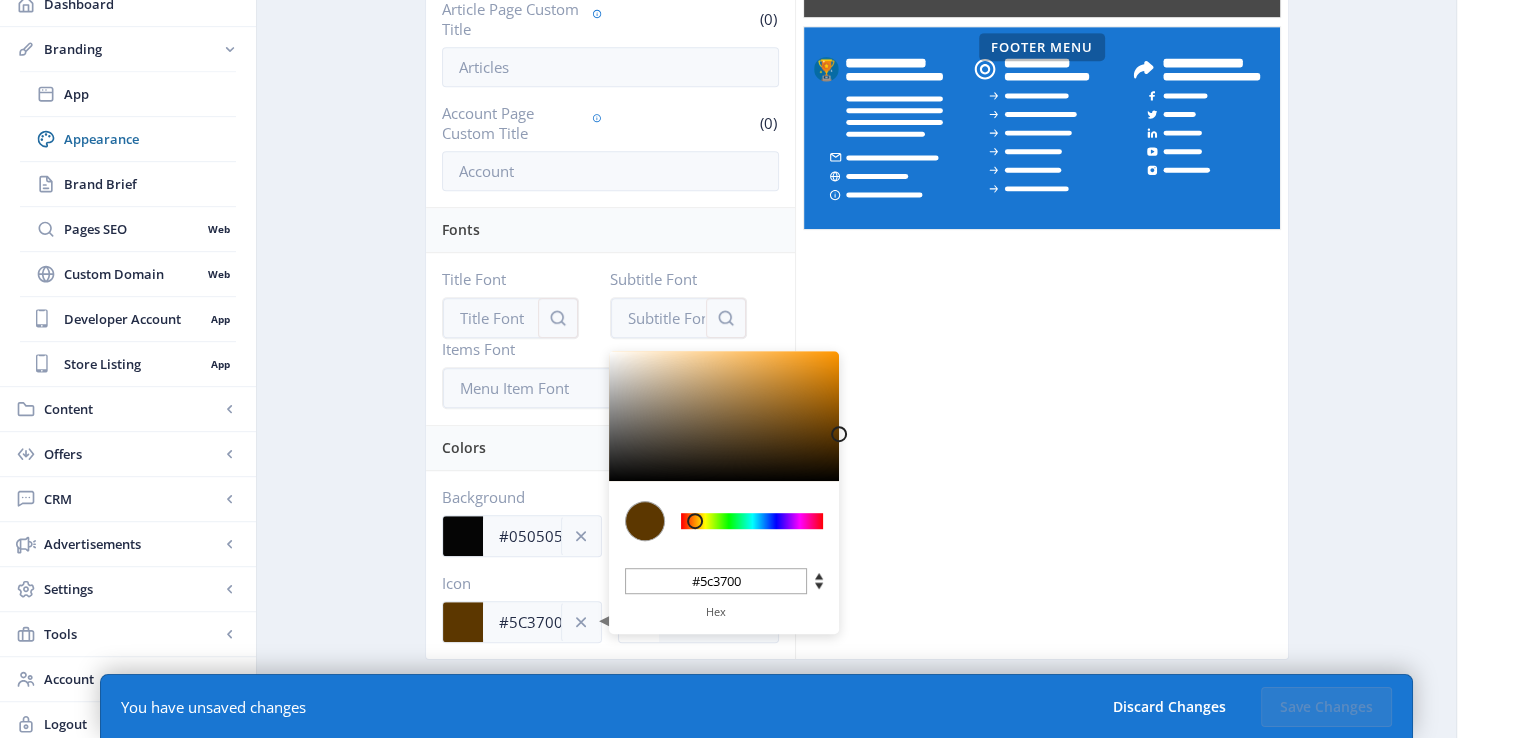 type on "#563300" 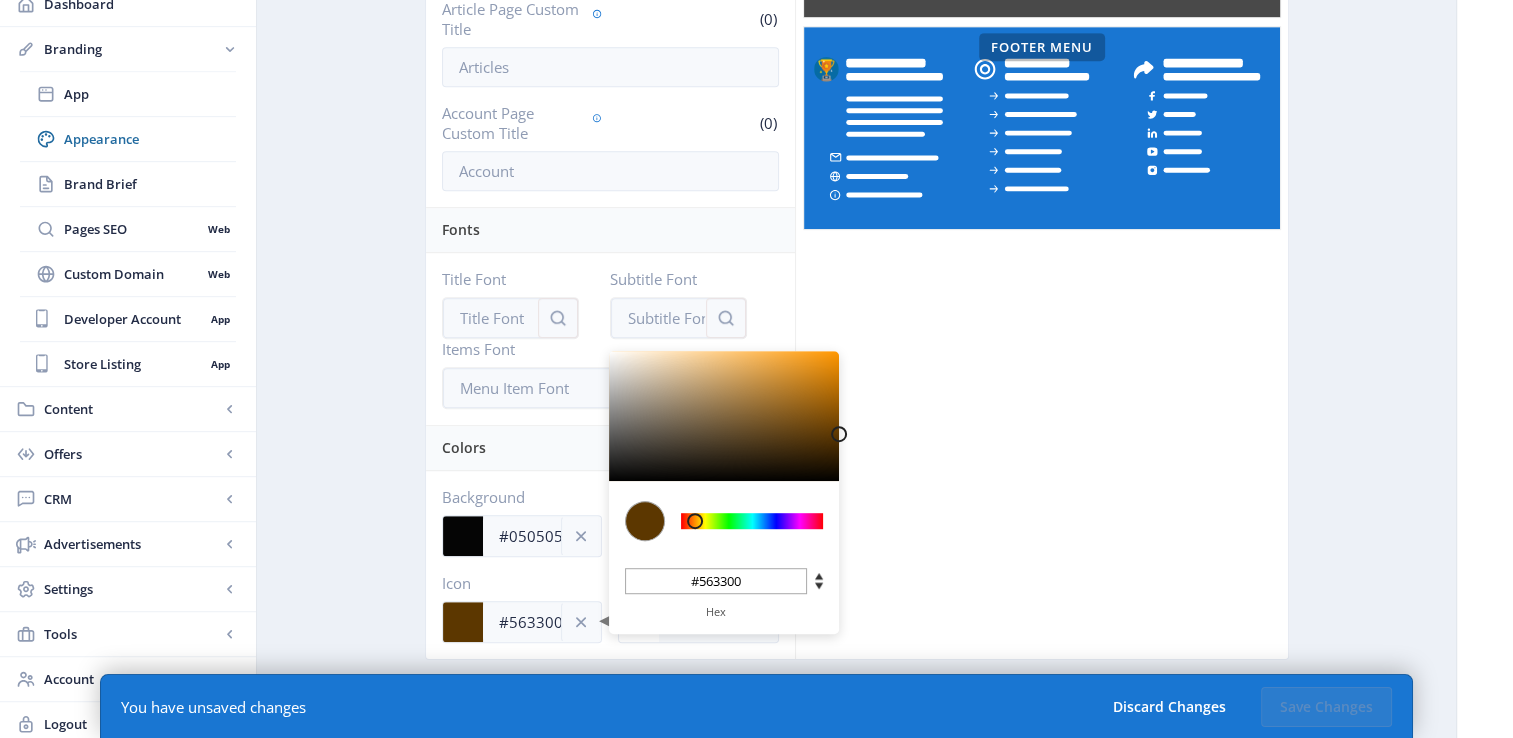type on "#503000" 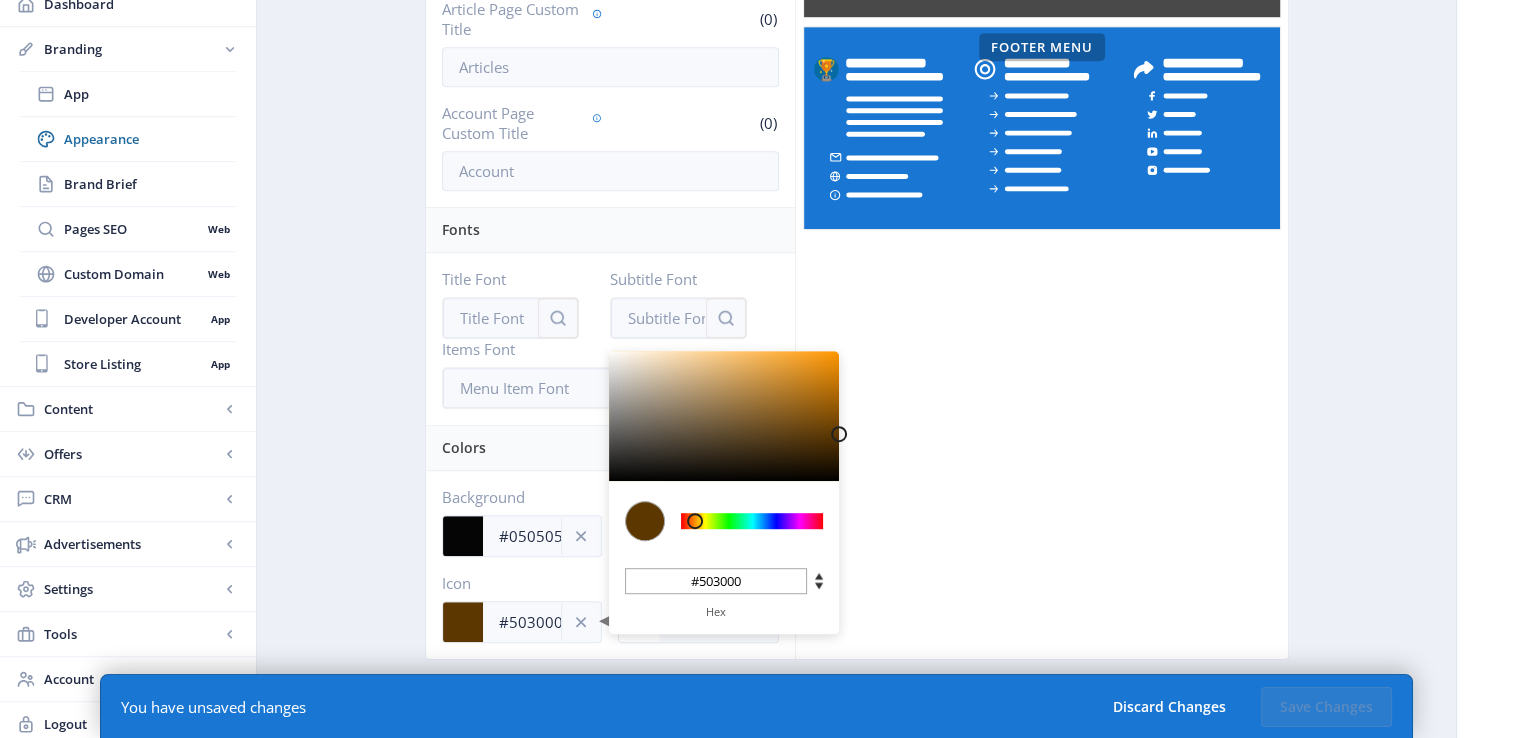 type on "#4E2E00" 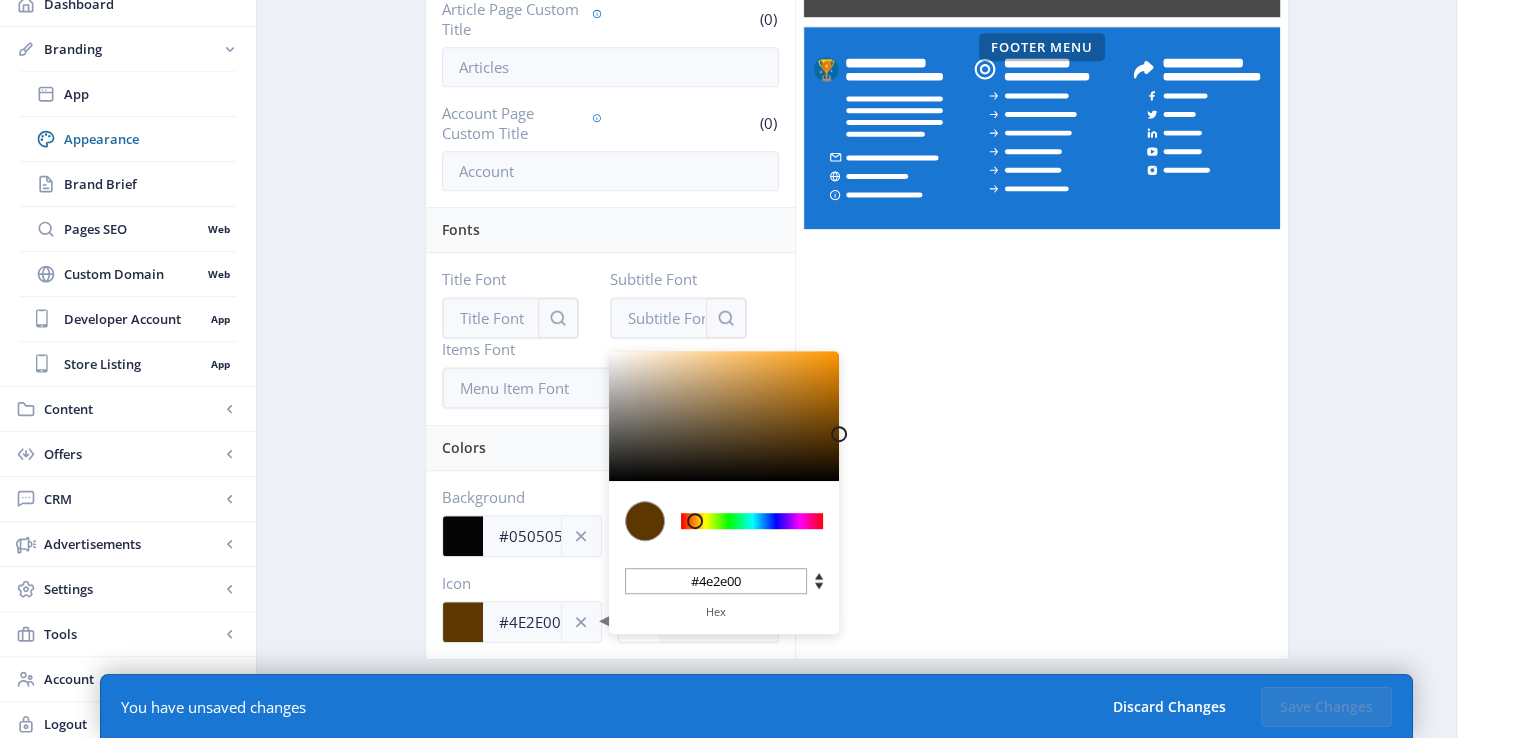 type on "#472A00" 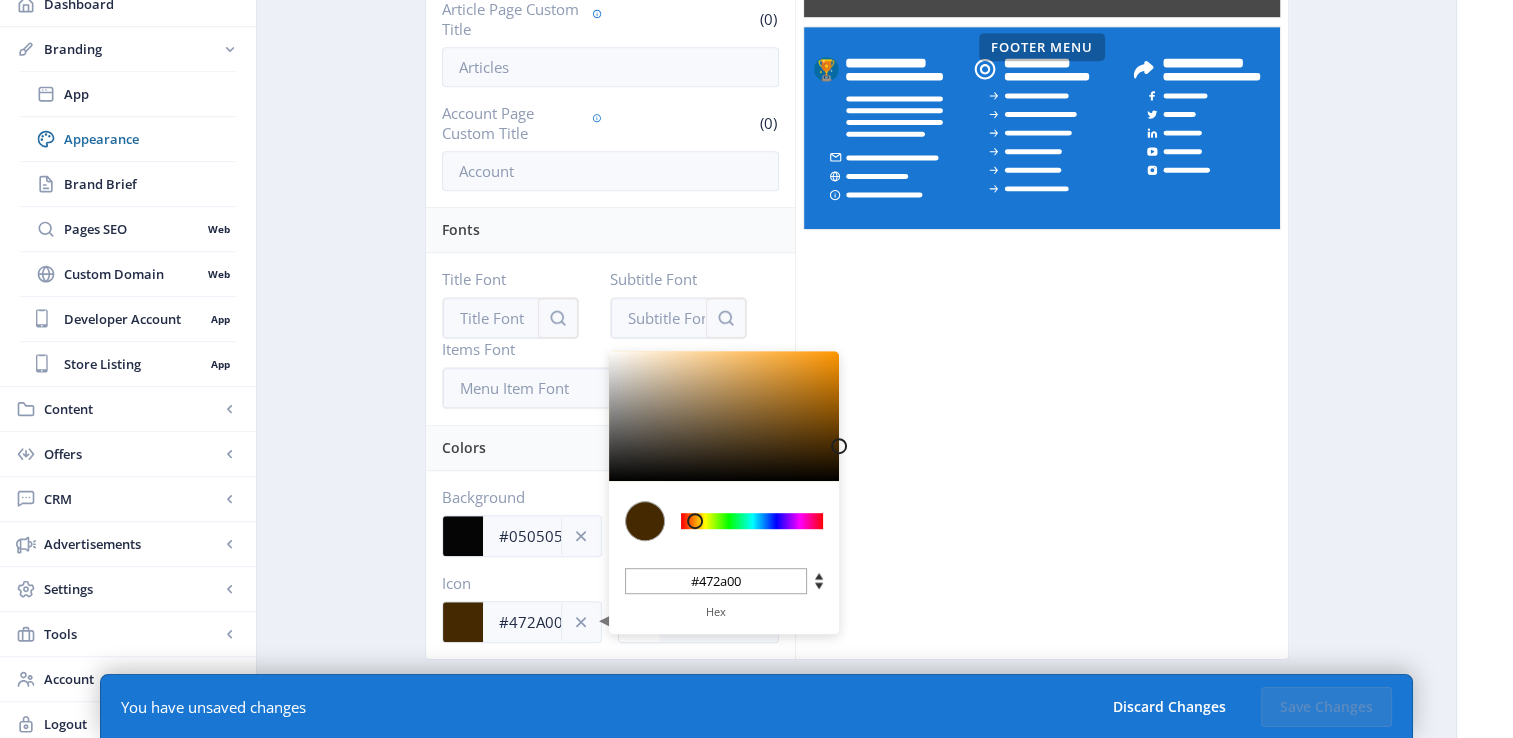type on "#452900" 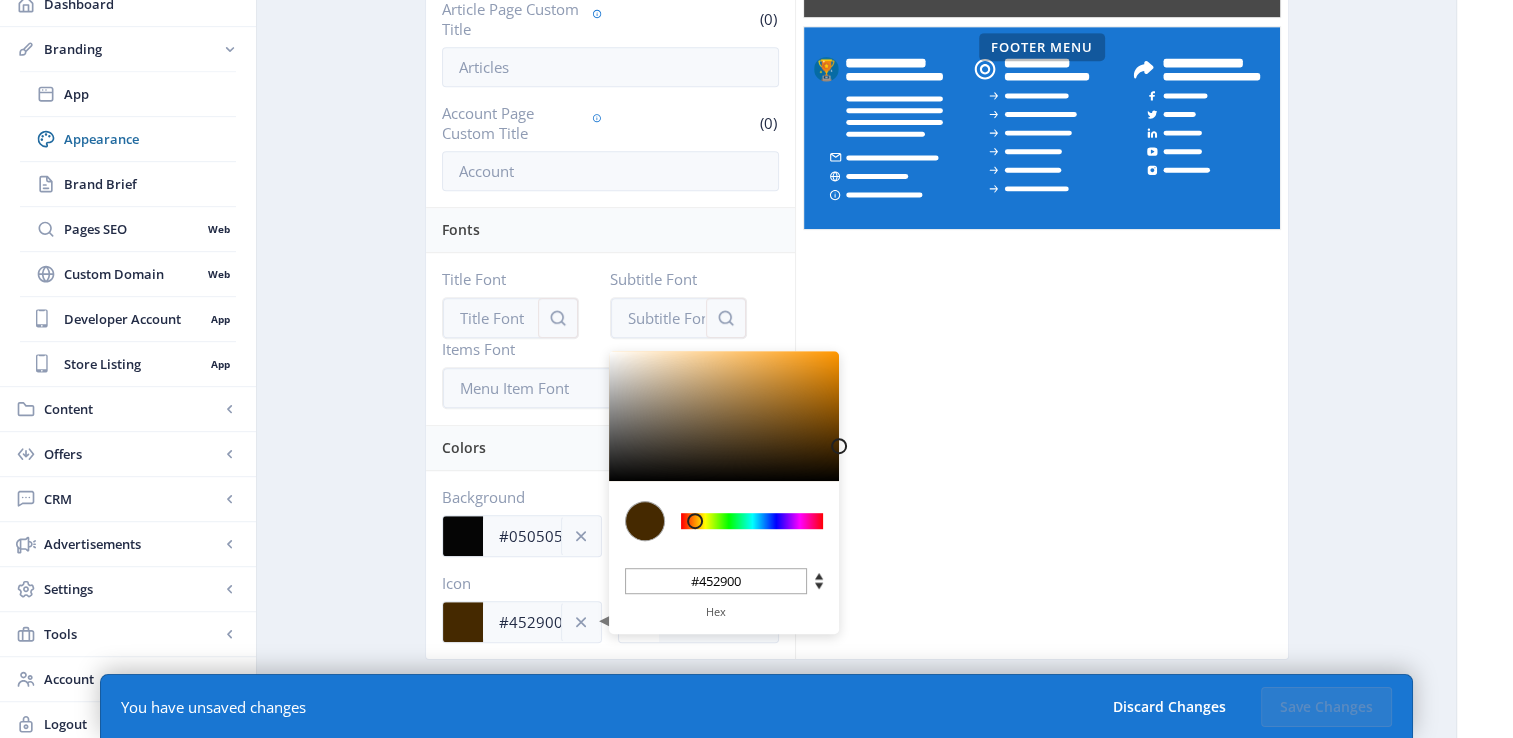 type on "#432800" 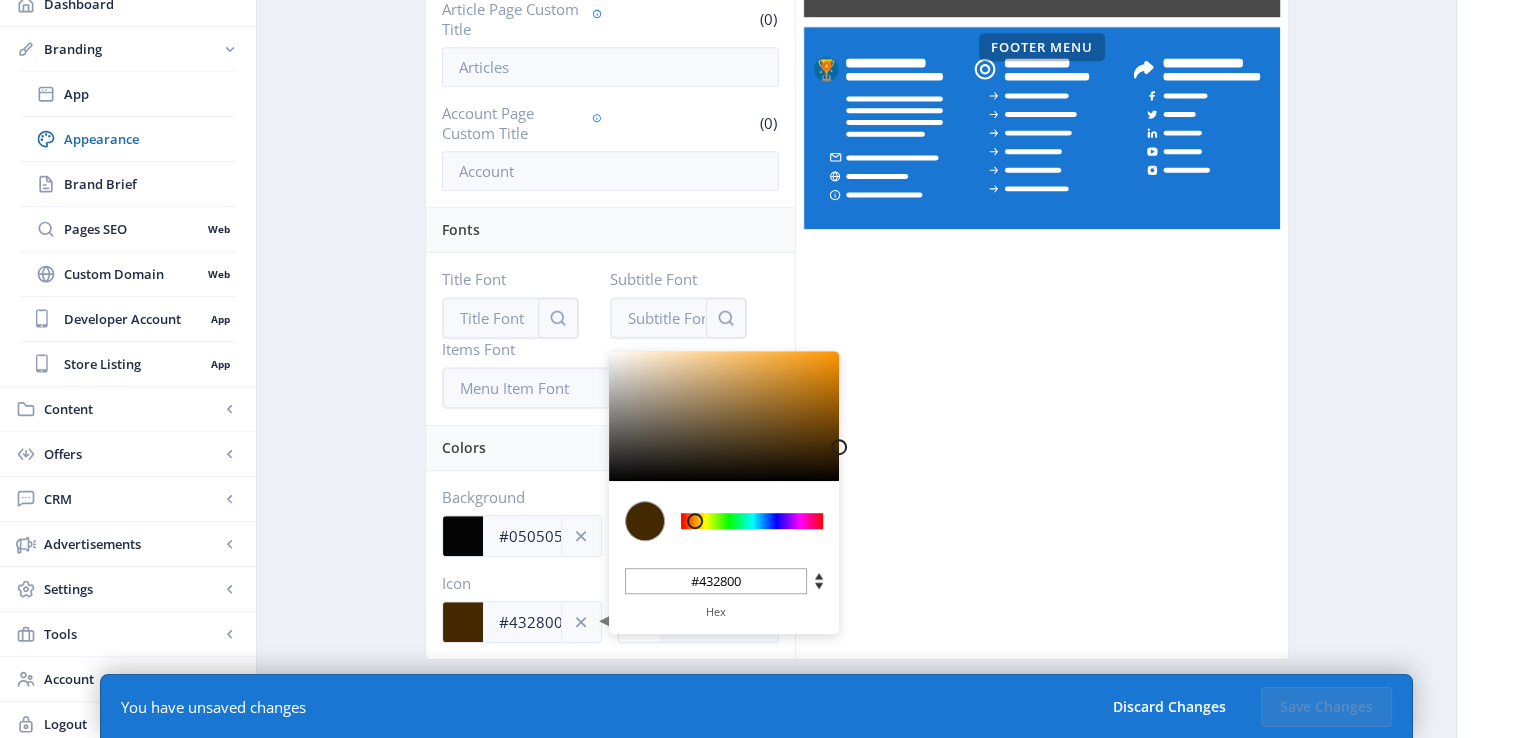 type on "#392200" 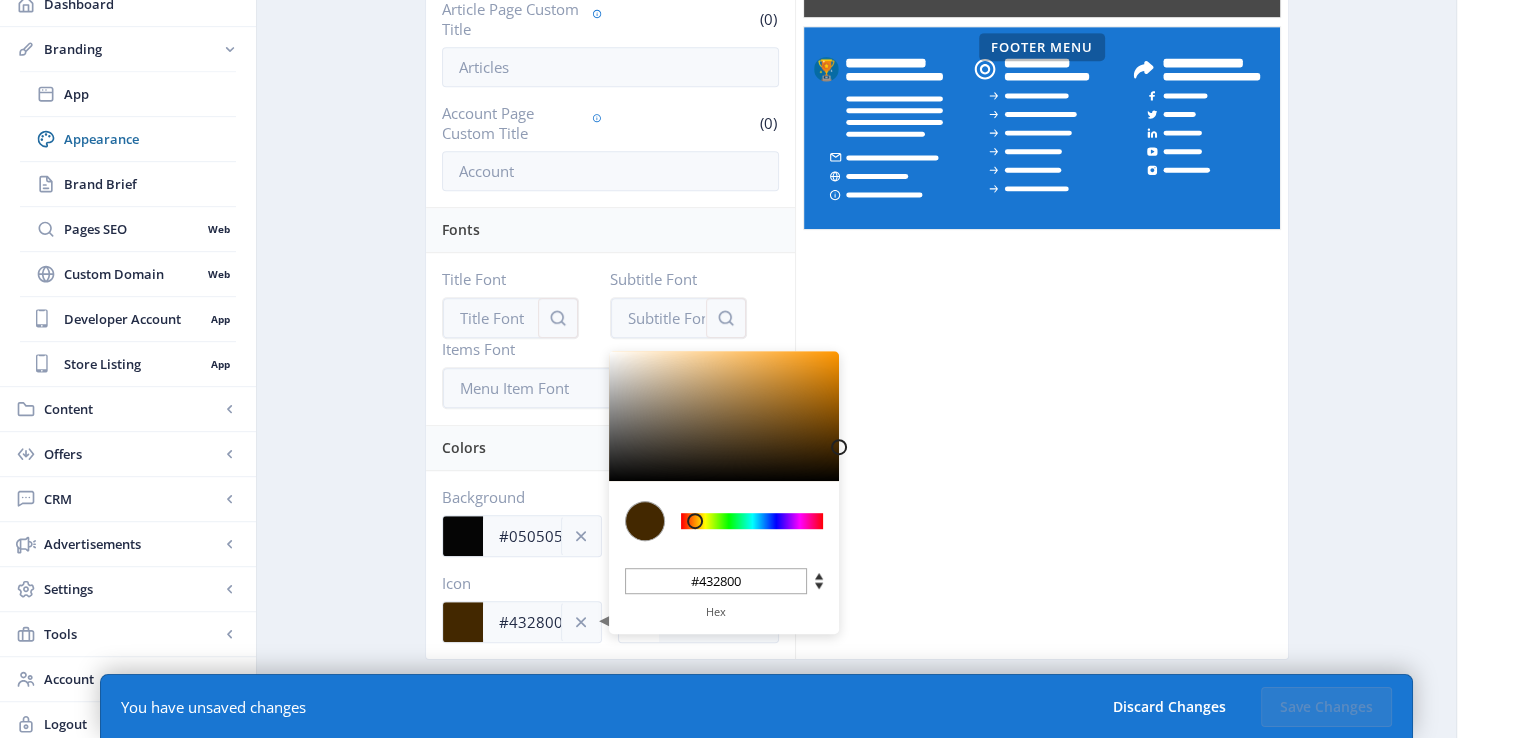 type on "#392200" 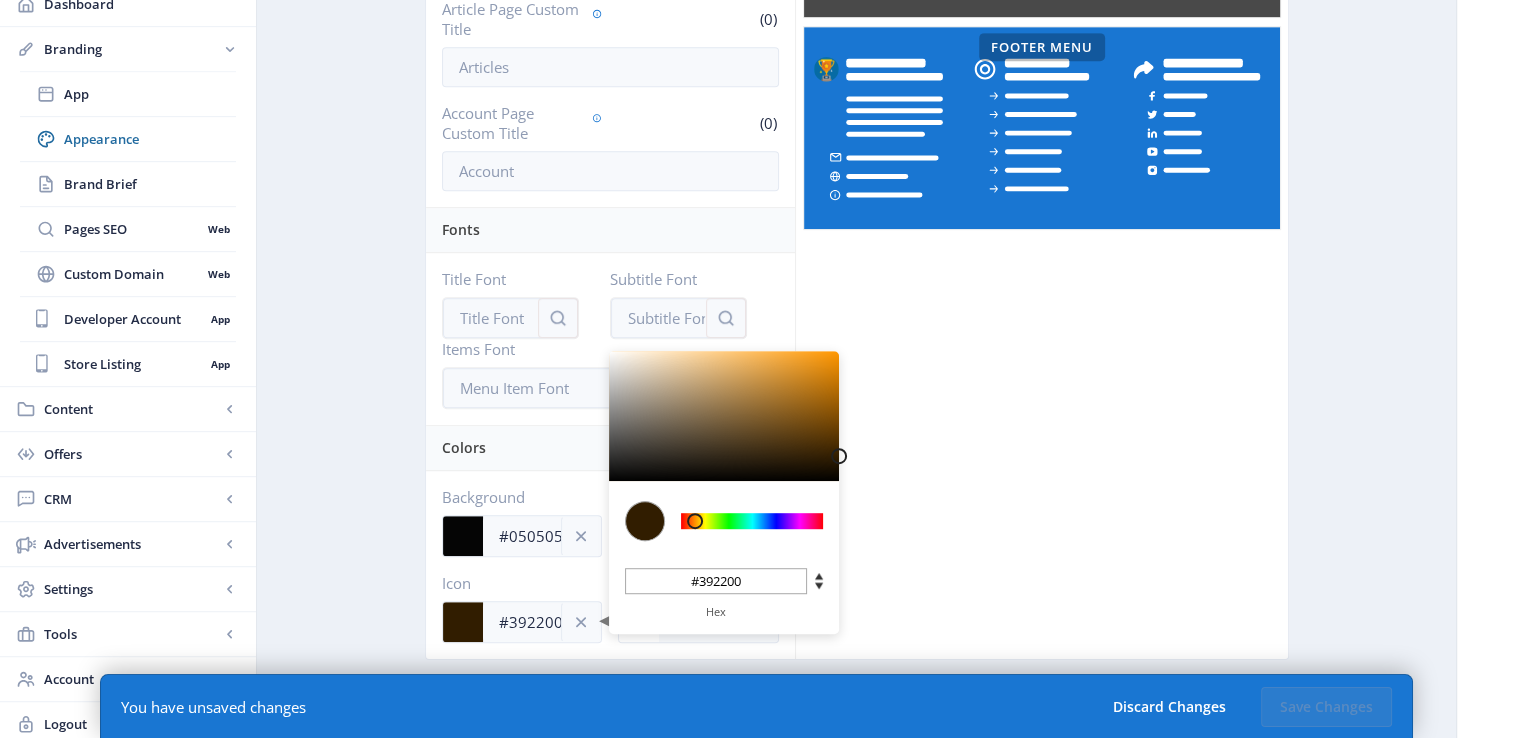 type on "#311D00" 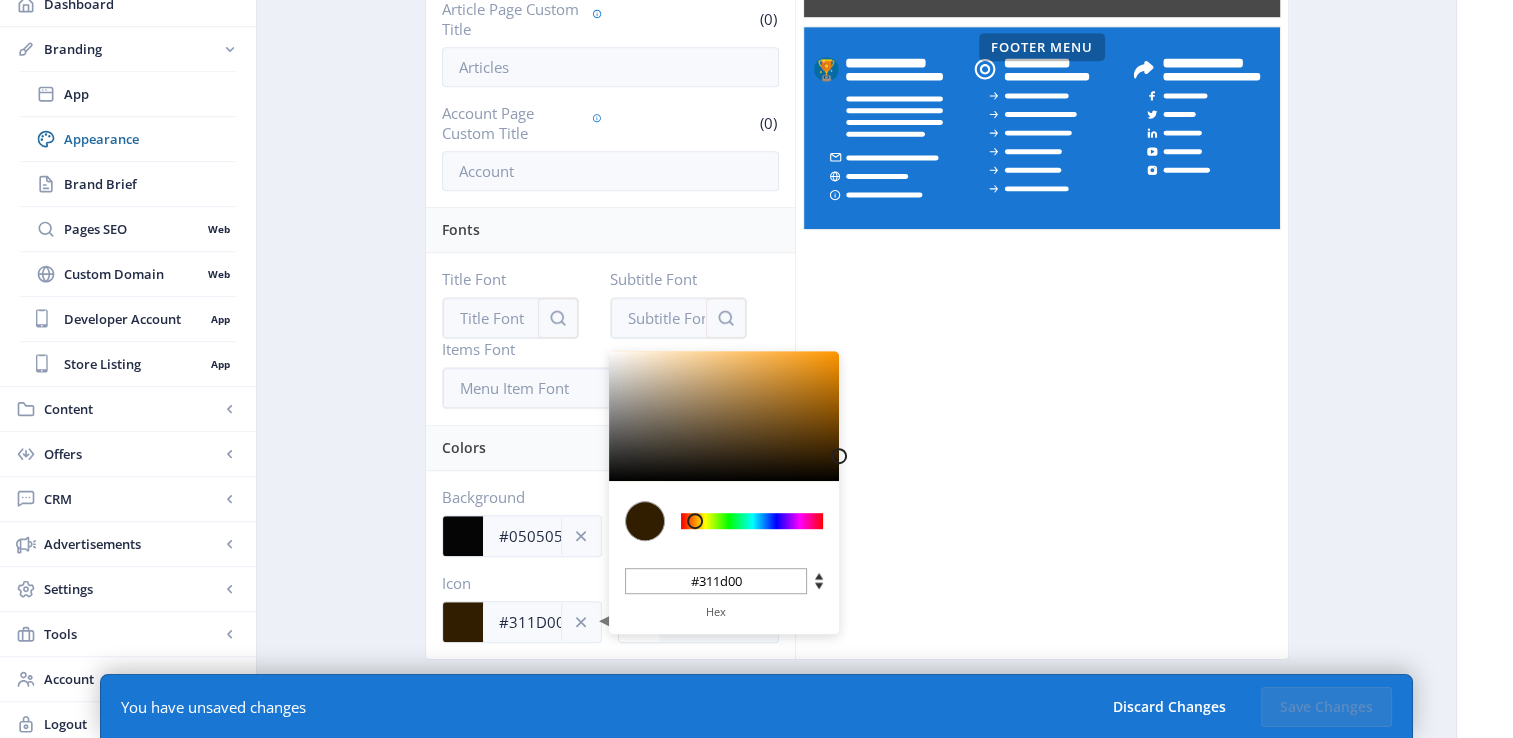 type on "#5C3700" 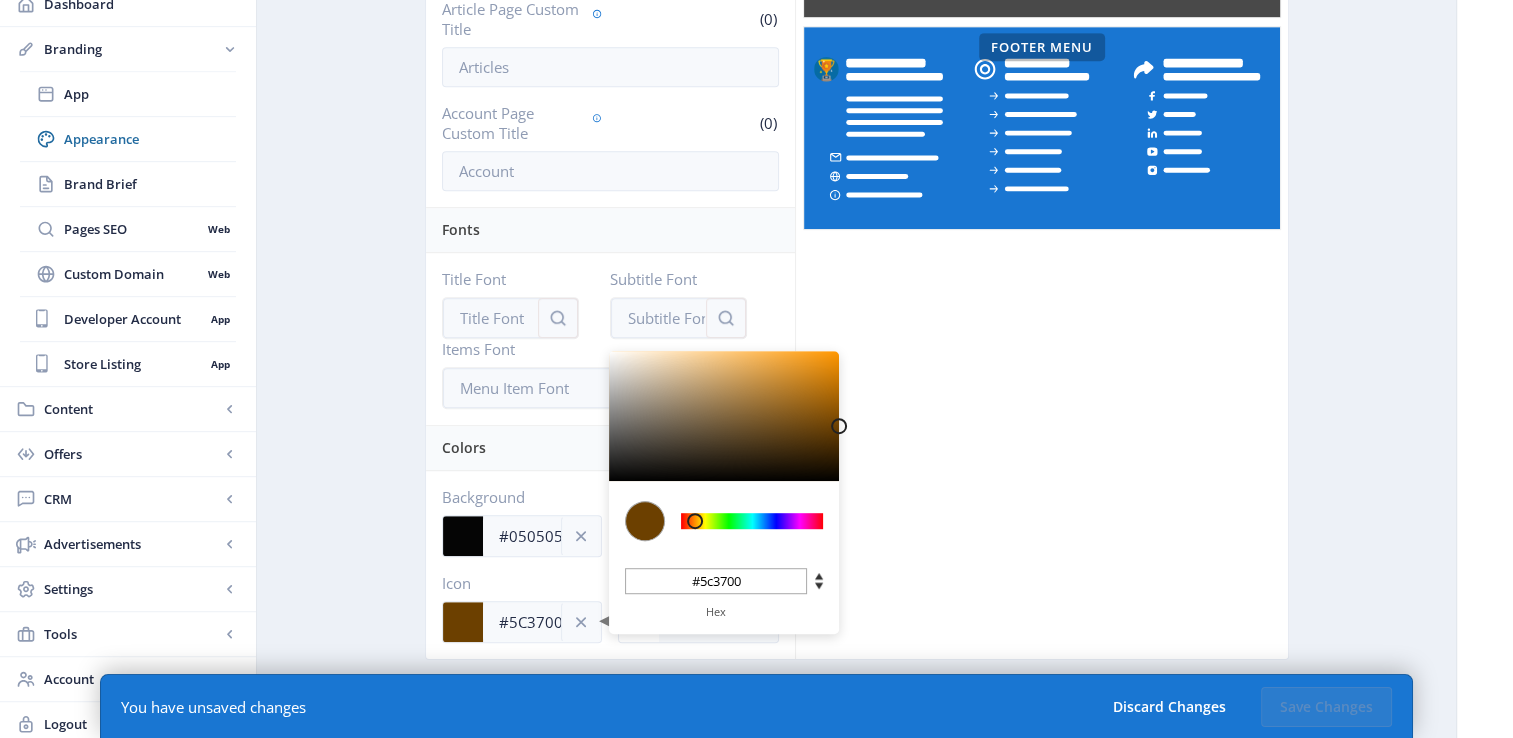 type on "#6C4000" 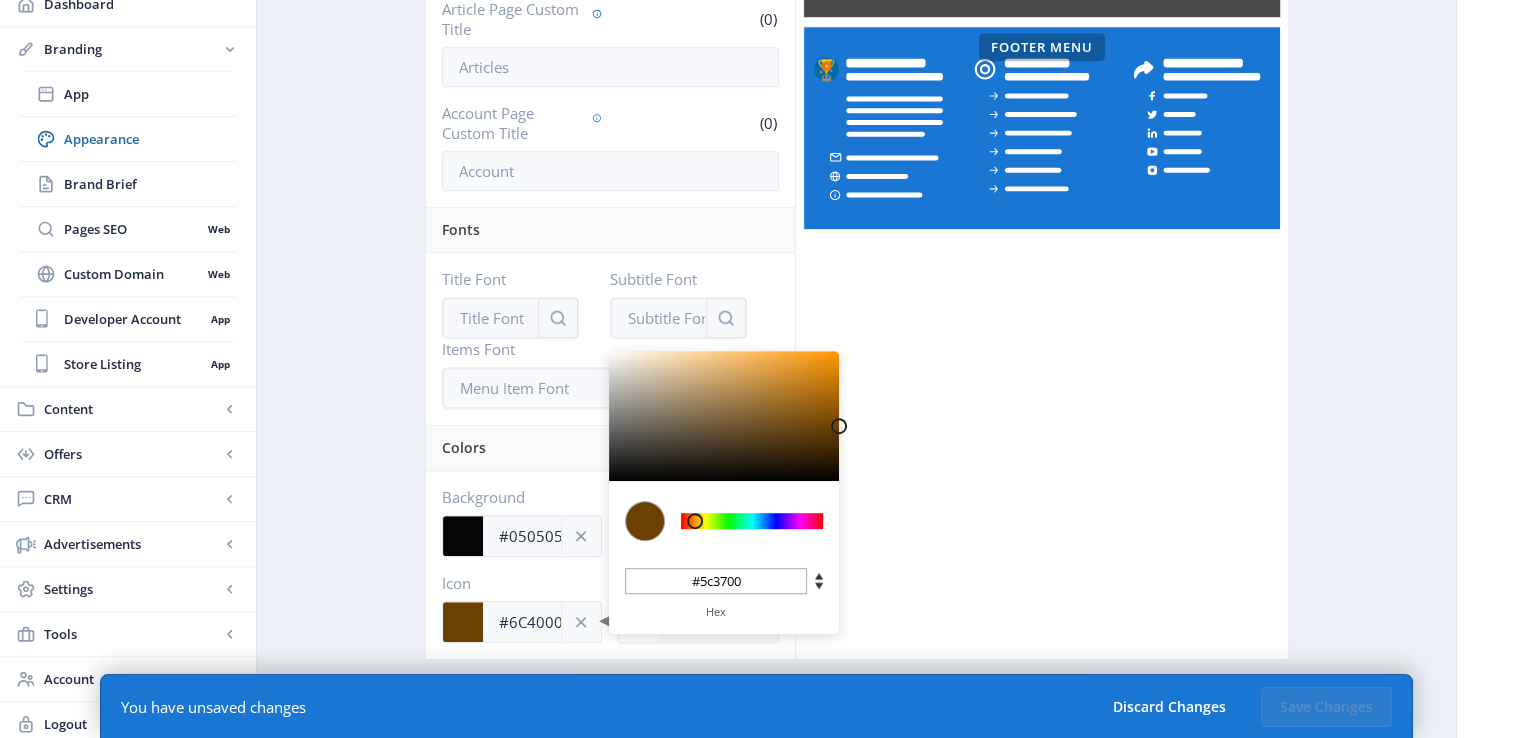 type on "#6c4000" 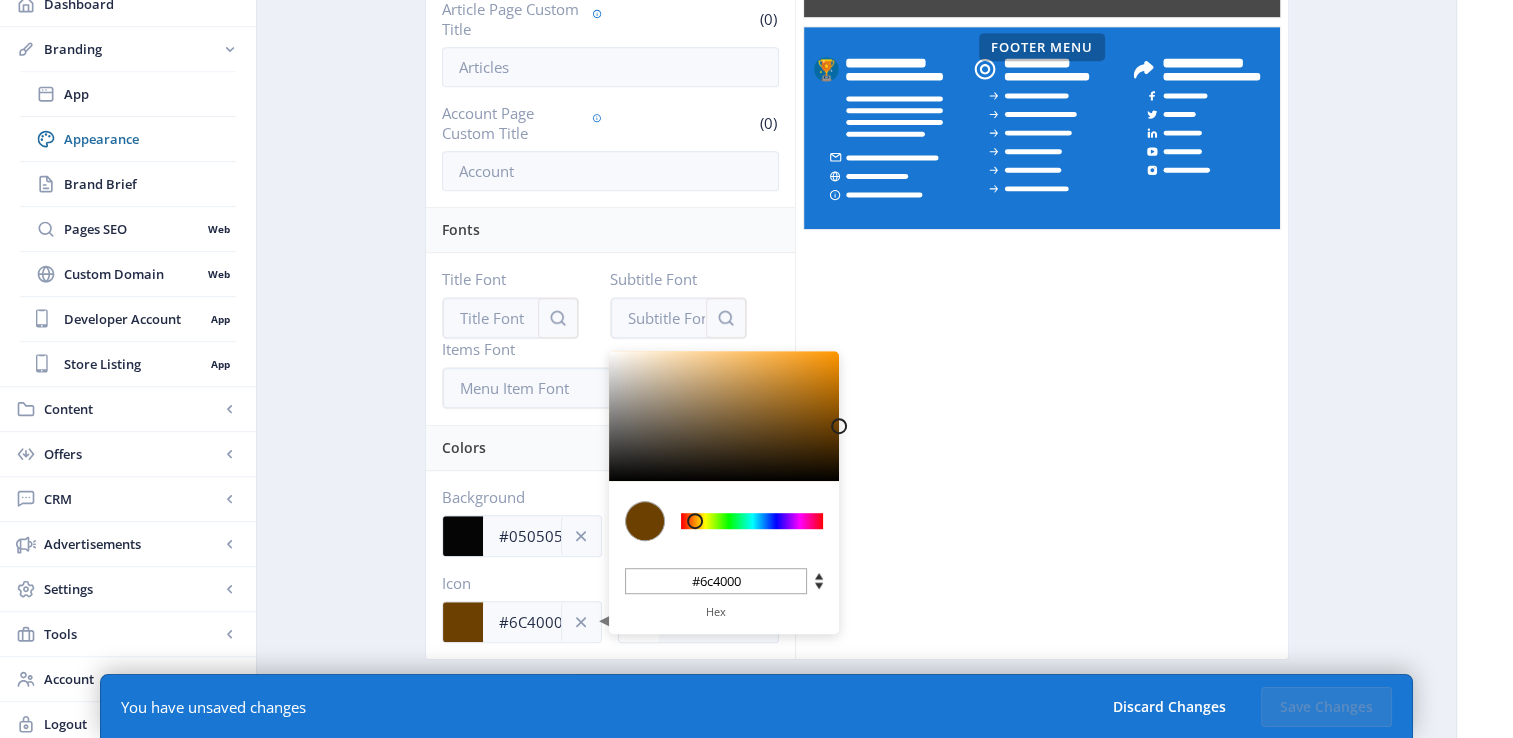 type on "#724300" 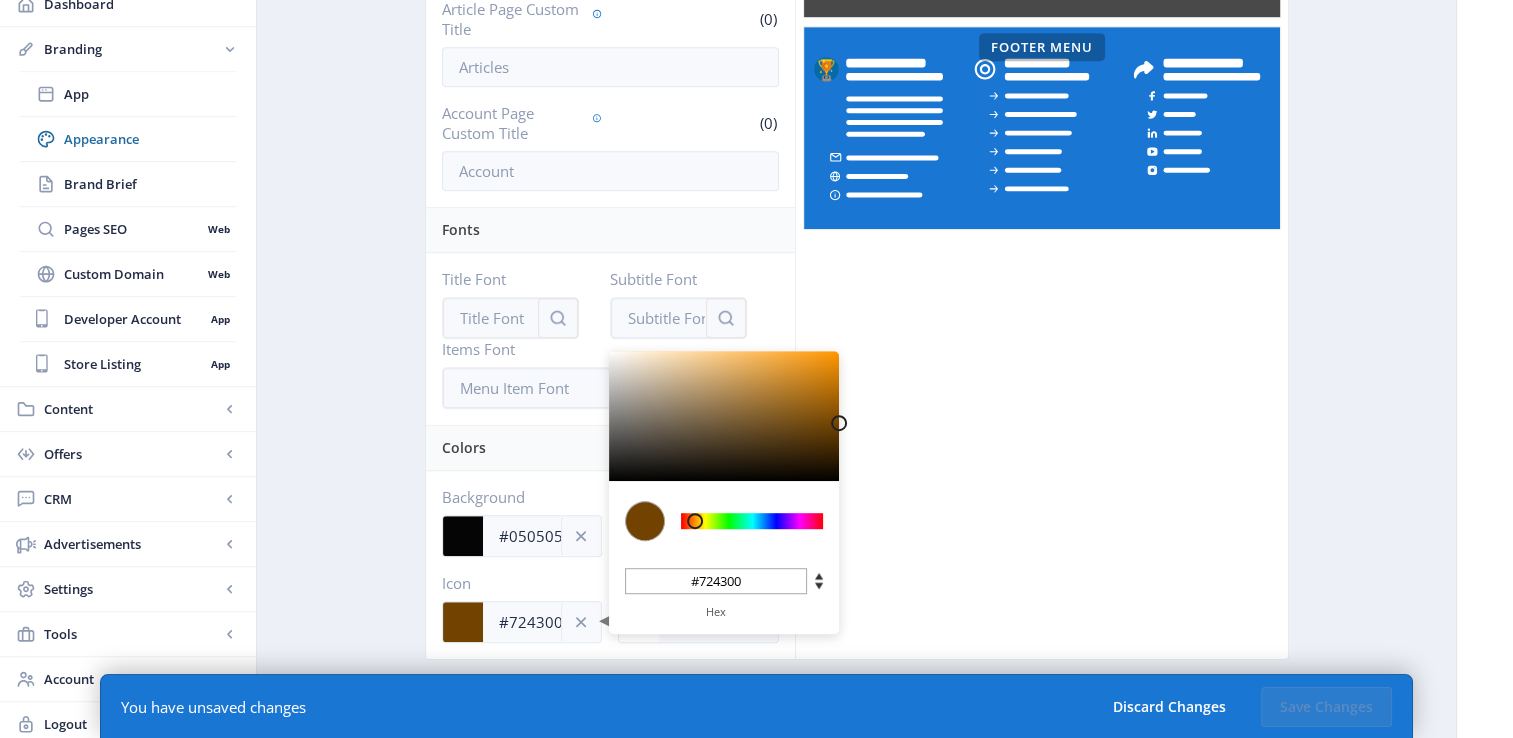 type on "#704200" 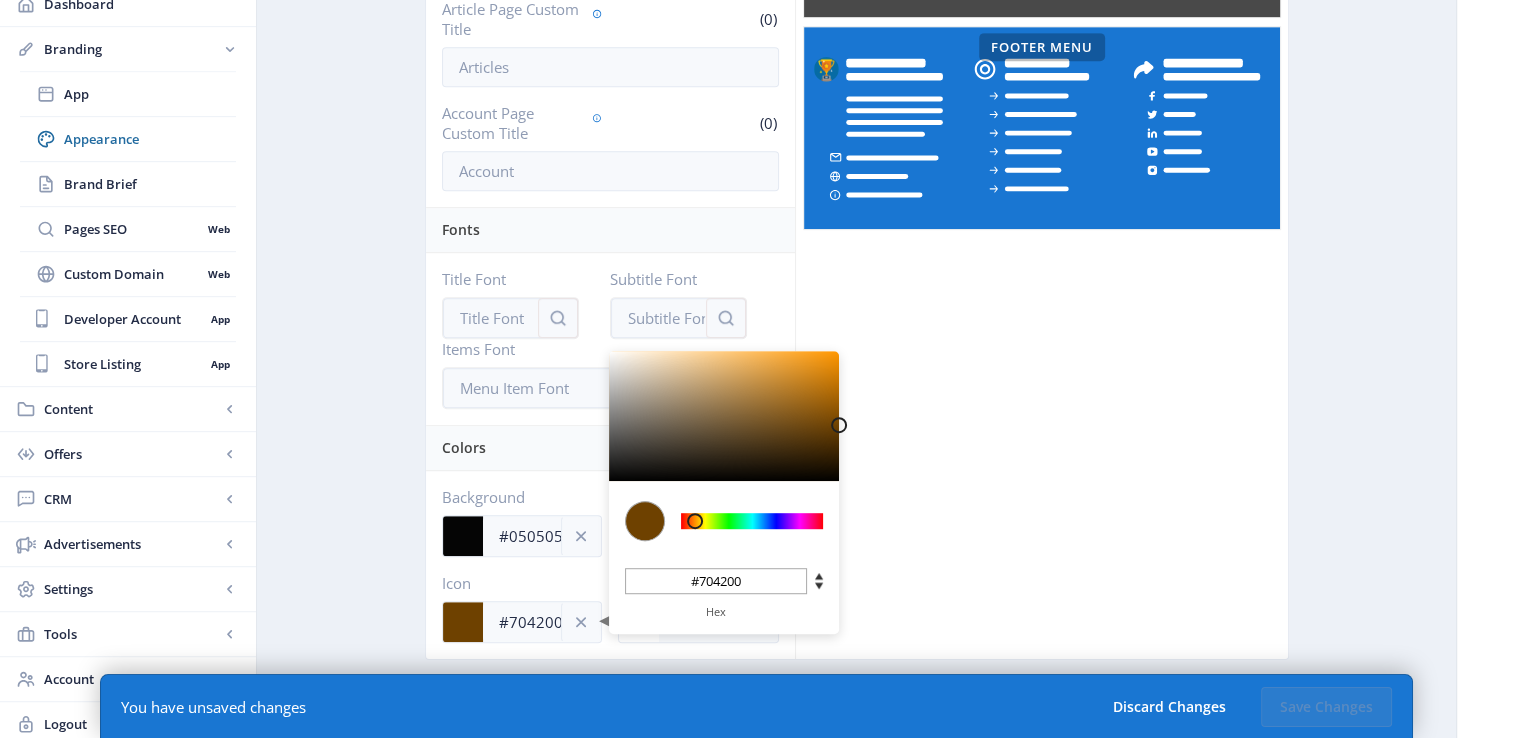 type on "#6E4100" 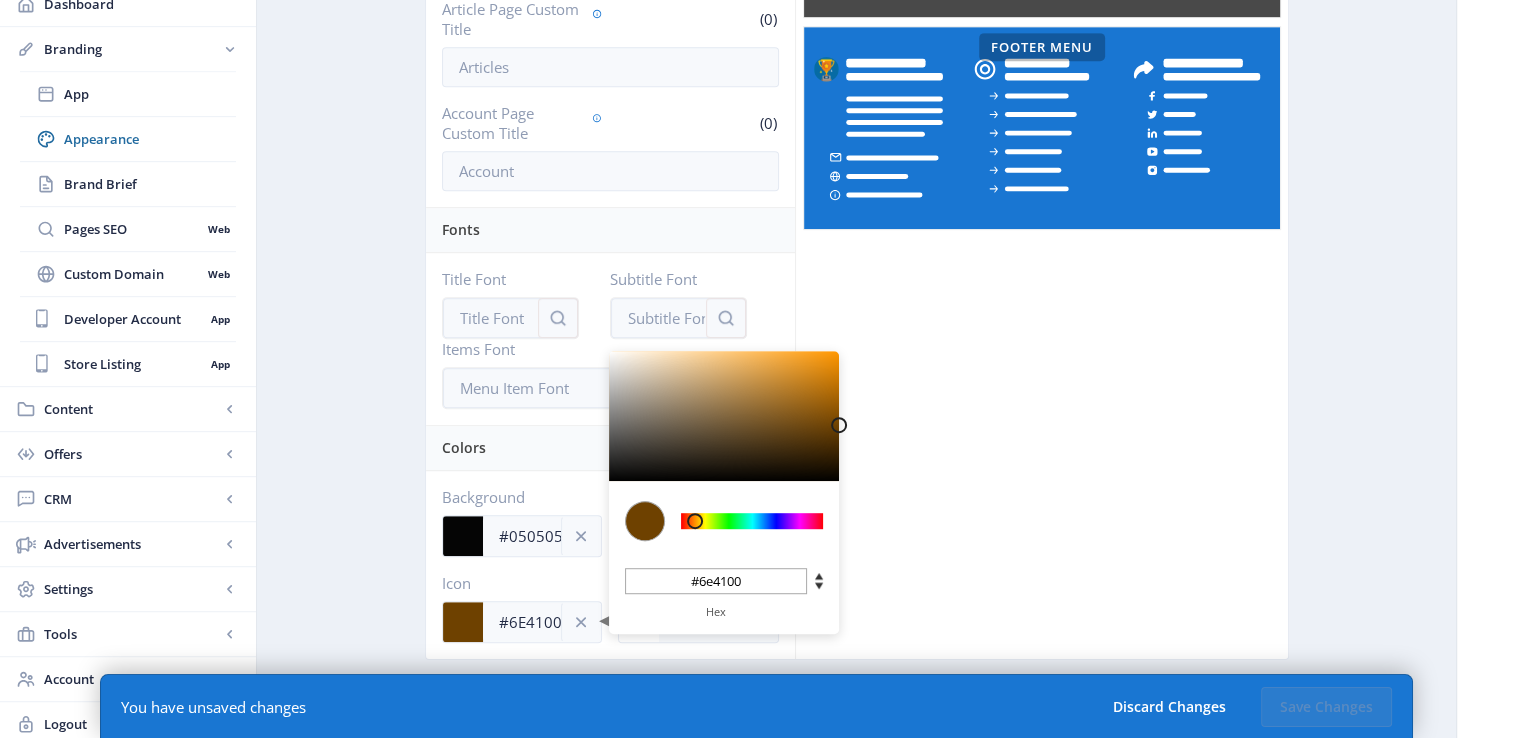 type on "#6A3F00" 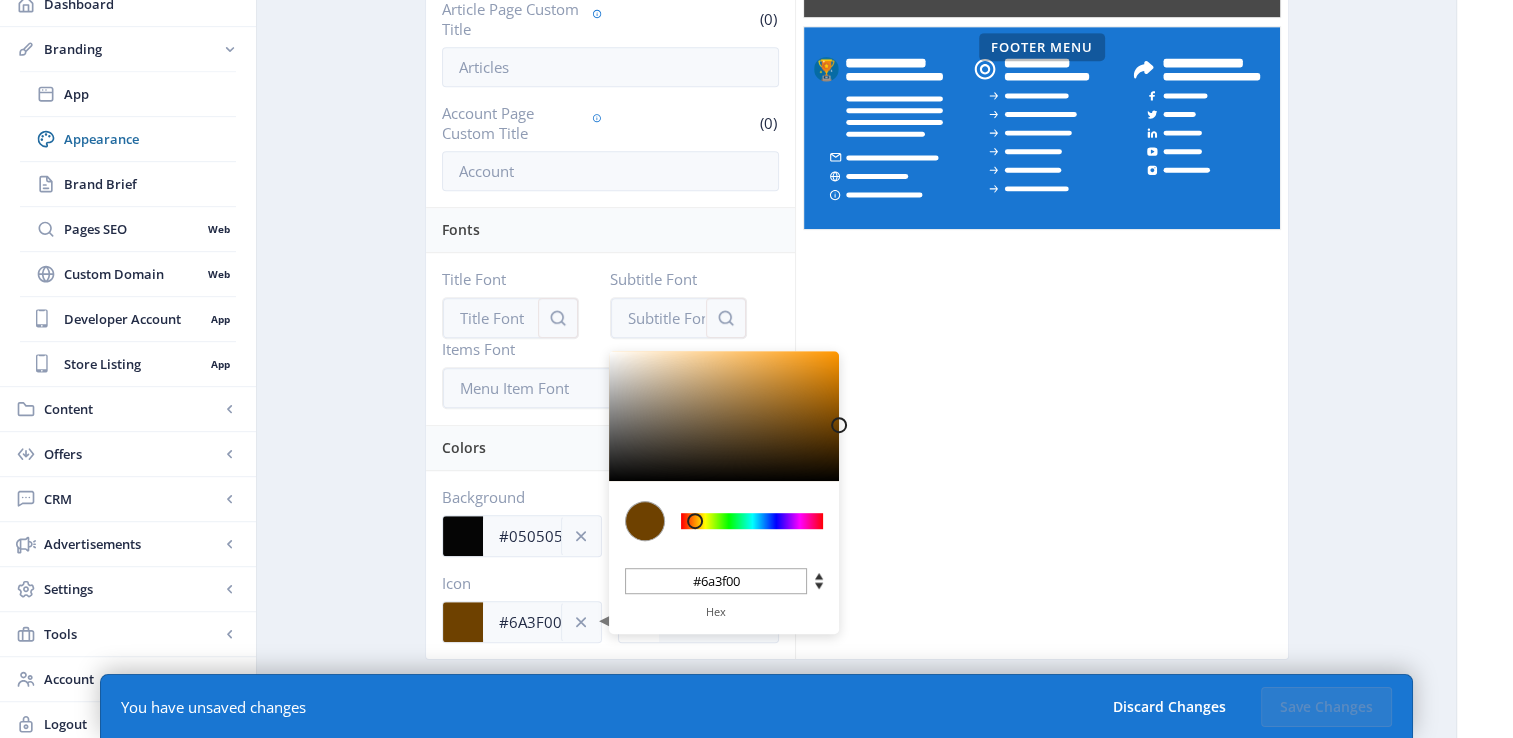 type on "#683E00" 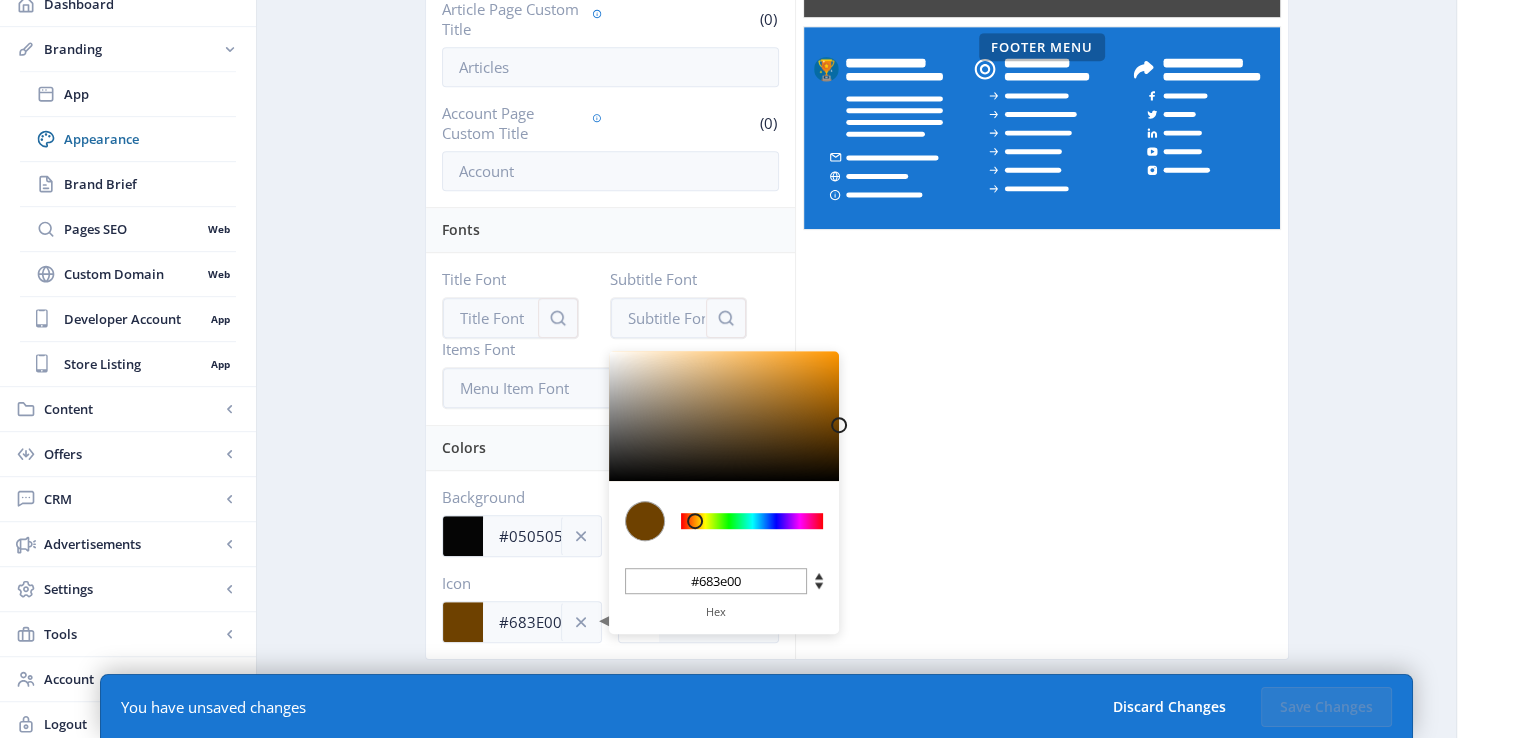 type on "#663C00" 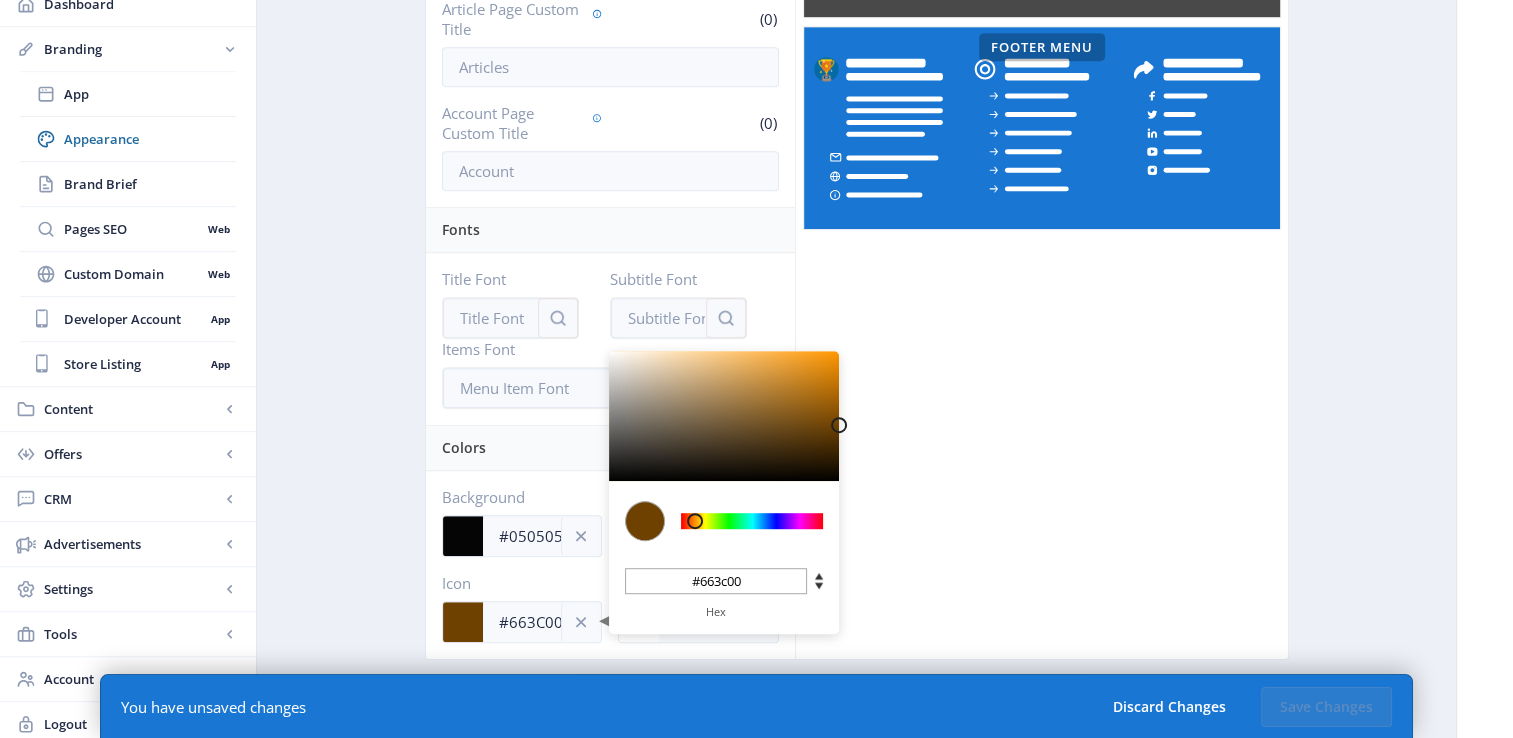 type on "#623A00" 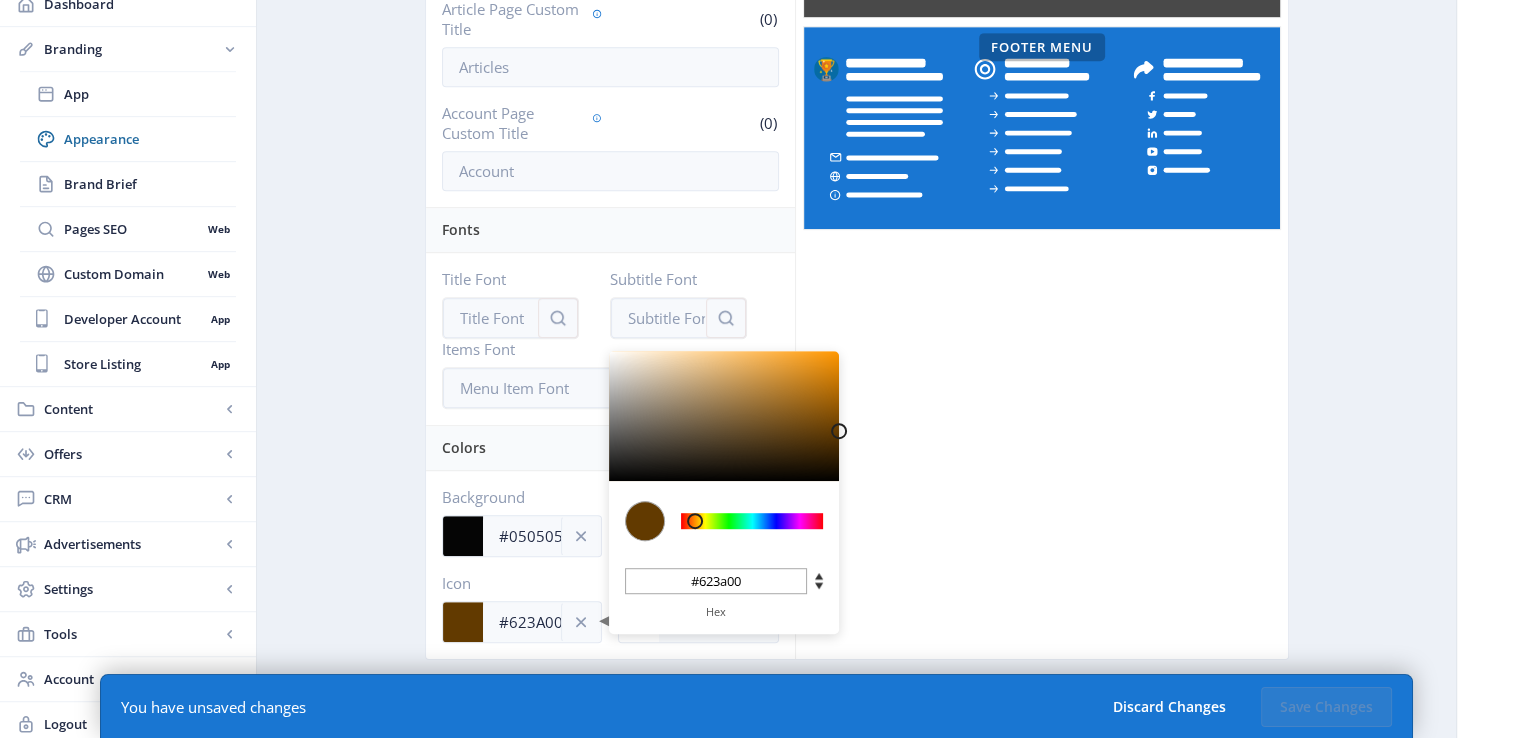 type on "#603900" 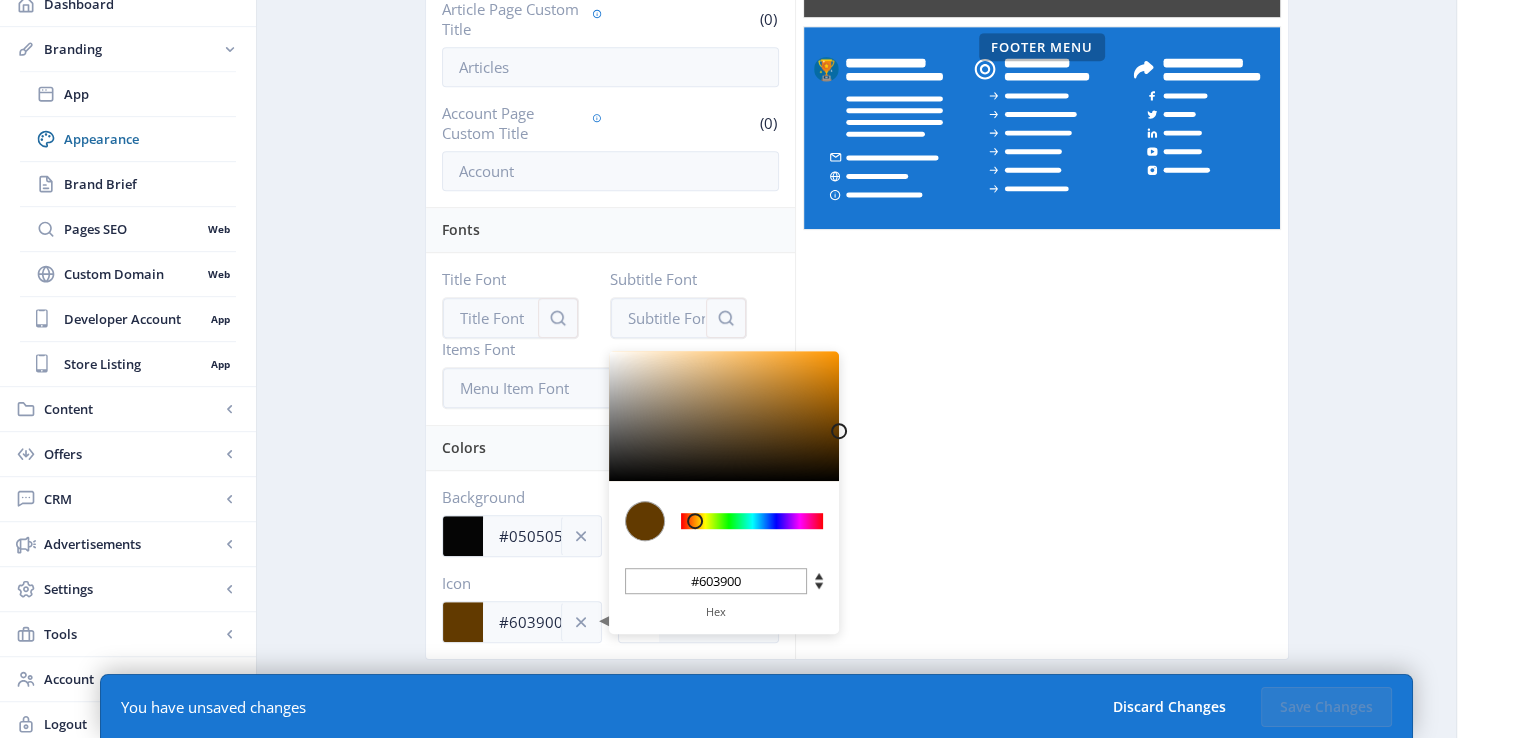 type on "#5E3800" 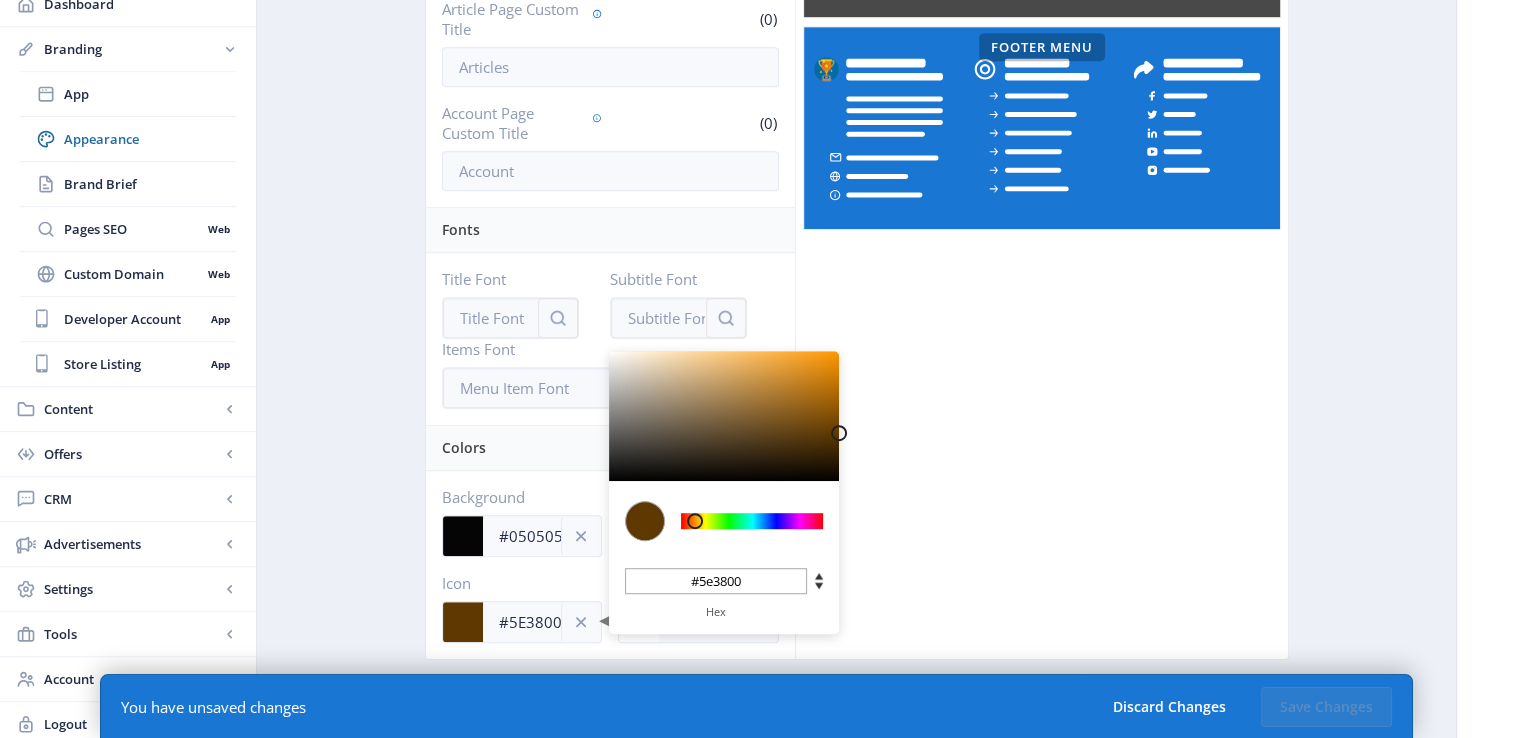 drag, startPoint x: 836, startPoint y: 385, endPoint x: 863, endPoint y: 433, distance: 55.072678 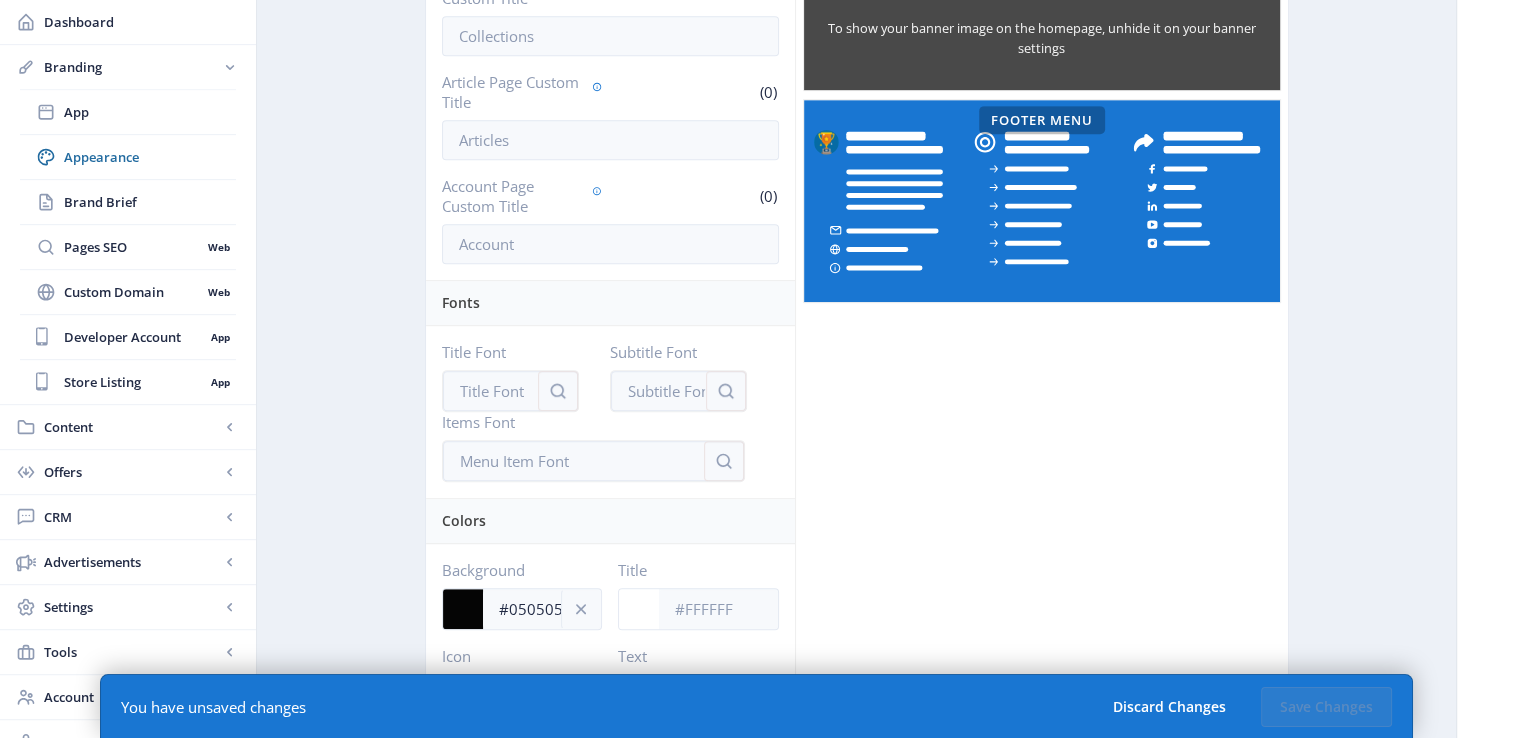 scroll, scrollTop: 1037, scrollLeft: 0, axis: vertical 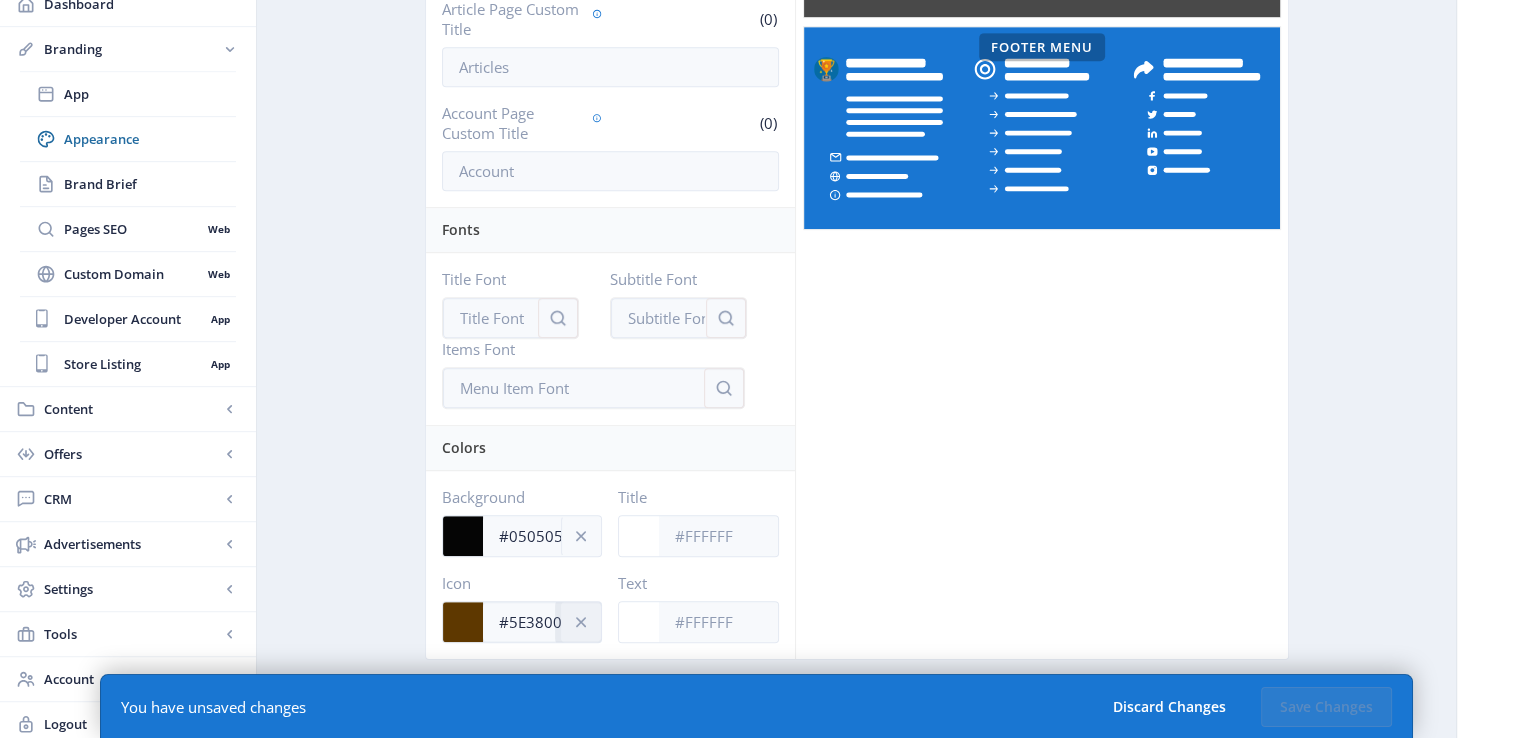 click 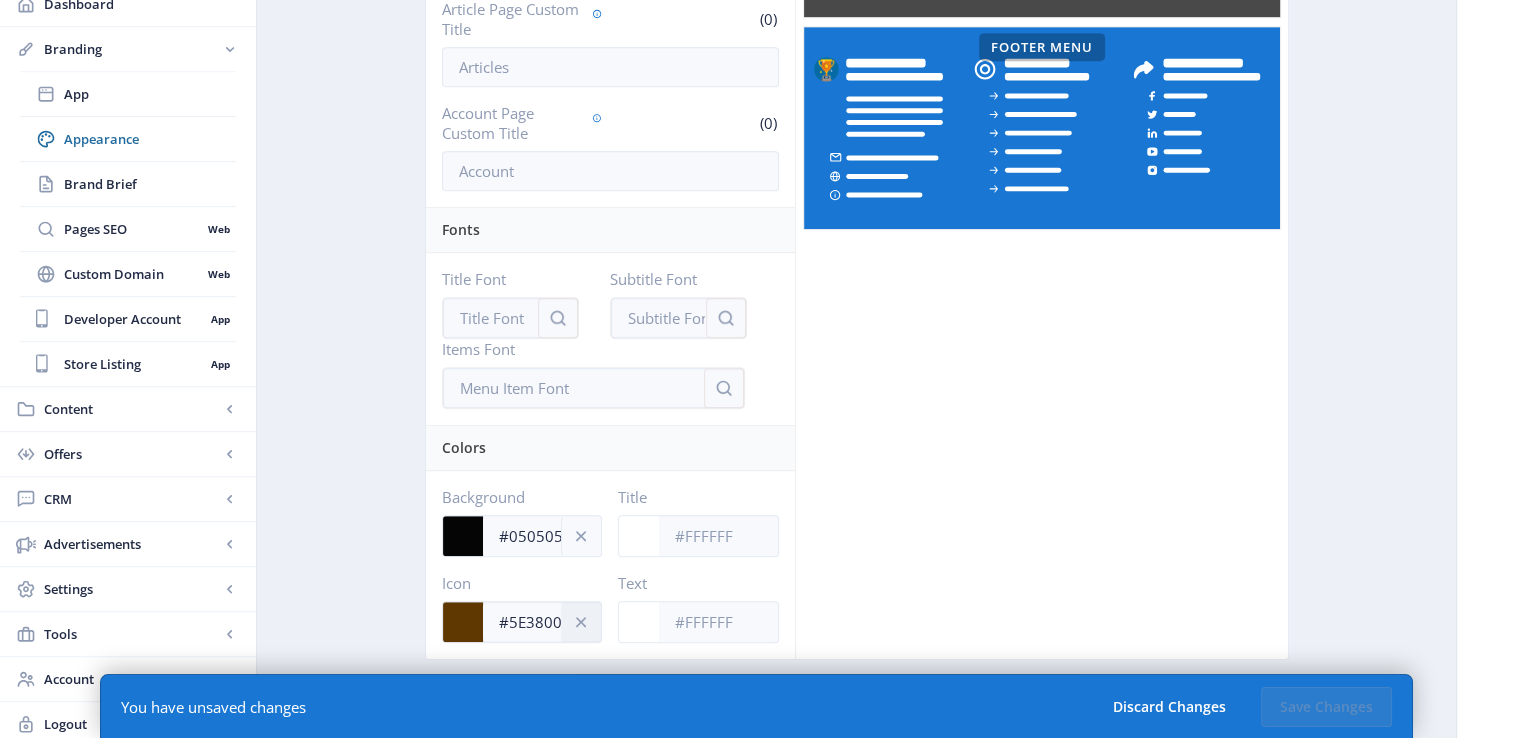 type 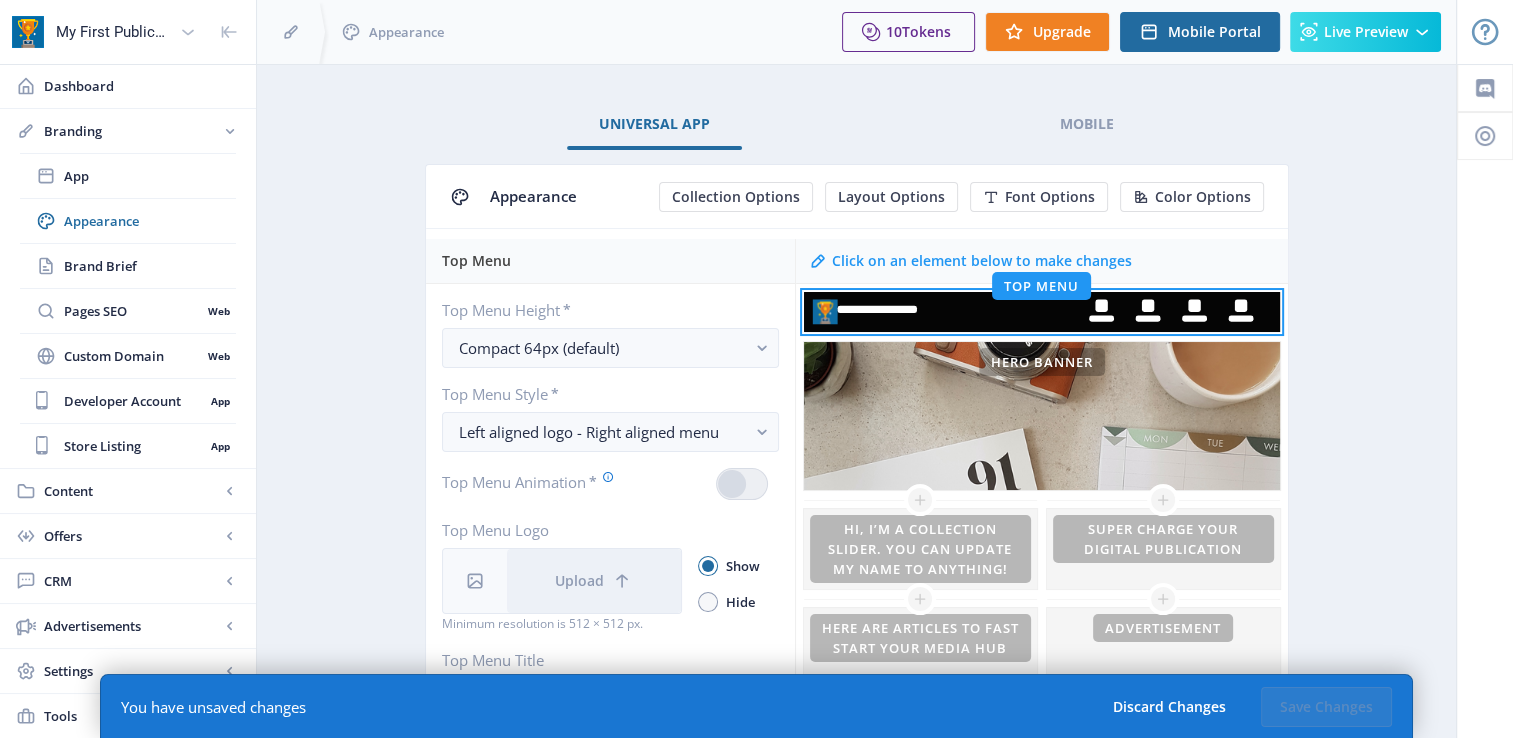 scroll, scrollTop: 4, scrollLeft: 0, axis: vertical 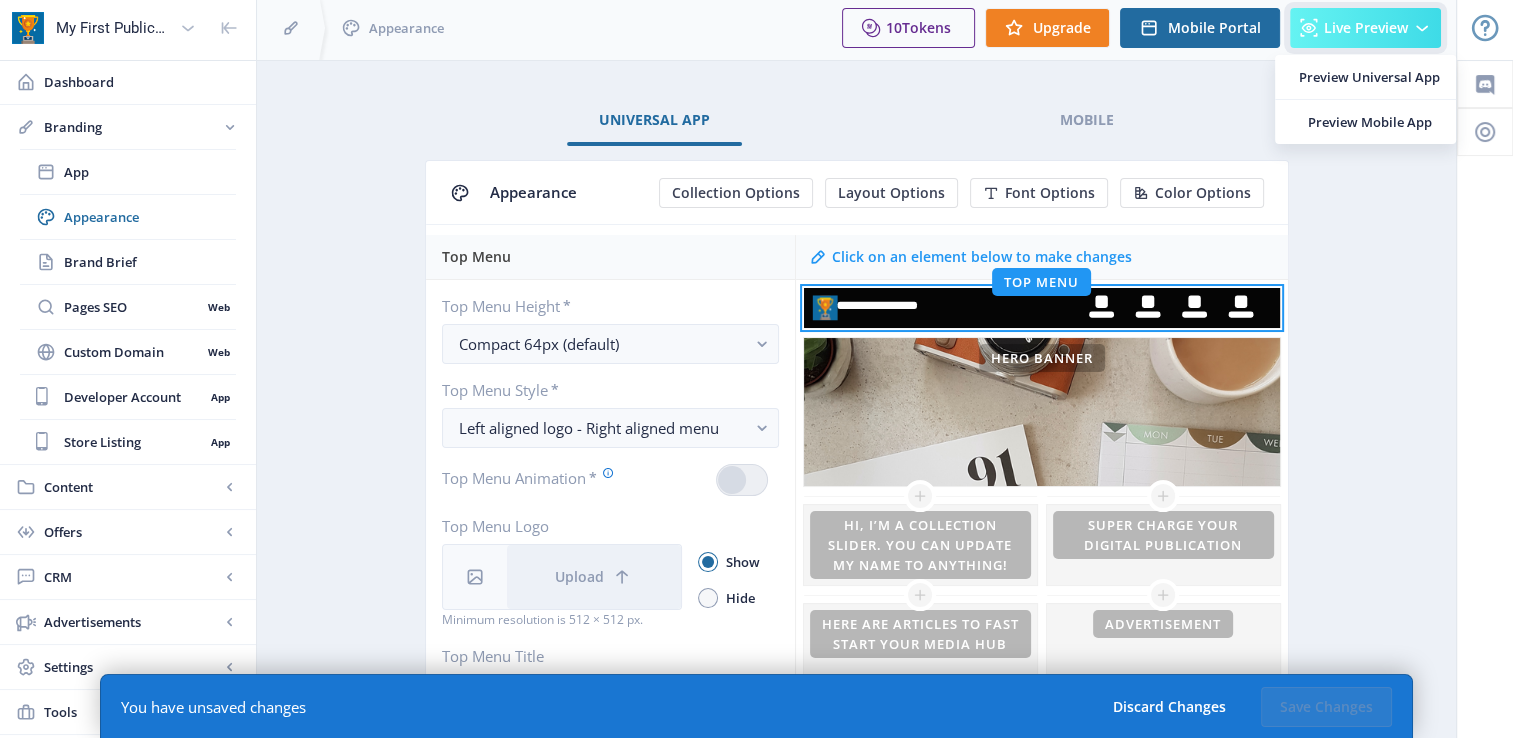 click on "Live Preview" at bounding box center (1365, 28) 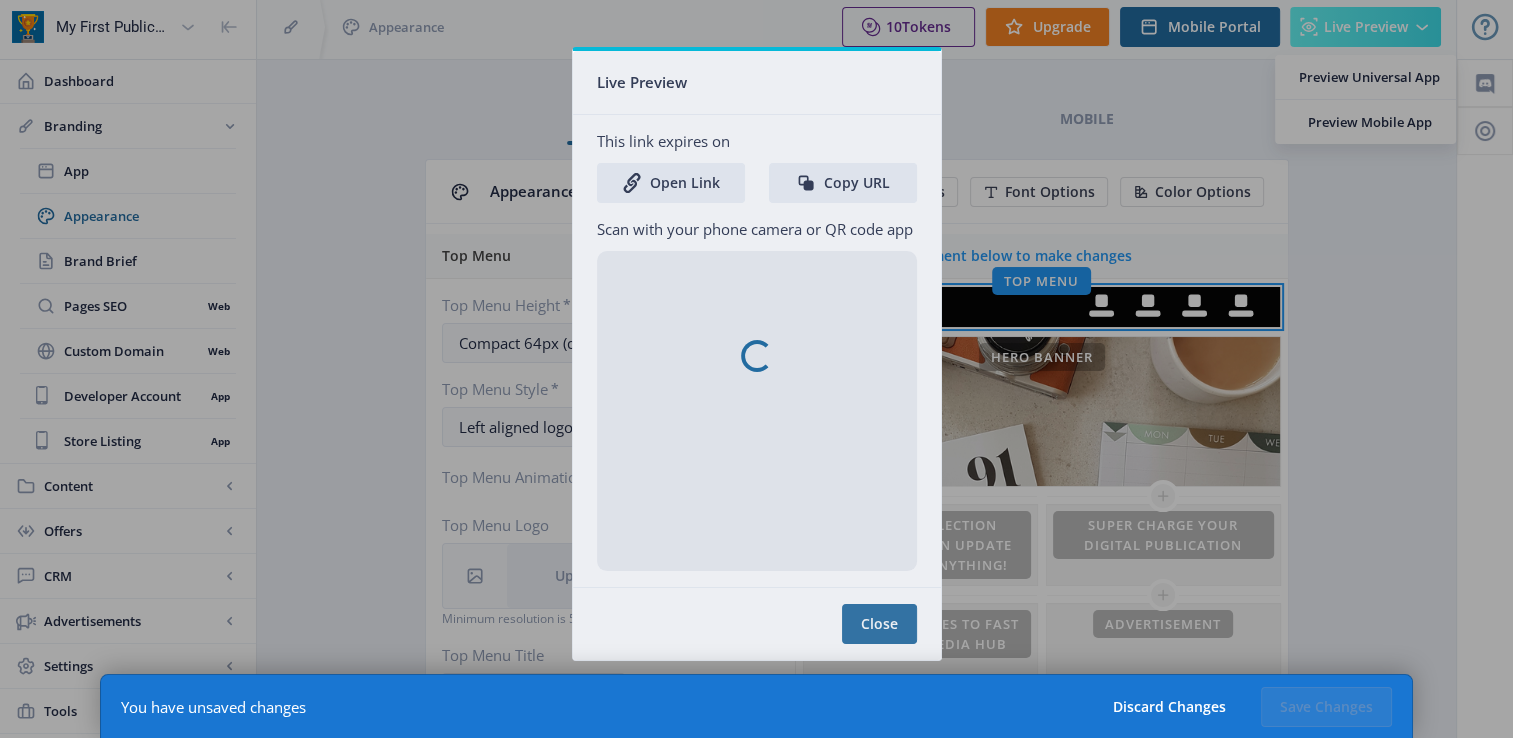 scroll, scrollTop: 0, scrollLeft: 0, axis: both 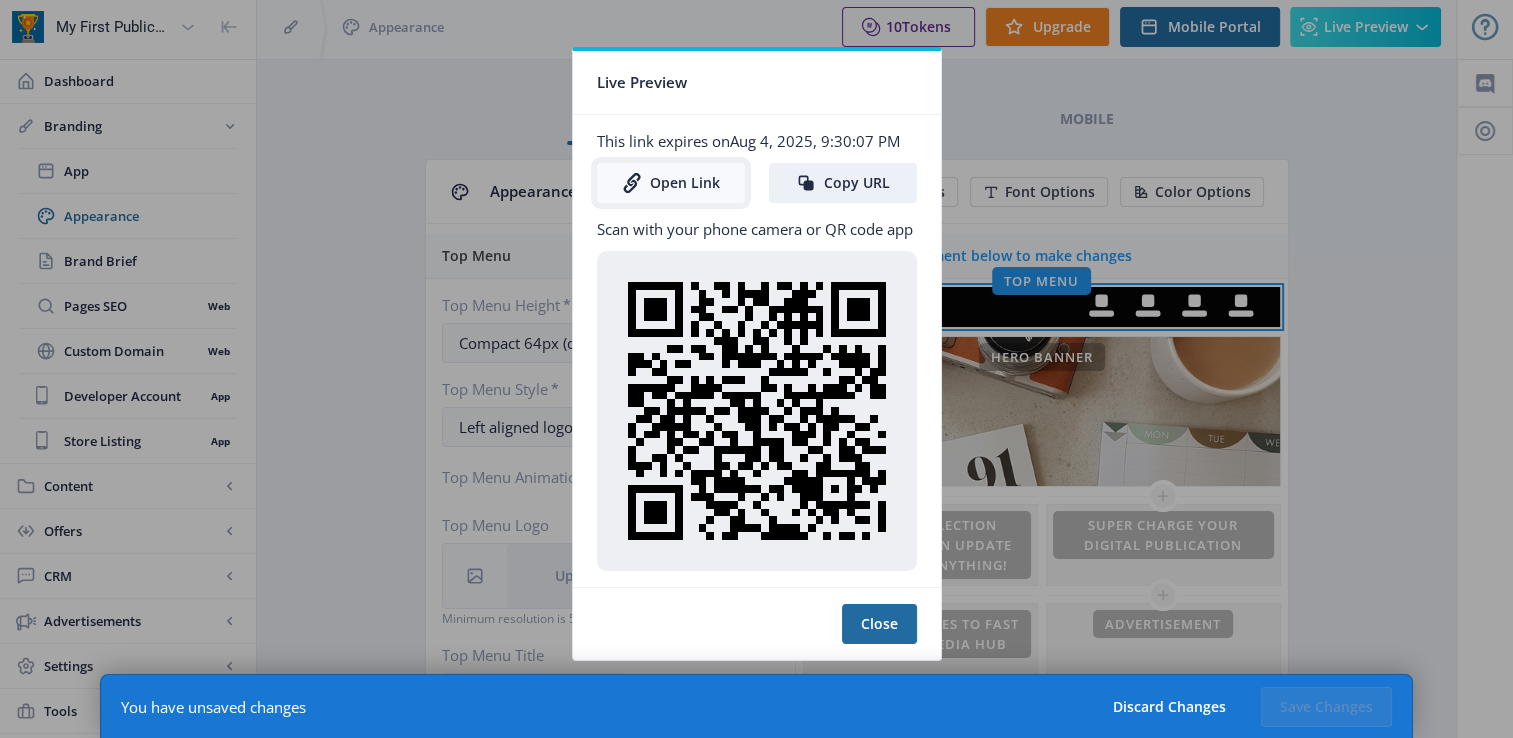 click on "Open Link" 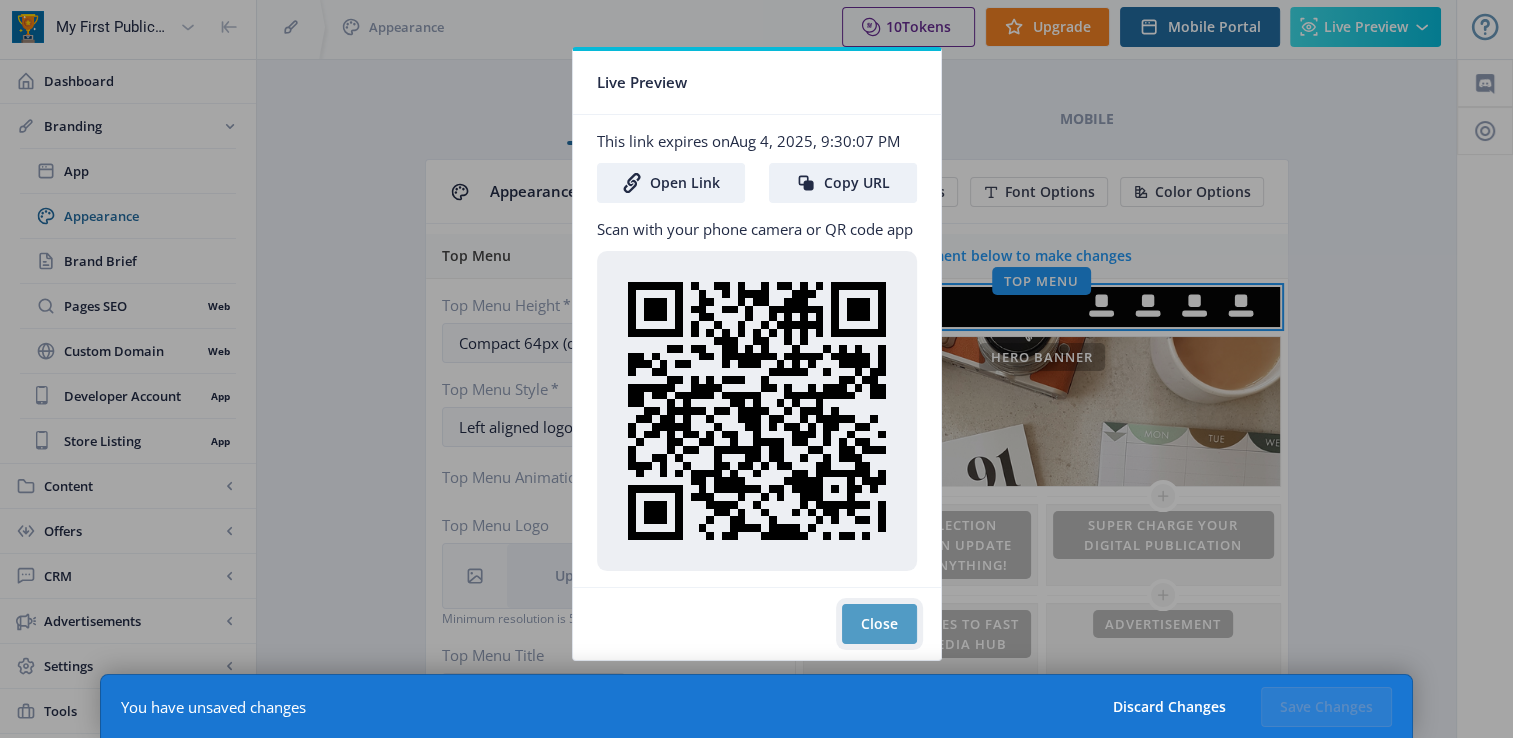click on "Close" 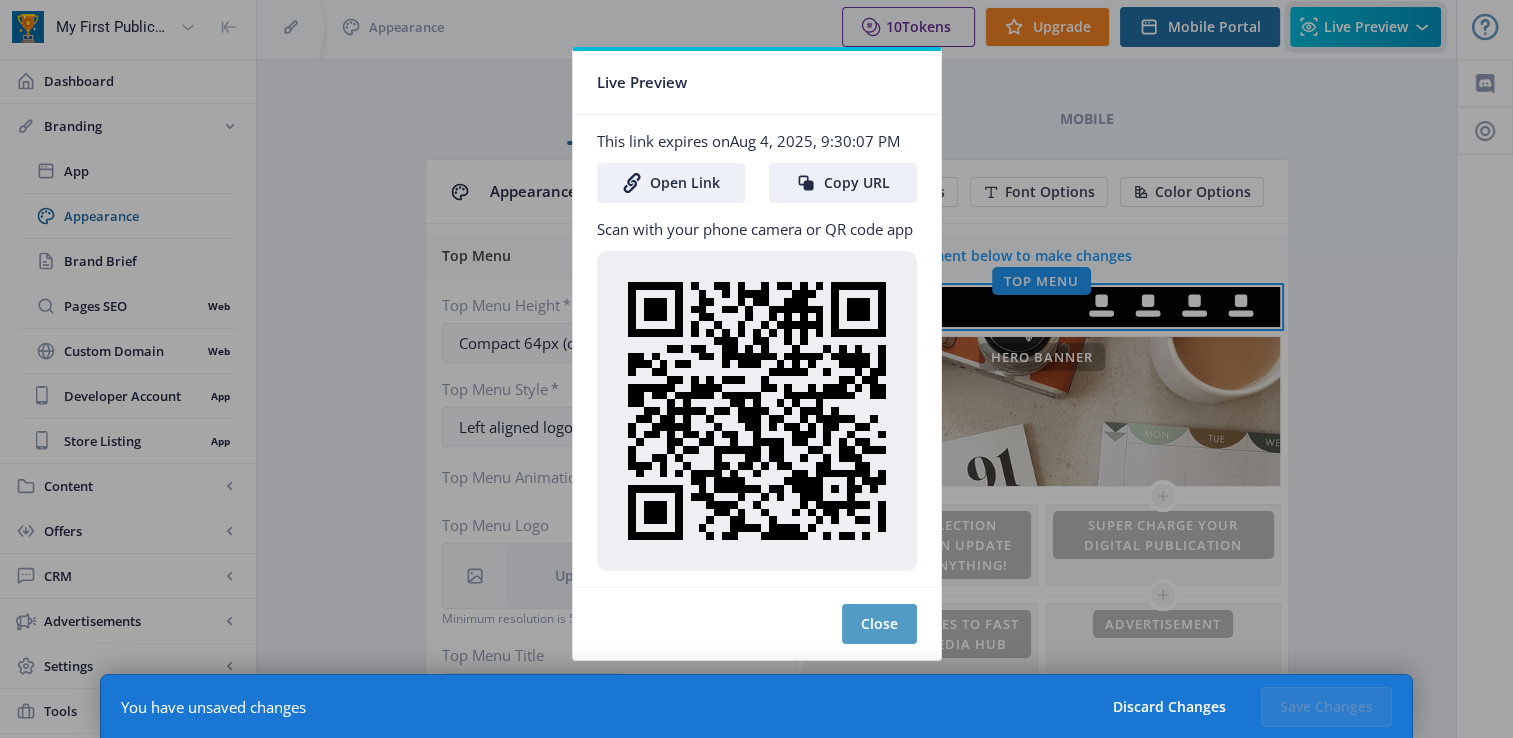 scroll, scrollTop: 4, scrollLeft: 0, axis: vertical 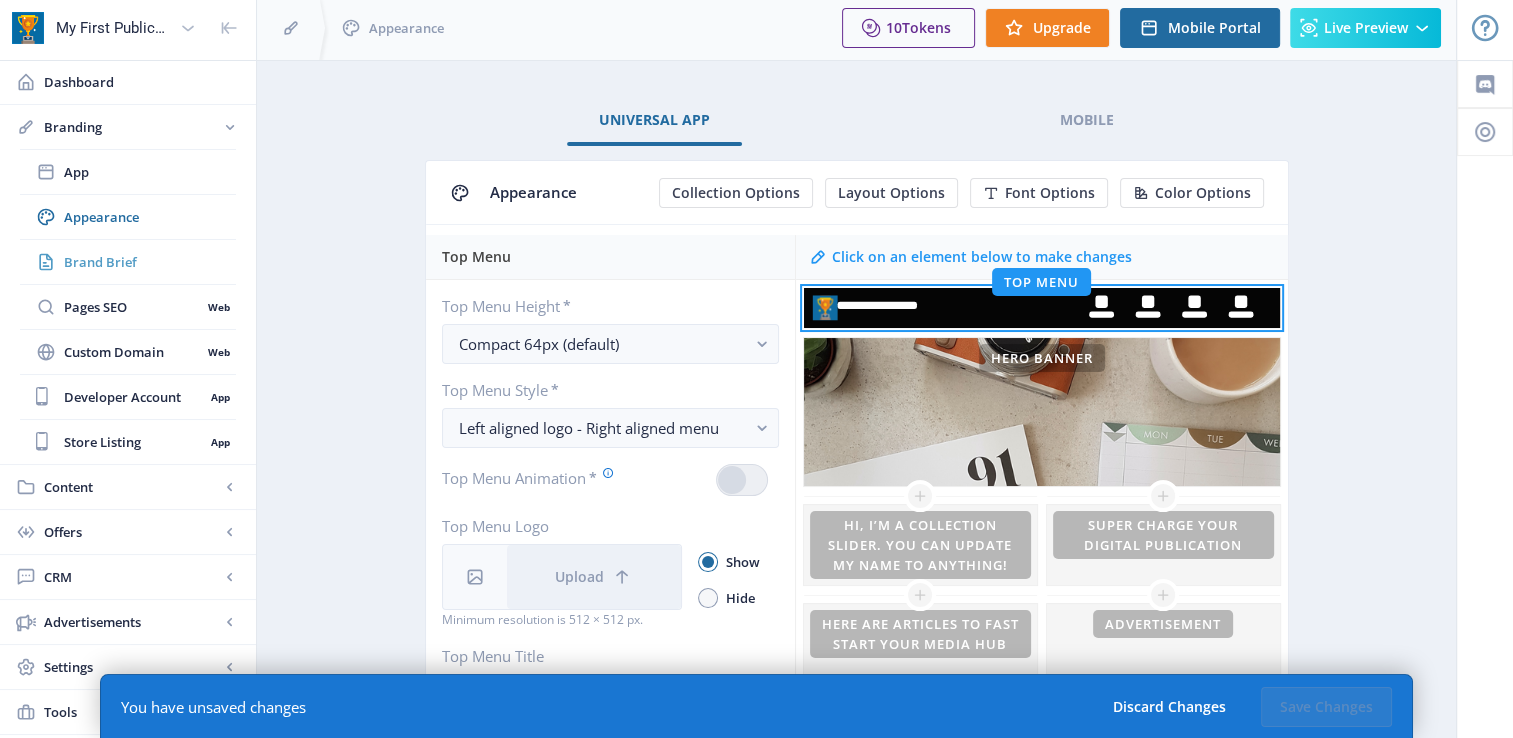 click on "Brand Brief" at bounding box center (150, 262) 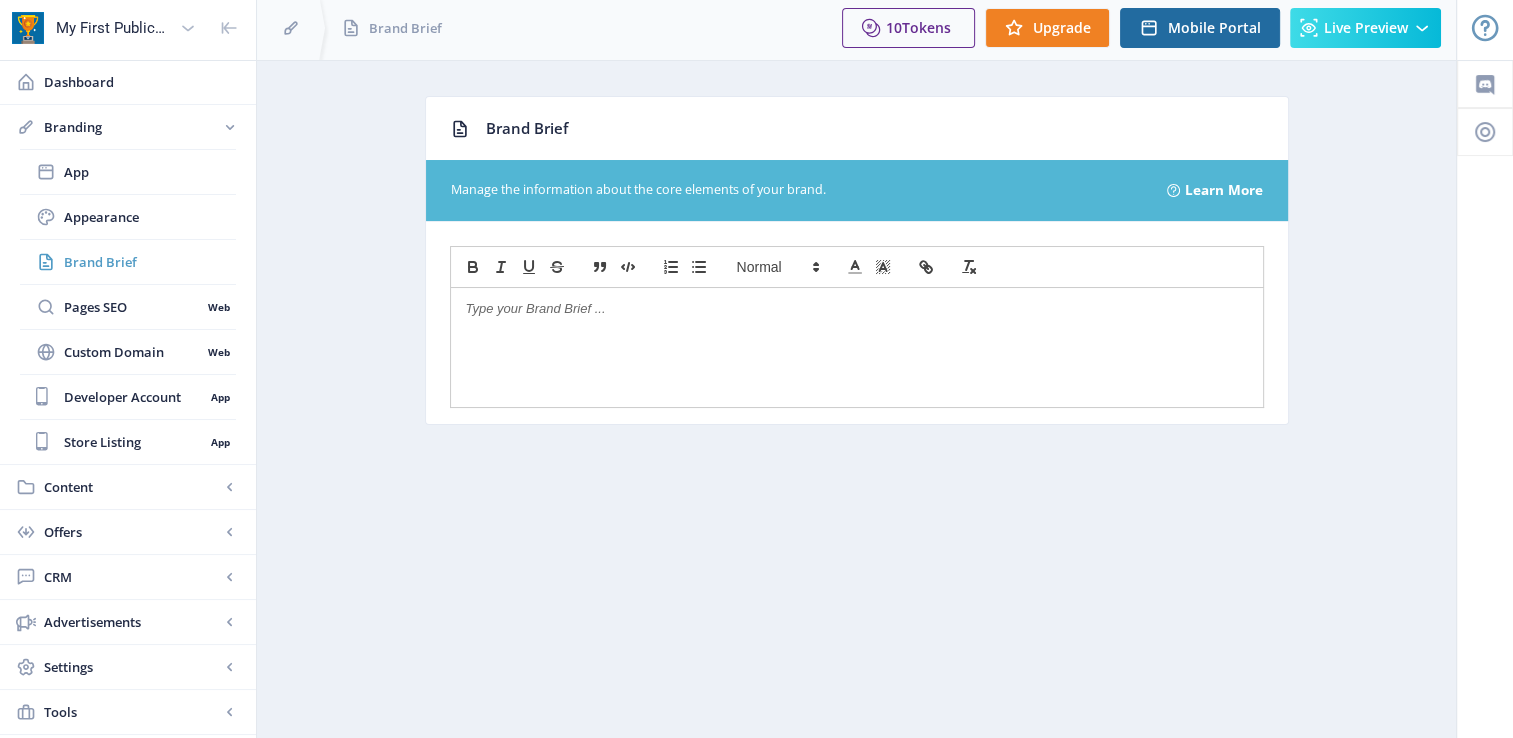 scroll, scrollTop: 0, scrollLeft: 0, axis: both 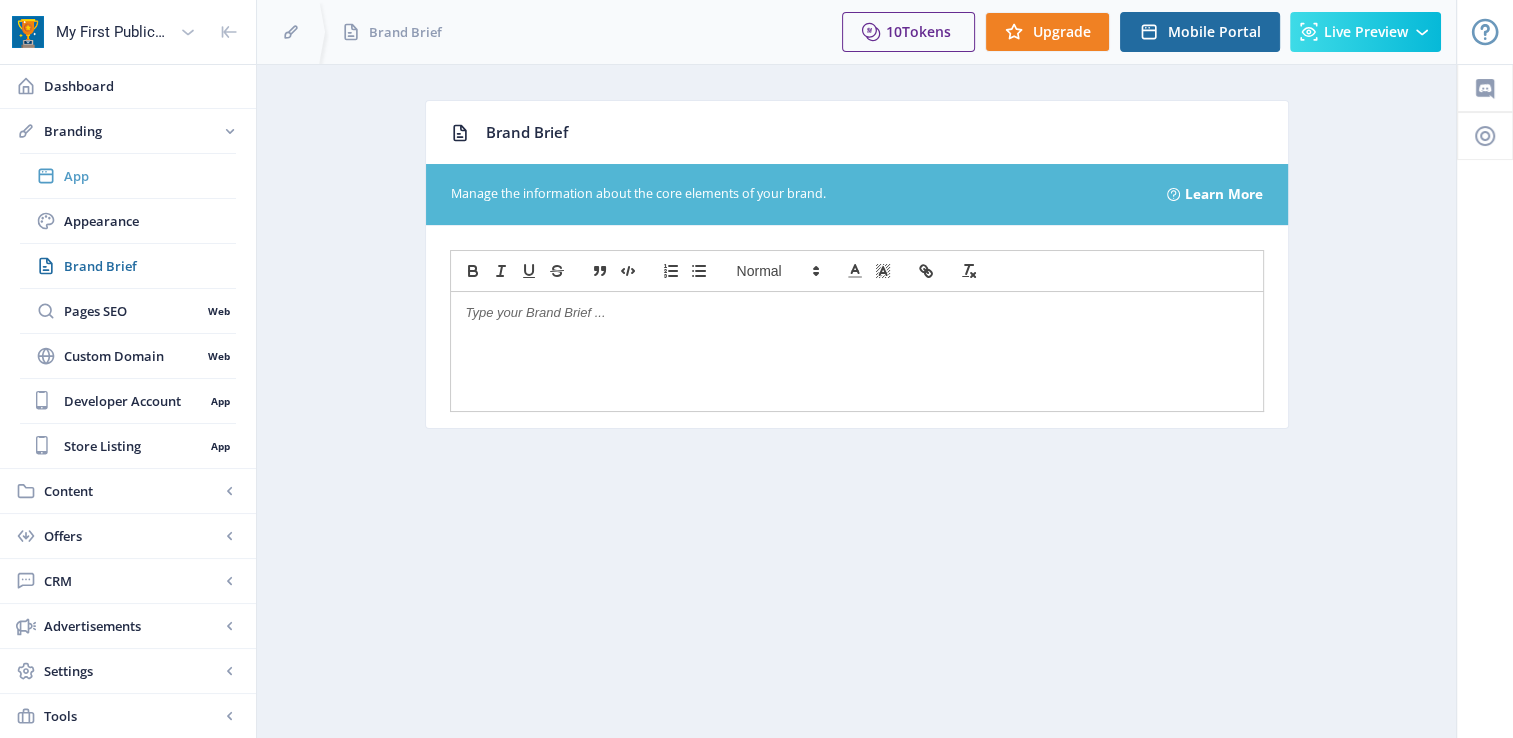 click on "App" at bounding box center (128, 176) 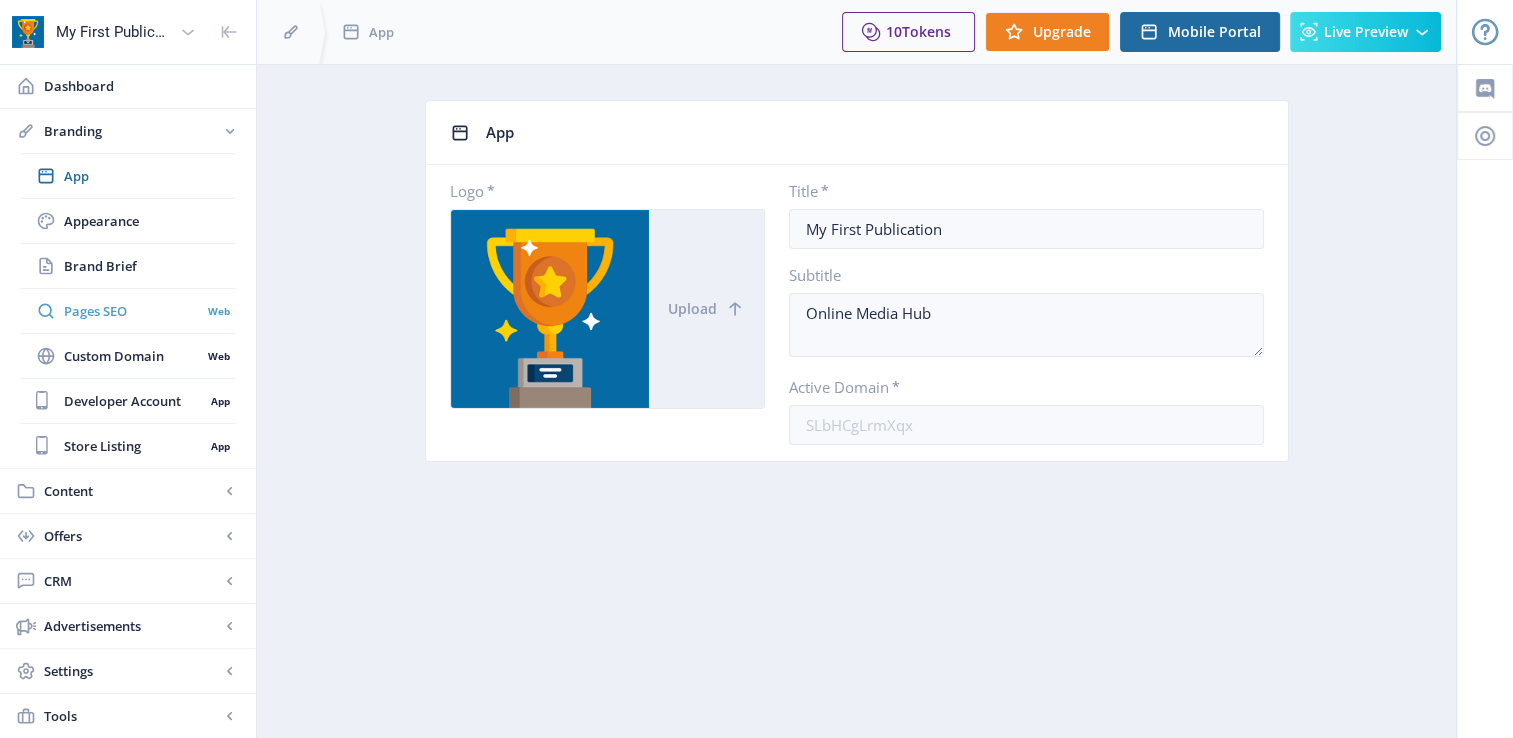 click on "Pages SEO" at bounding box center [132, 311] 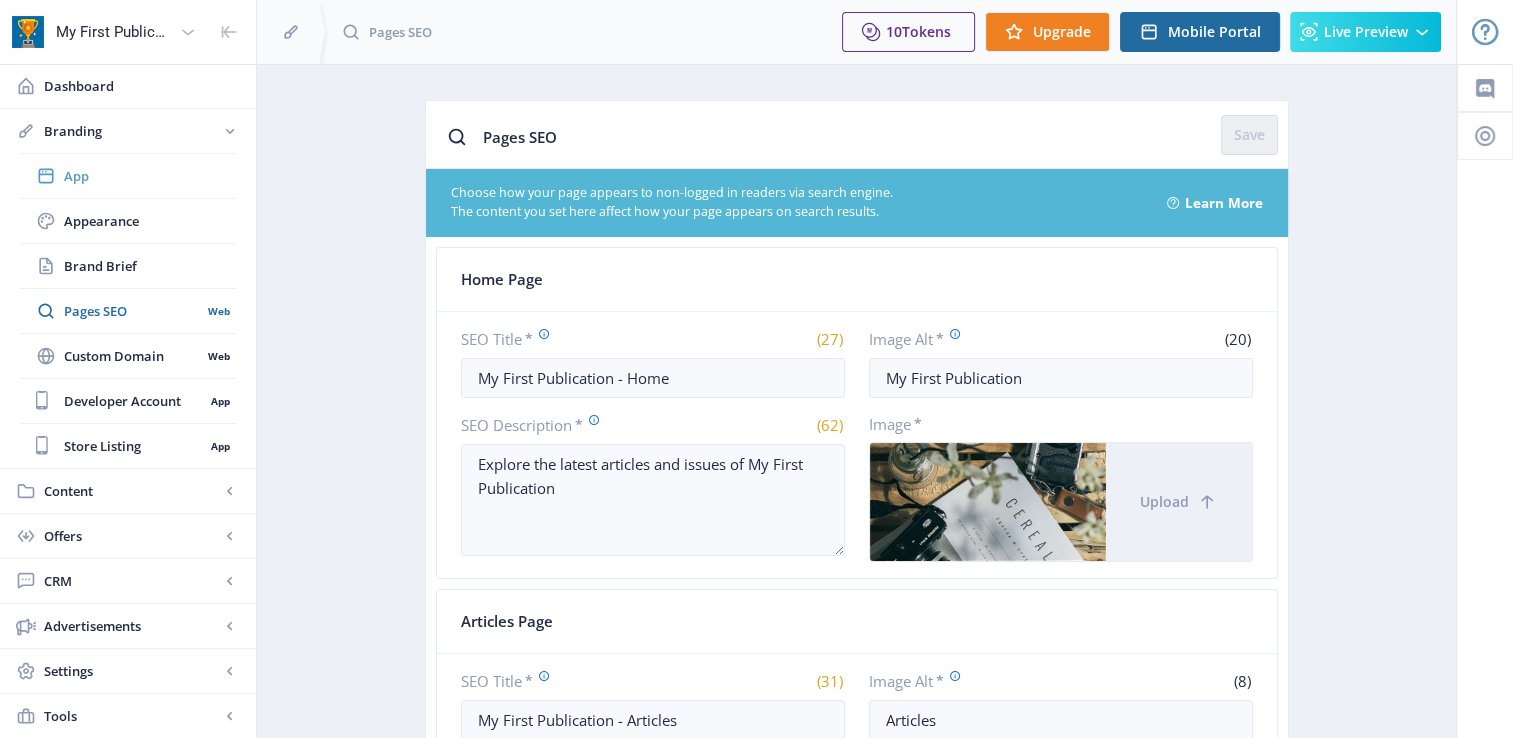click on "App" at bounding box center [128, 176] 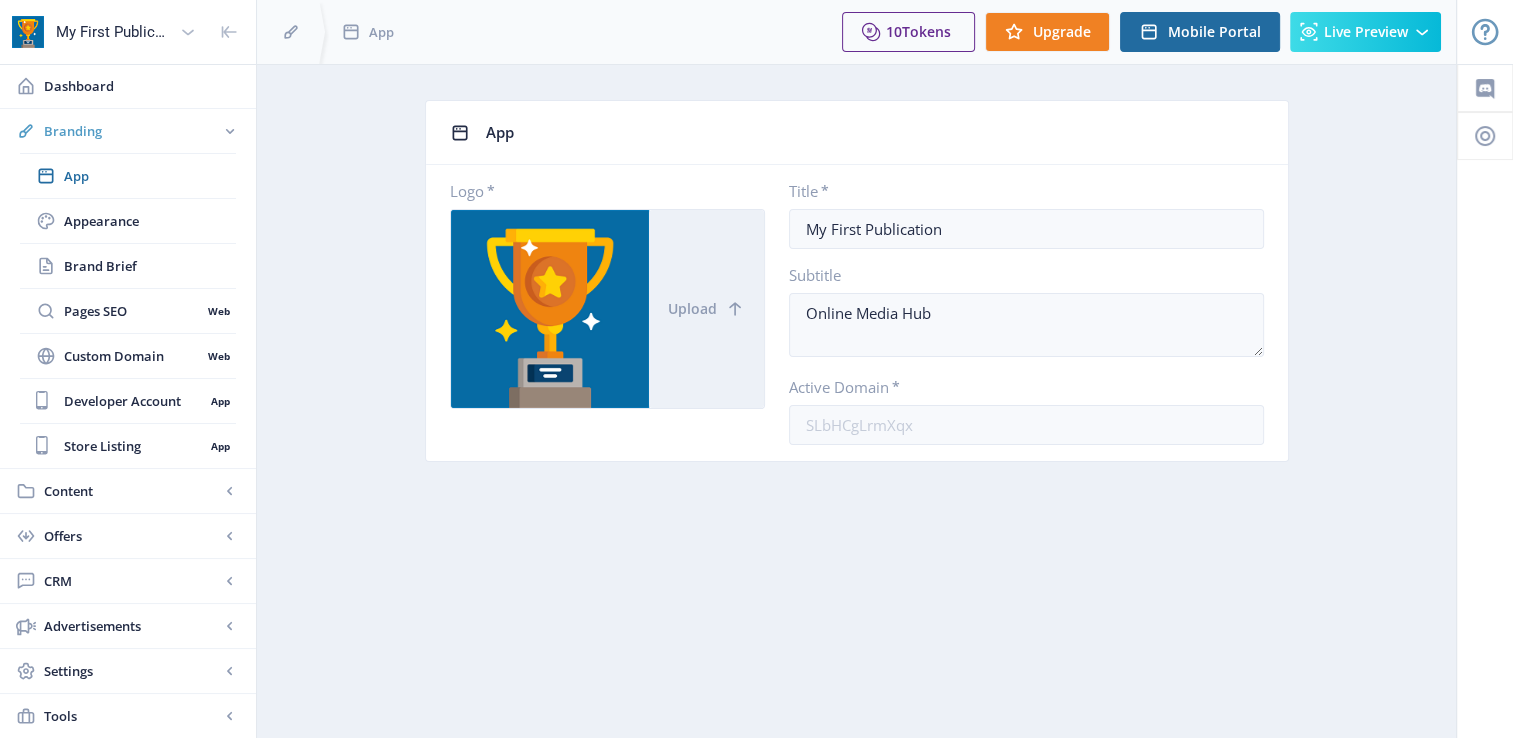 click on "Branding" at bounding box center [128, 131] 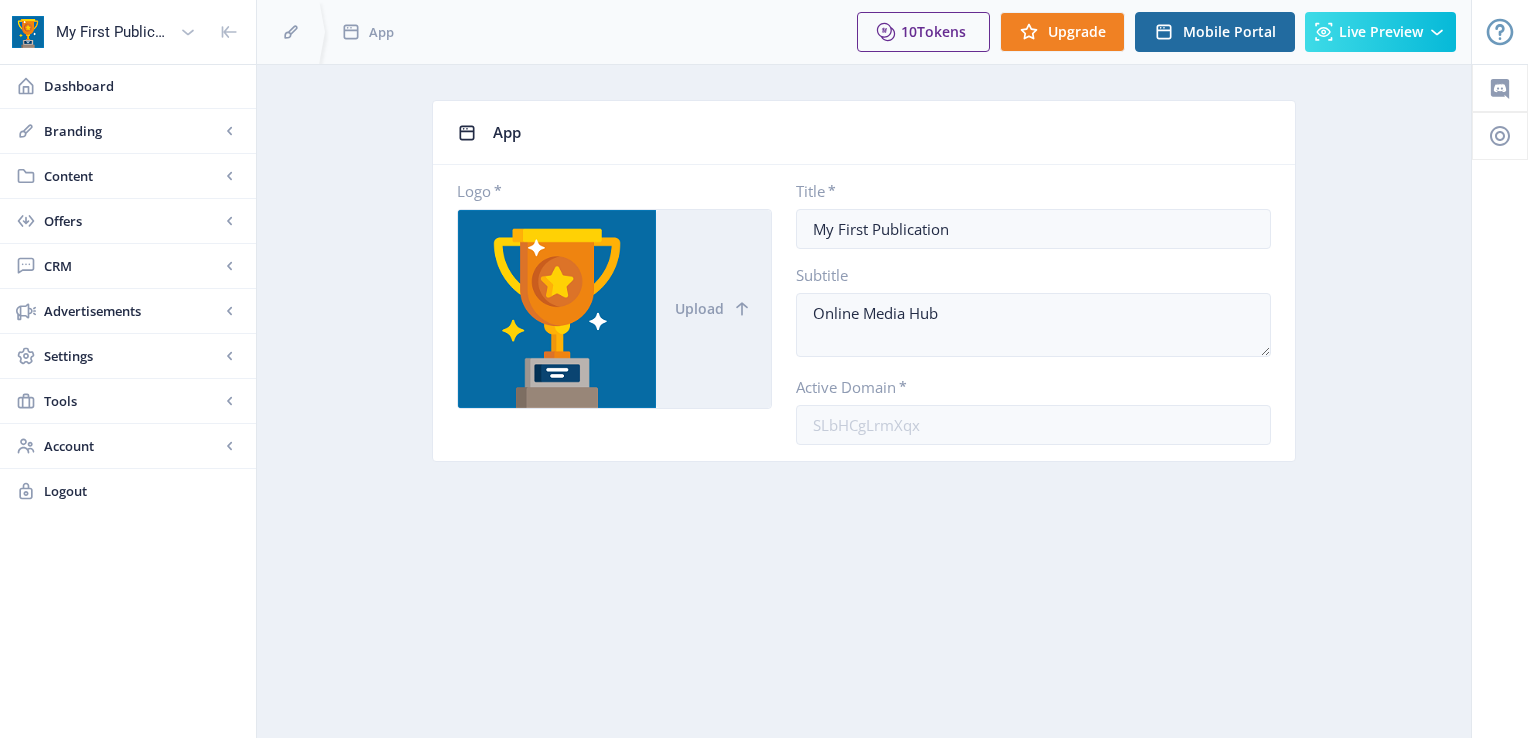 click on "Branding" at bounding box center [128, 131] 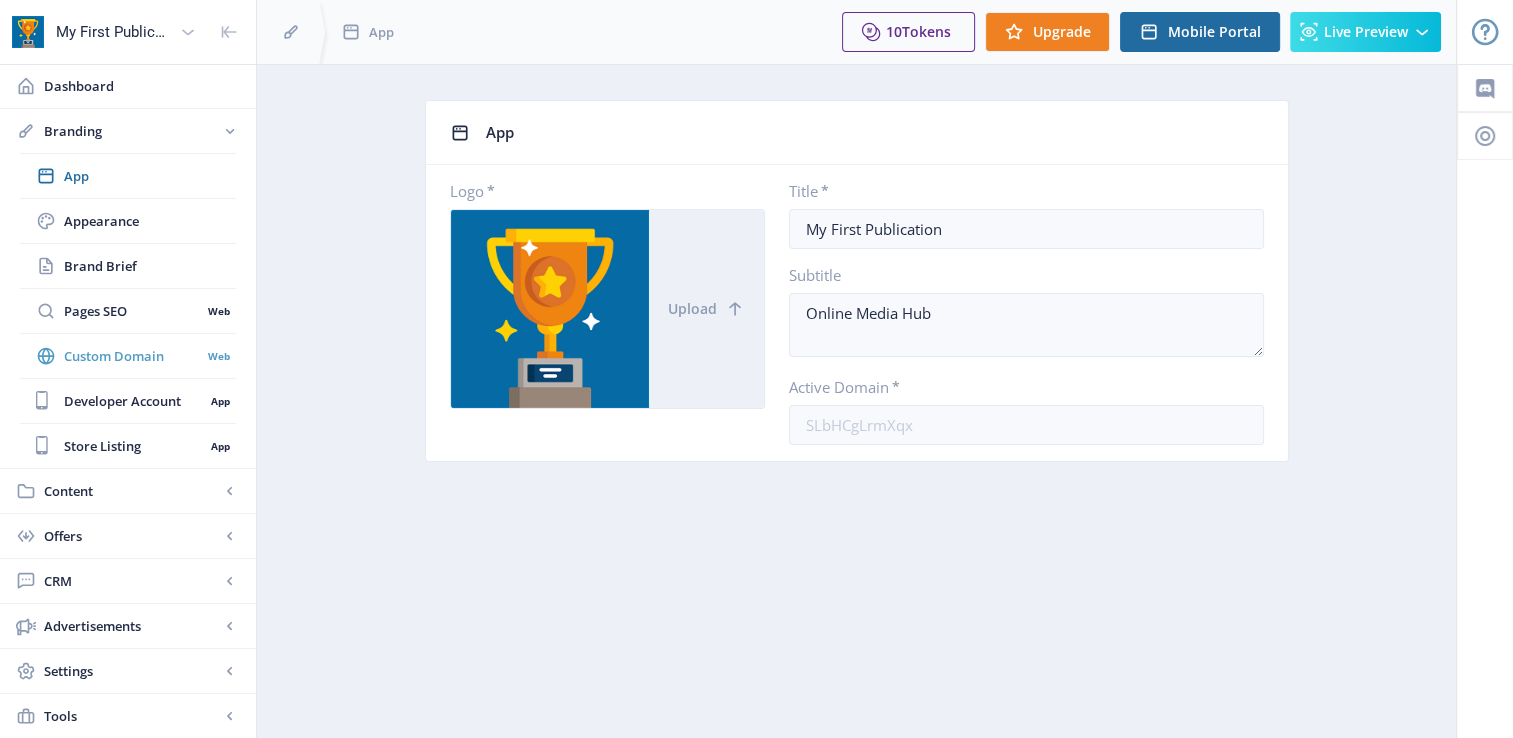 click on "Custom Domain Web" at bounding box center [128, 356] 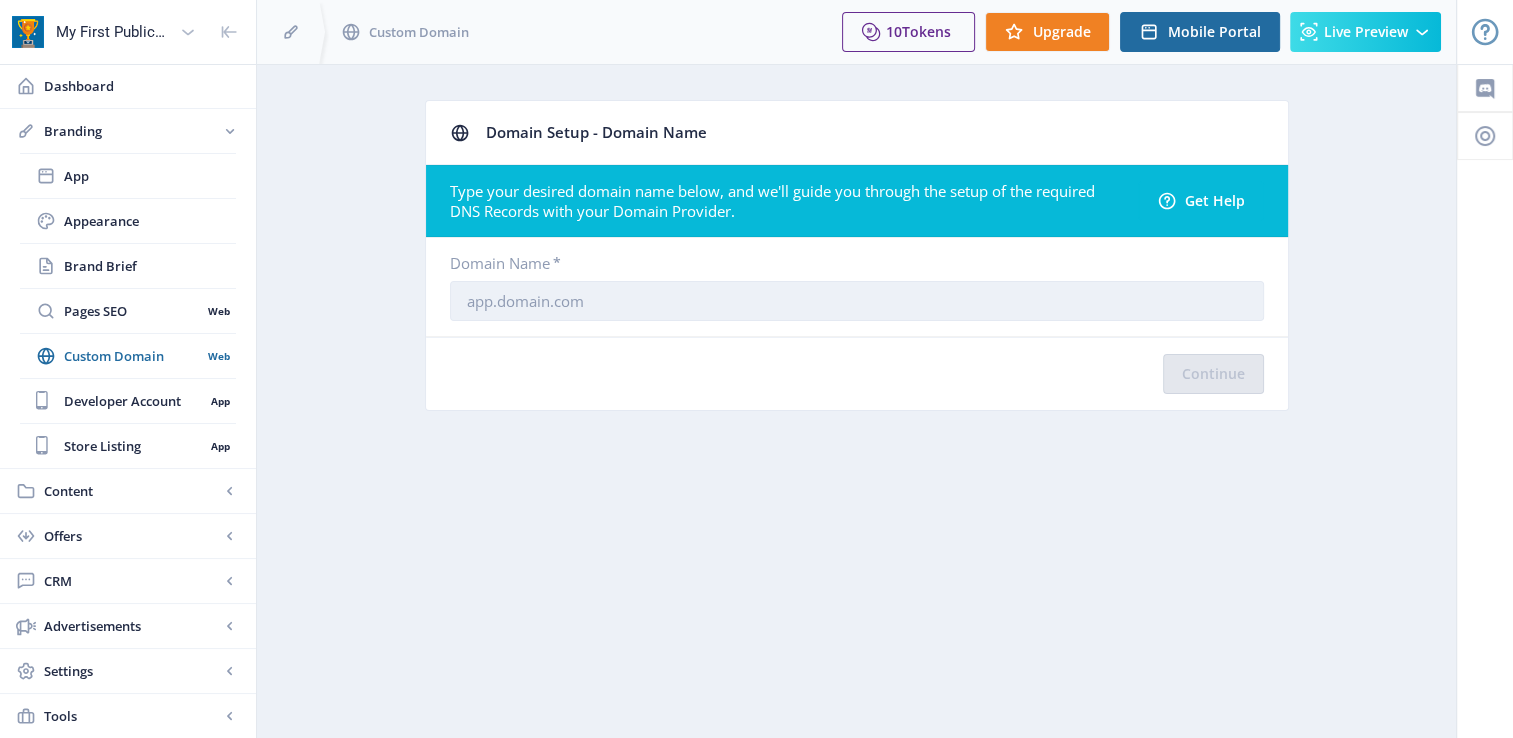 click 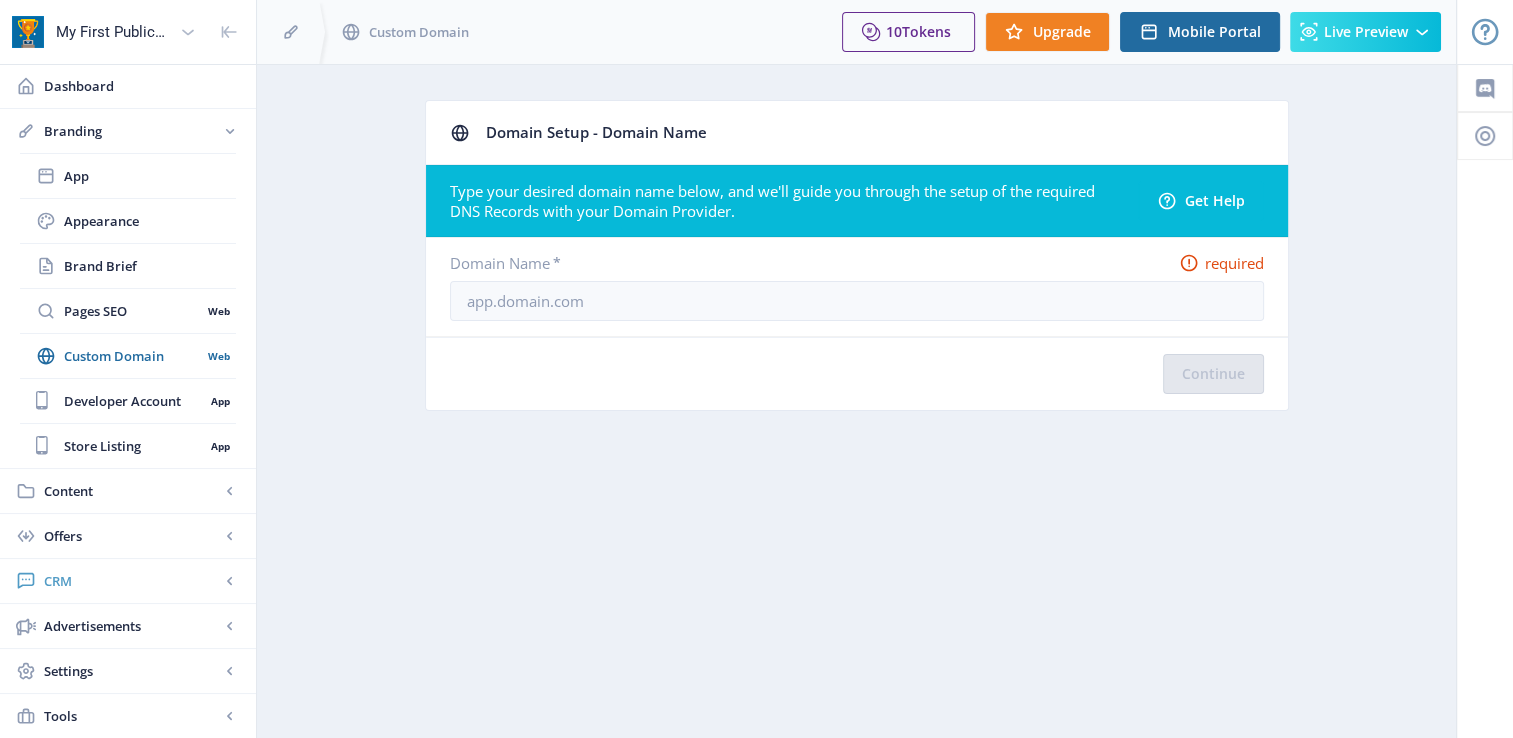 click on "CRM" at bounding box center [132, 581] 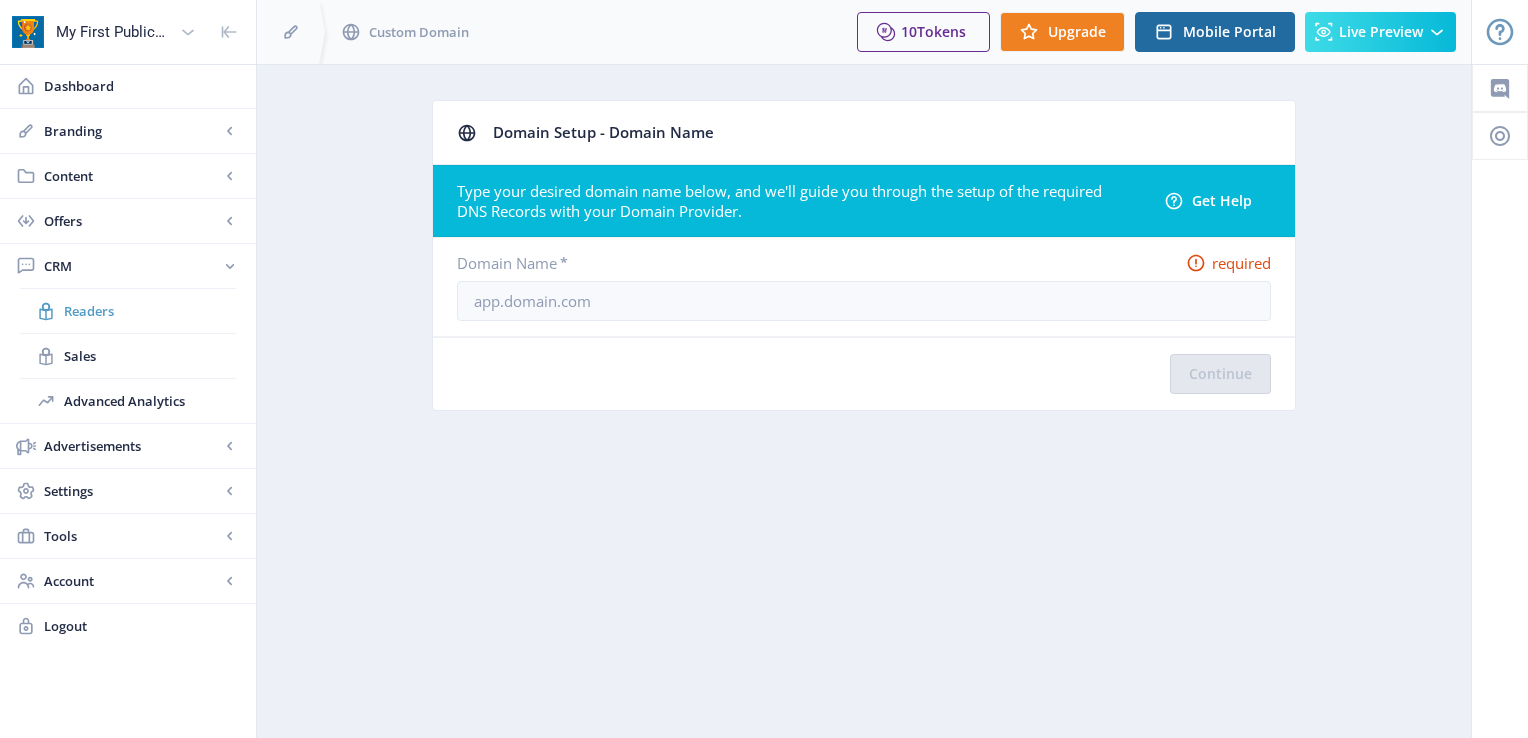 click on "Readers" at bounding box center (150, 311) 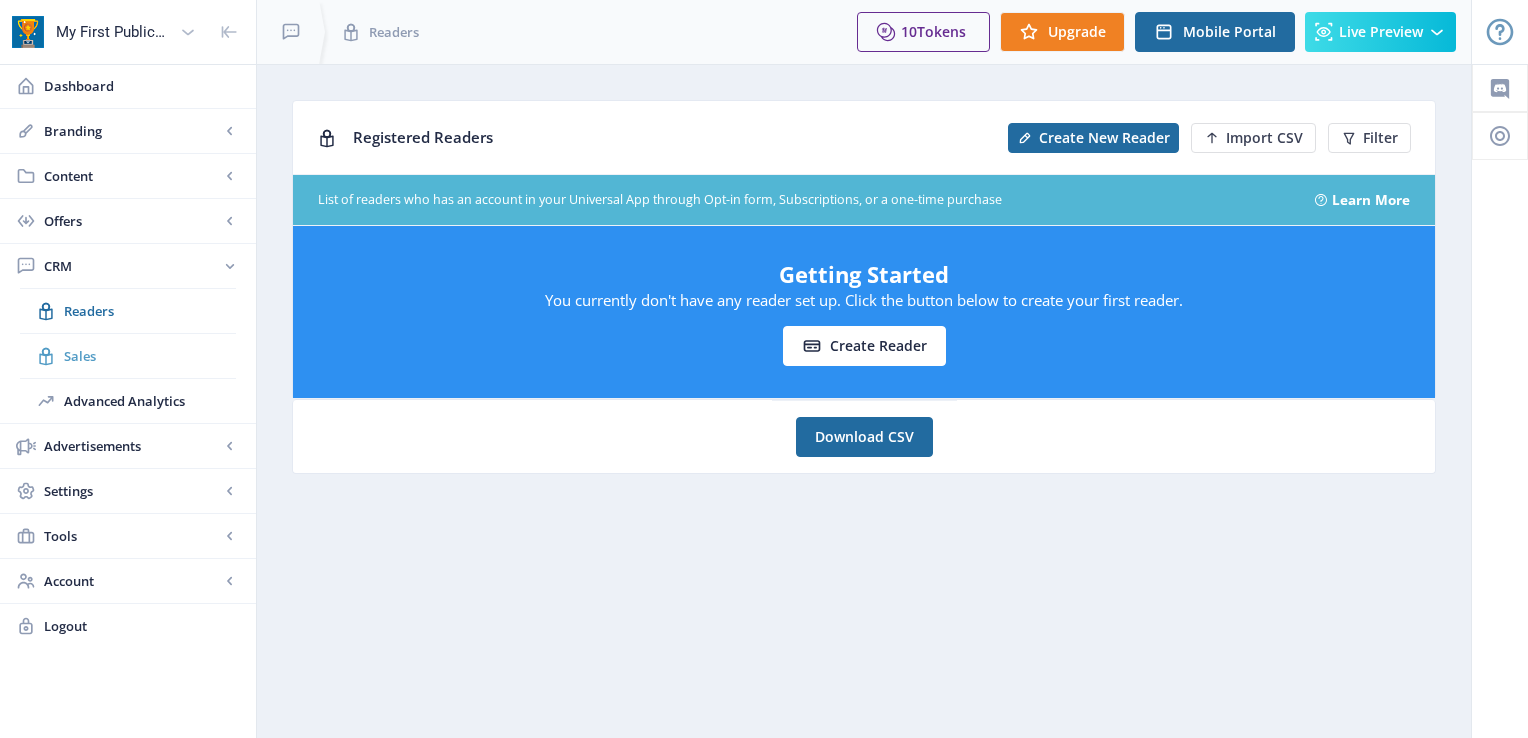 click on "Sales" at bounding box center (150, 356) 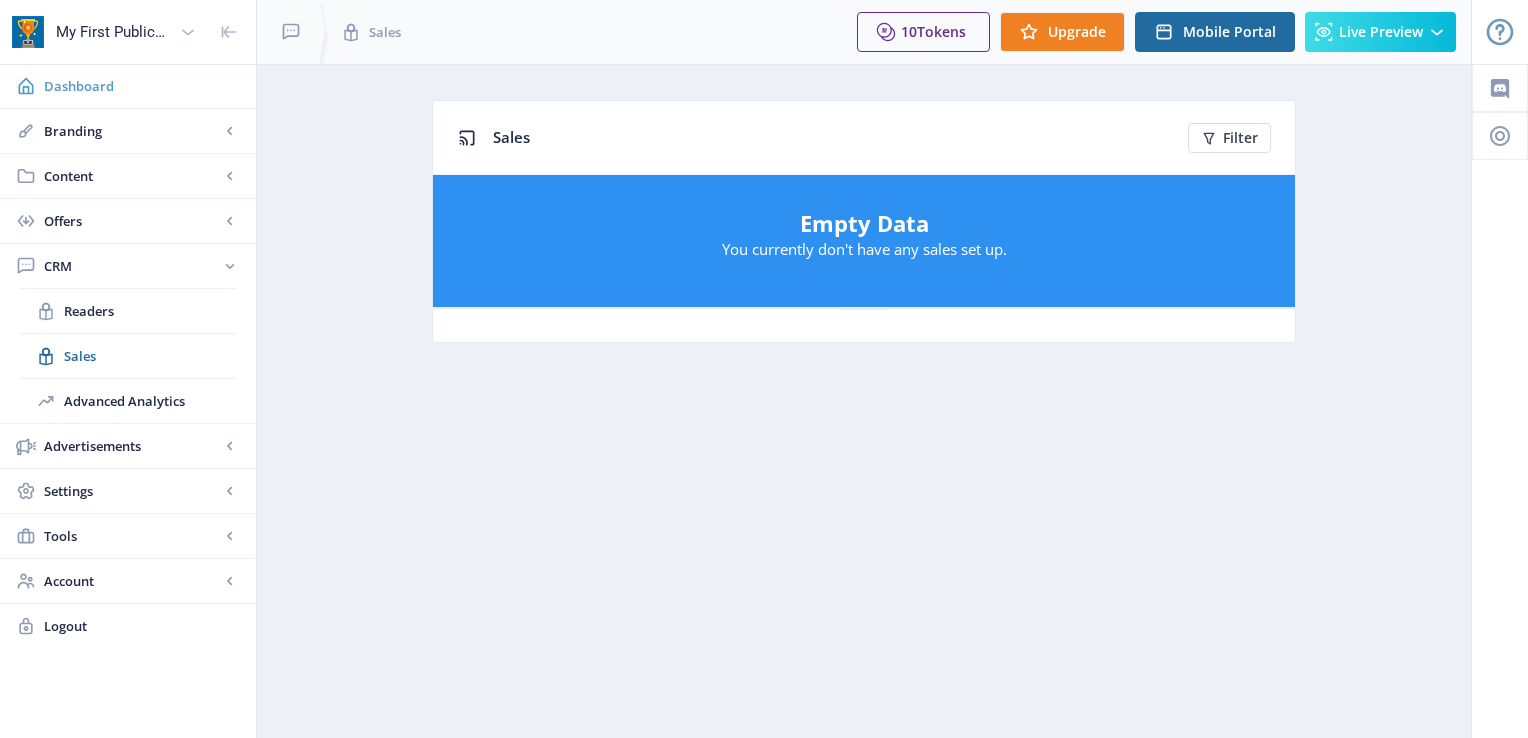 click on "Dashboard" at bounding box center (142, 86) 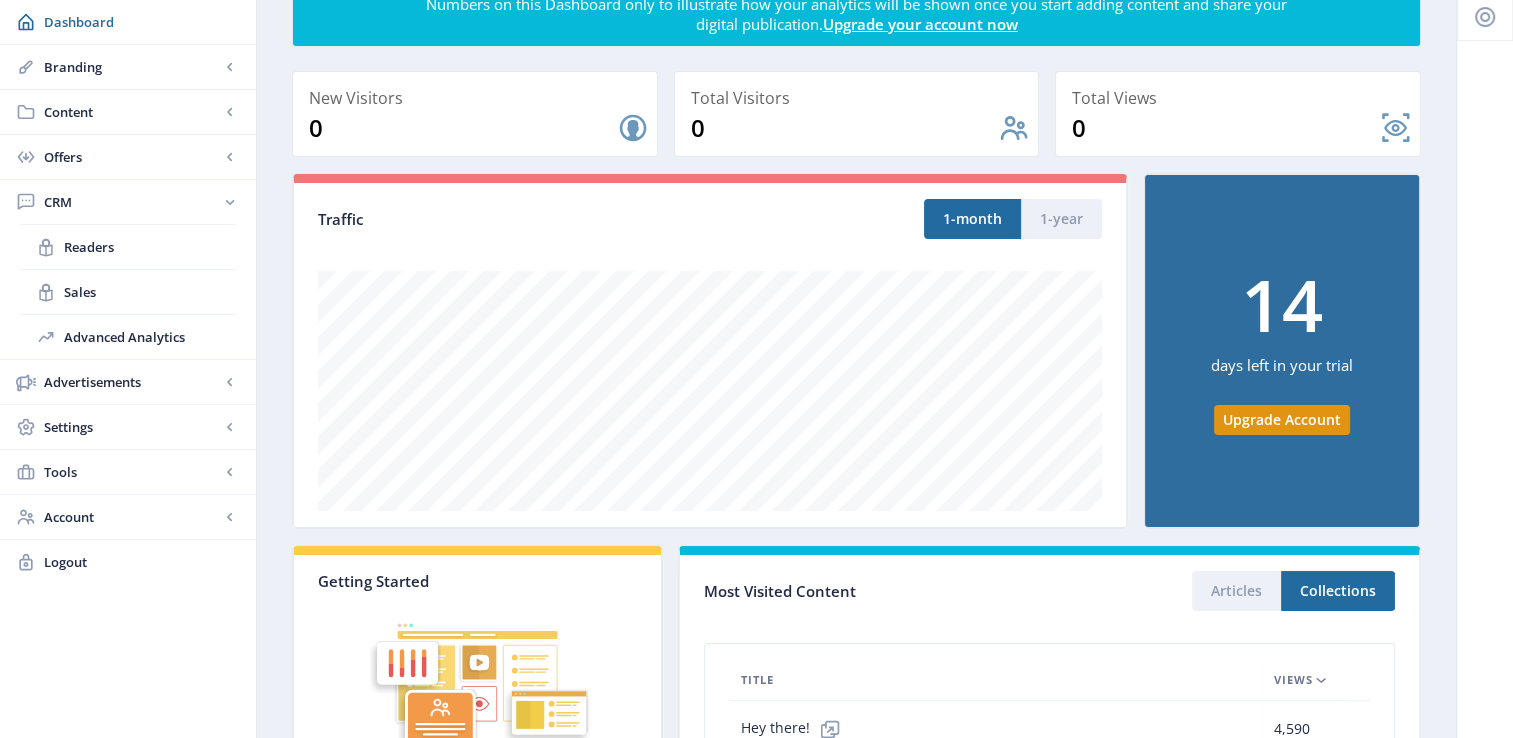 scroll, scrollTop: 0, scrollLeft: 0, axis: both 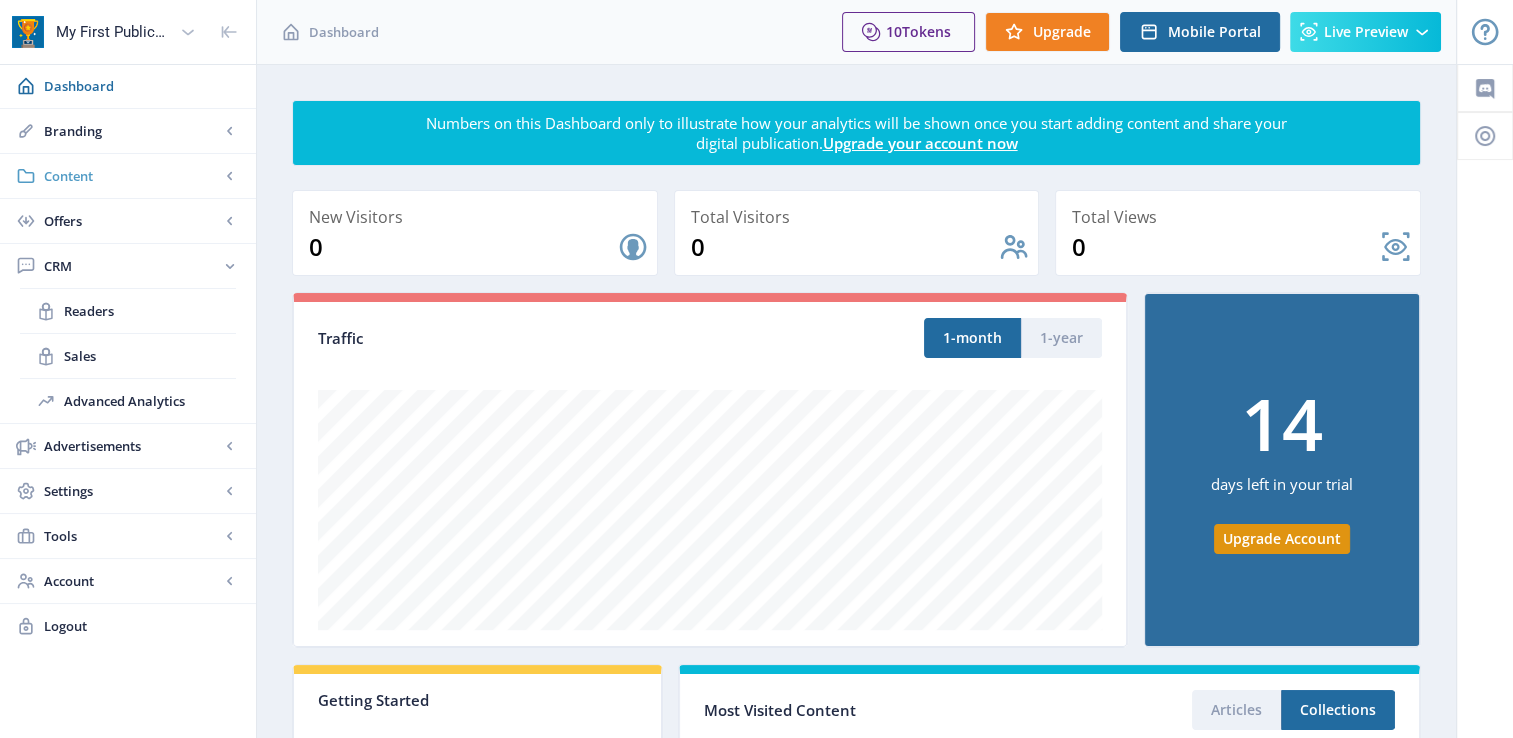 click on "Content" at bounding box center [132, 176] 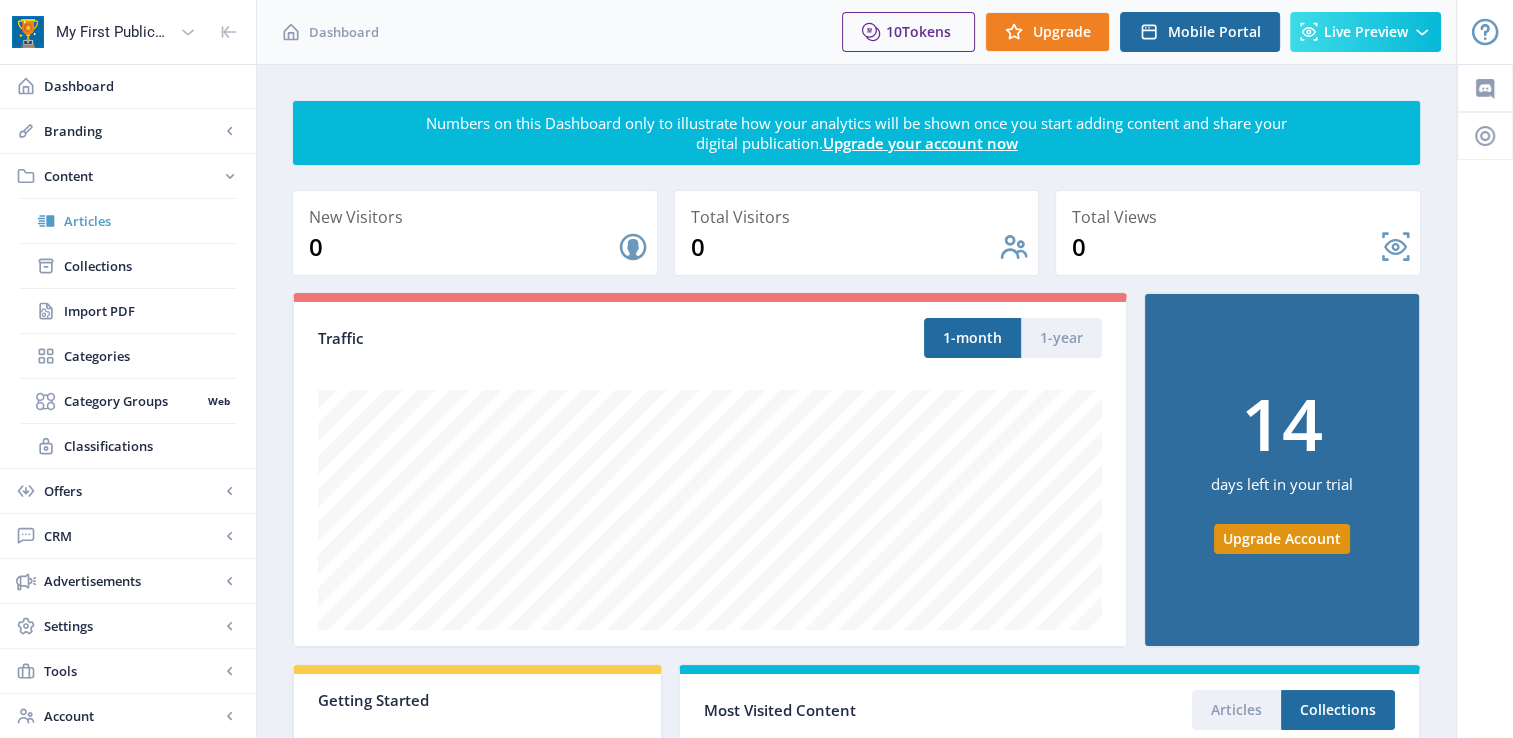 click on "Articles" at bounding box center (150, 221) 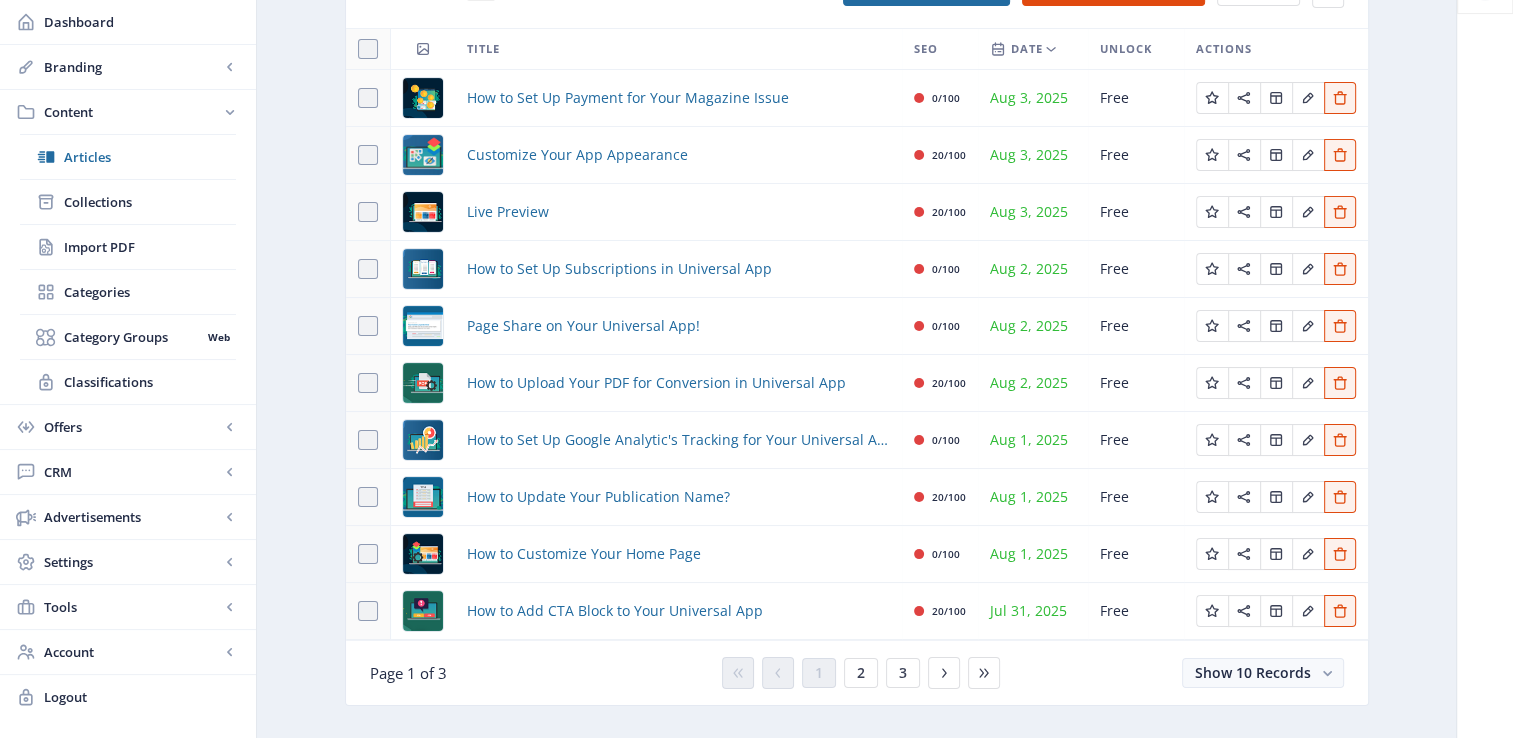 scroll, scrollTop: 180, scrollLeft: 0, axis: vertical 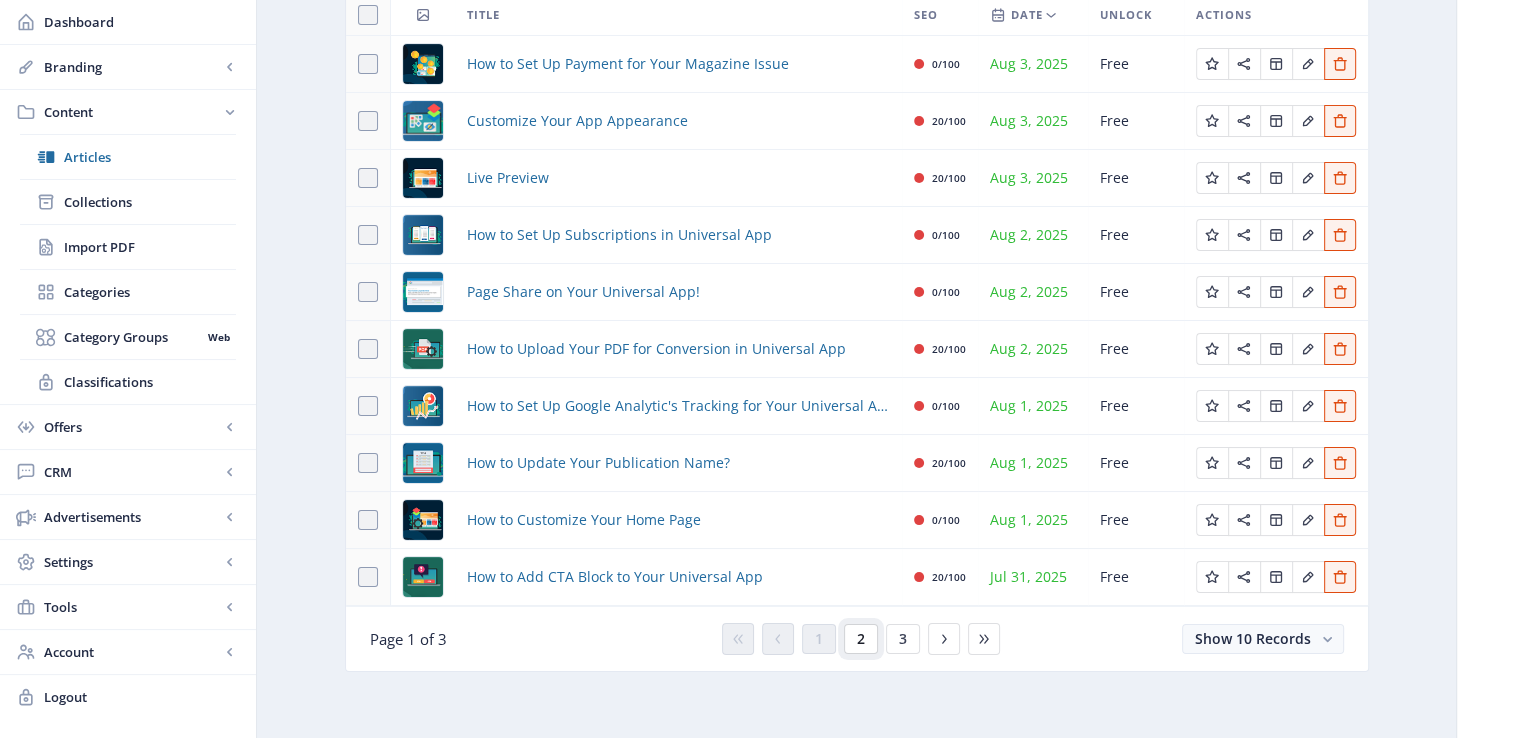 click on "2" 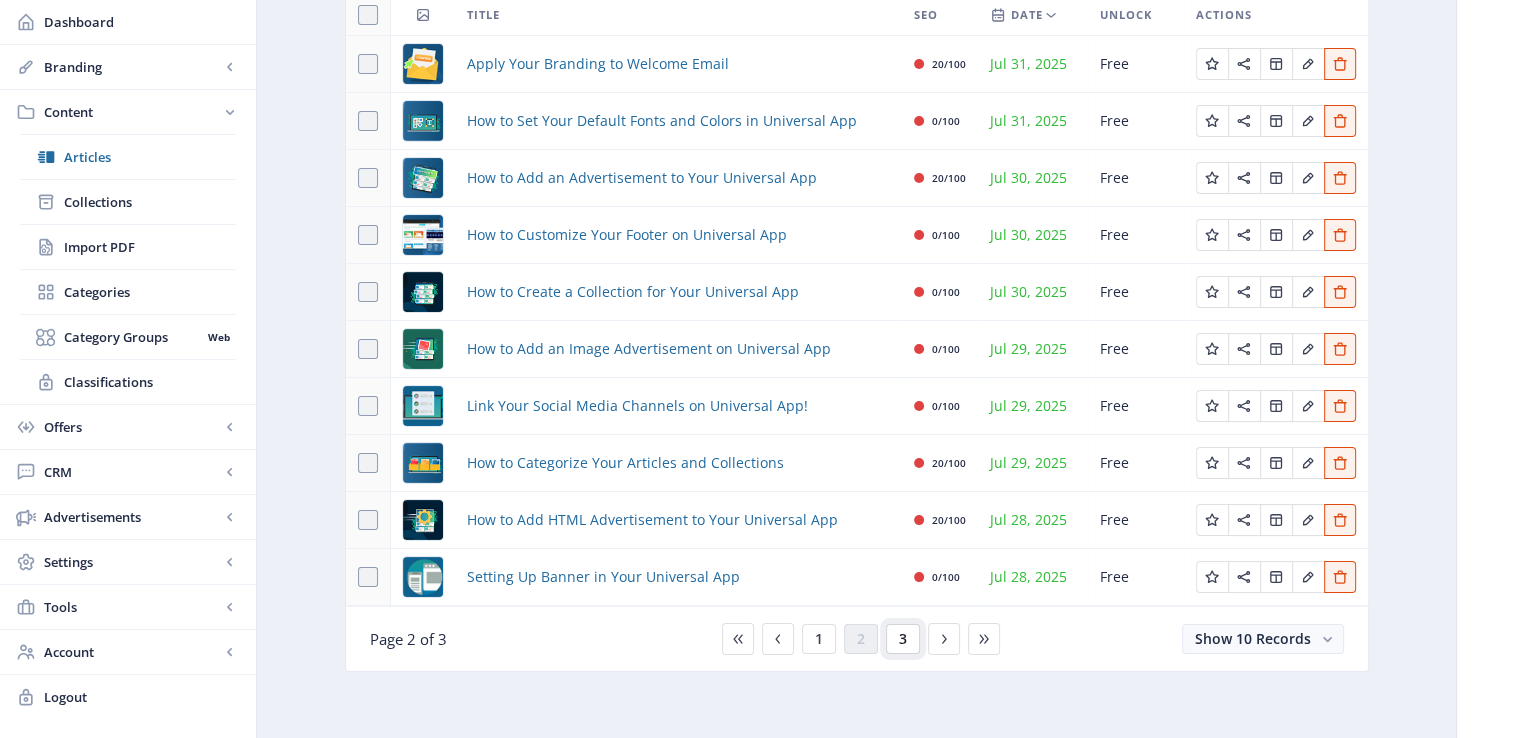 click on "3" 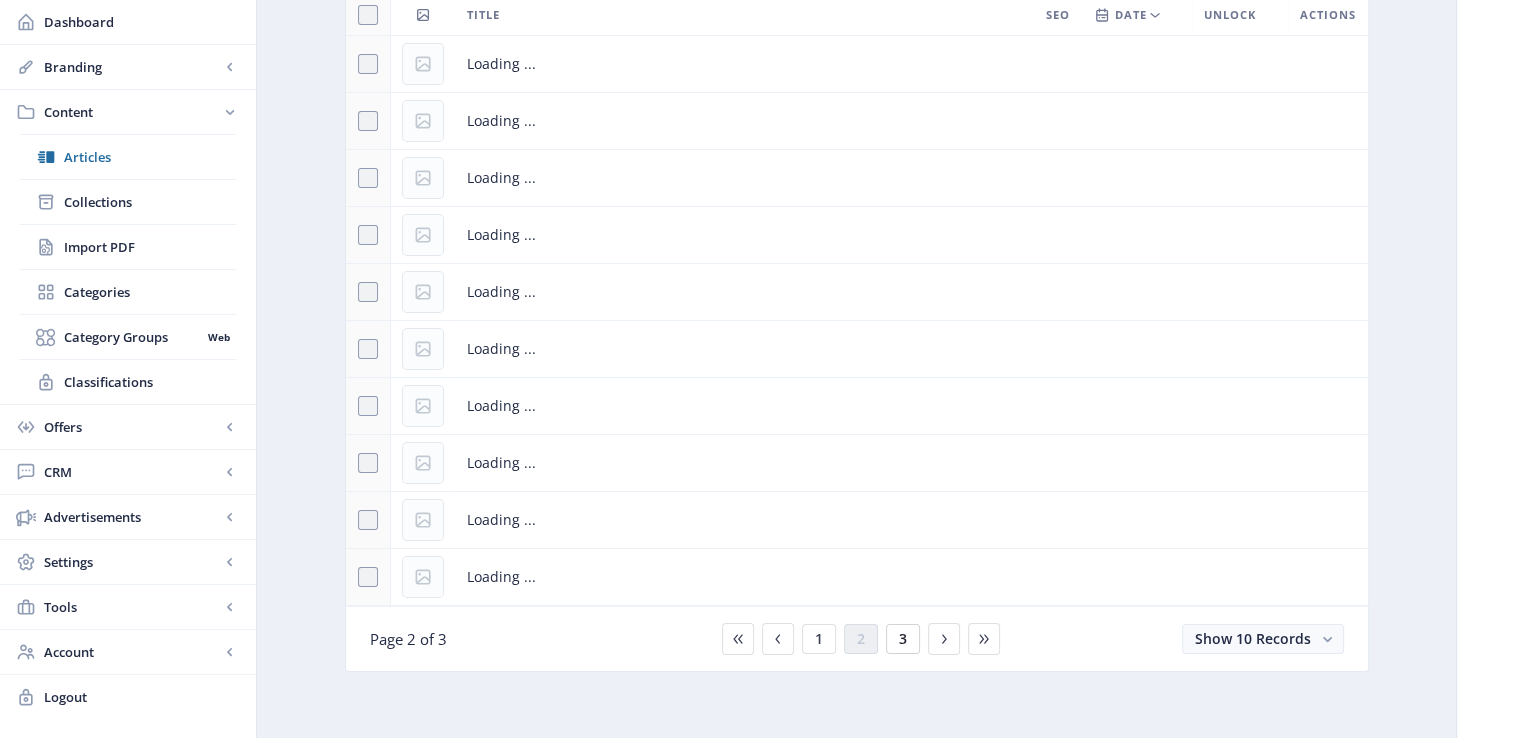 scroll, scrollTop: 41, scrollLeft: 0, axis: vertical 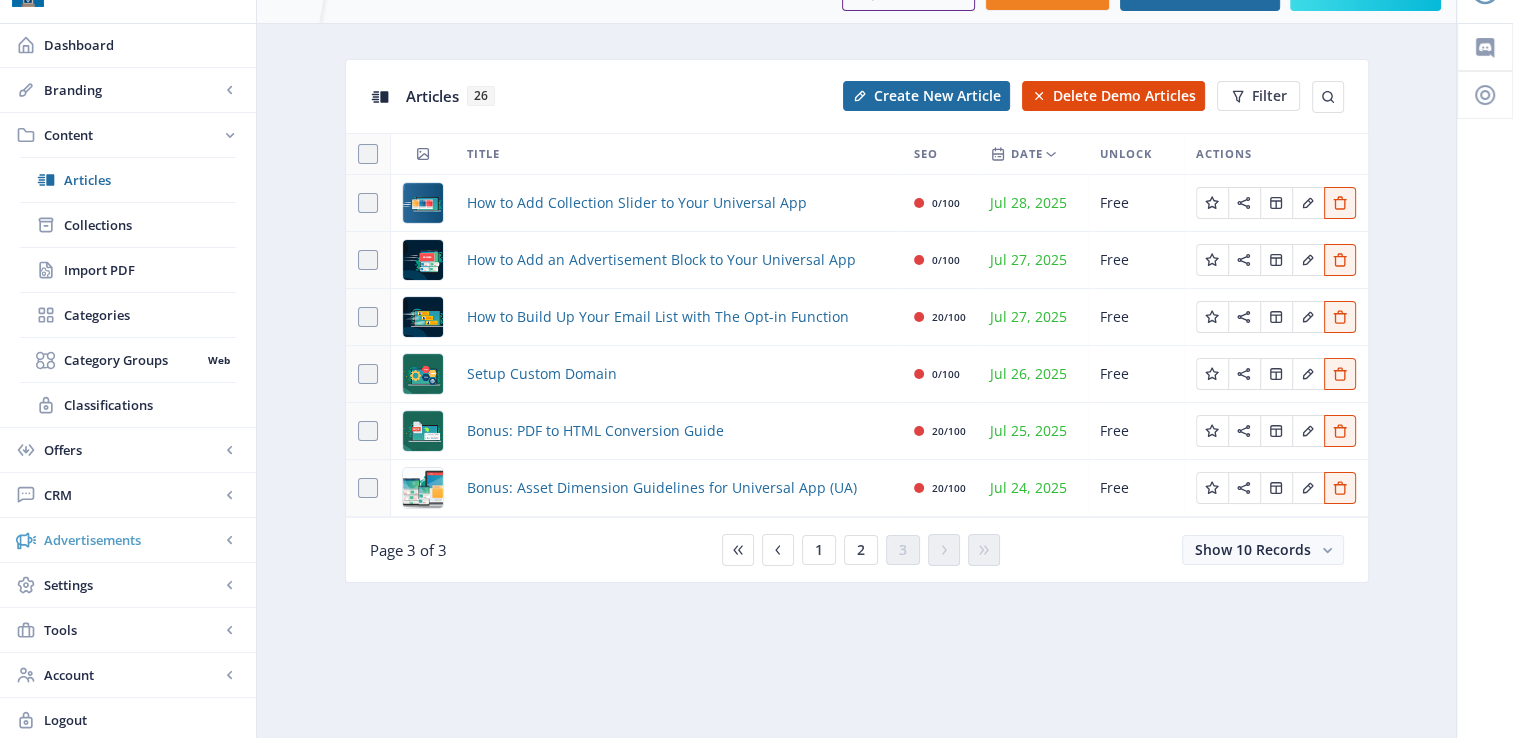 click on "Advertisements" at bounding box center [132, 540] 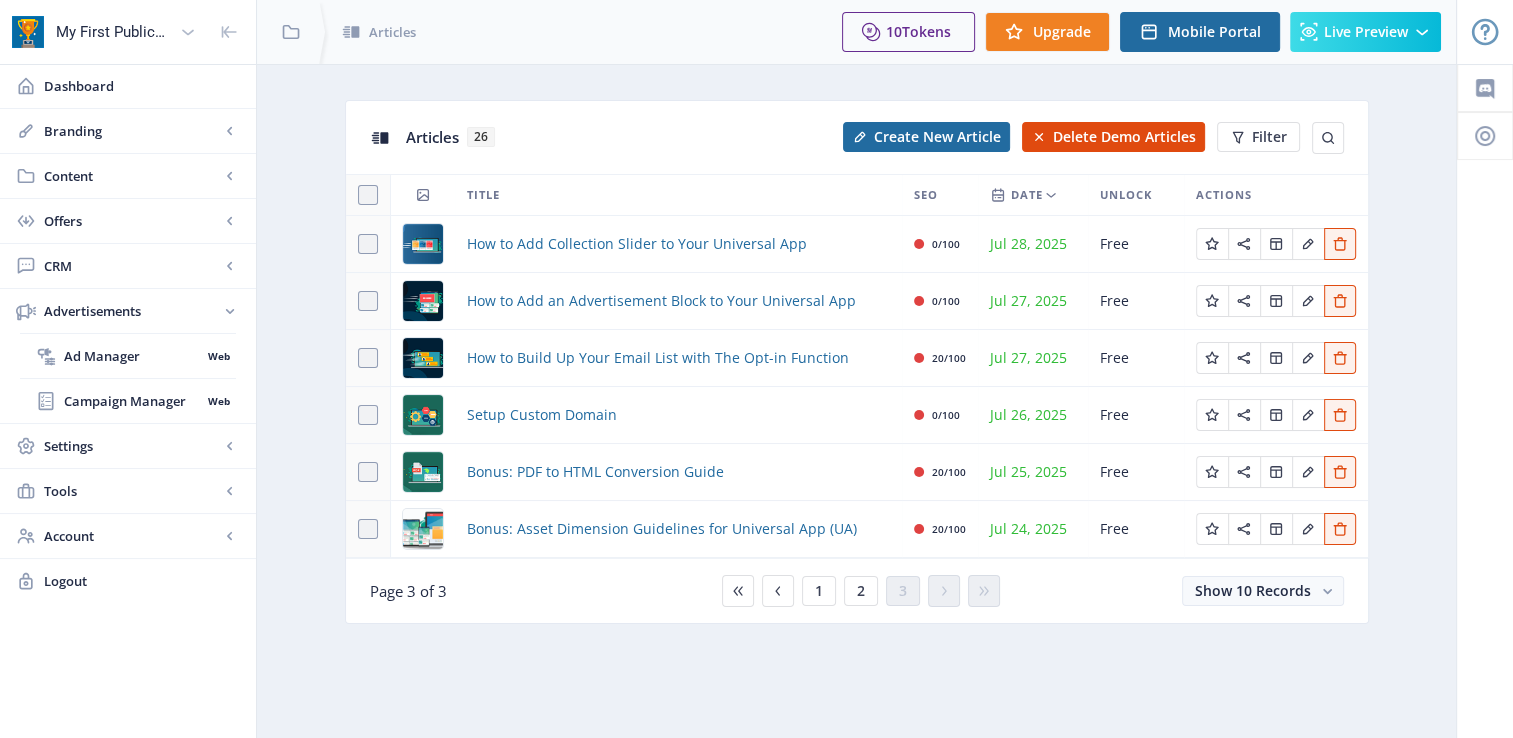 scroll, scrollTop: 0, scrollLeft: 0, axis: both 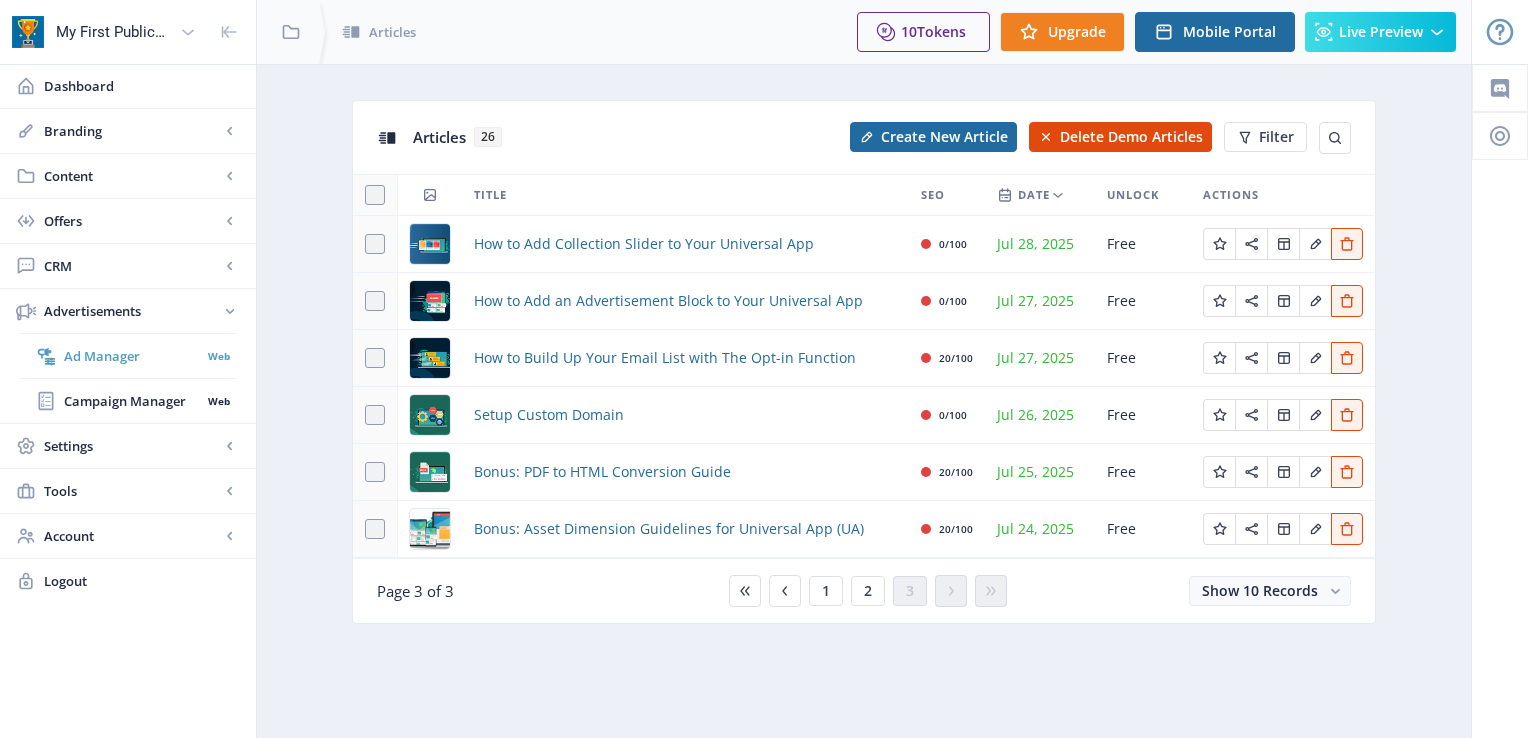 click on "Ad Manager" at bounding box center (132, 356) 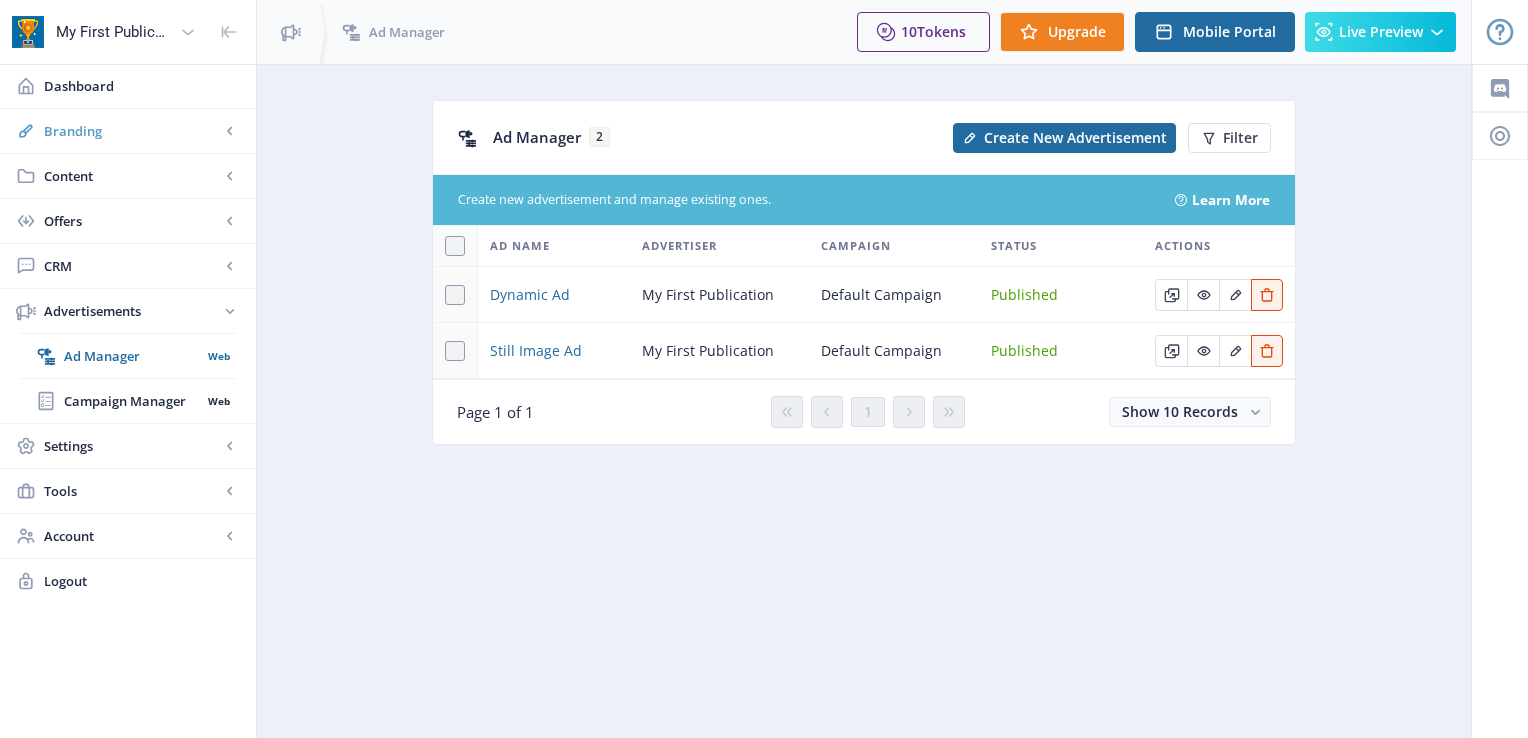 click on "Branding" at bounding box center [132, 131] 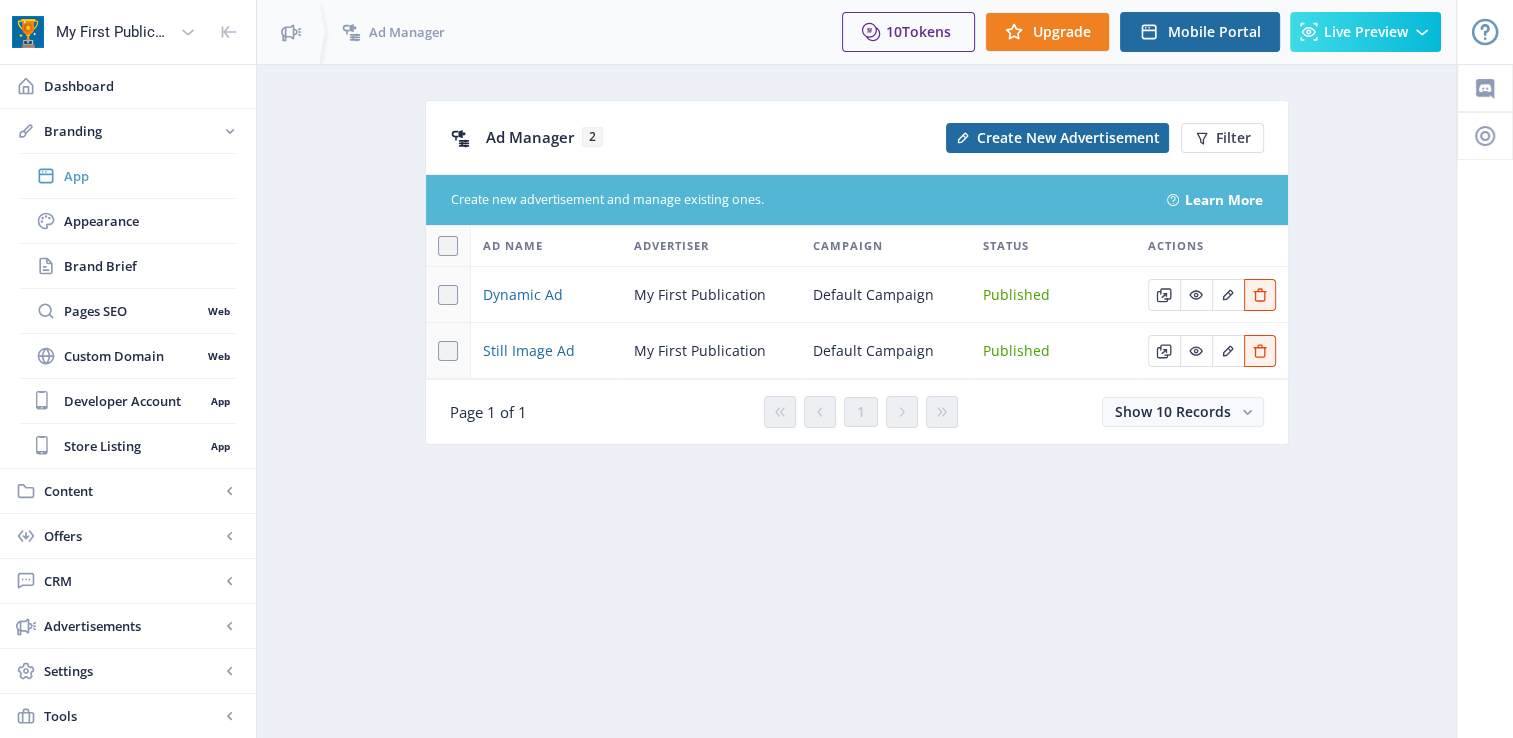 click on "App" at bounding box center (150, 176) 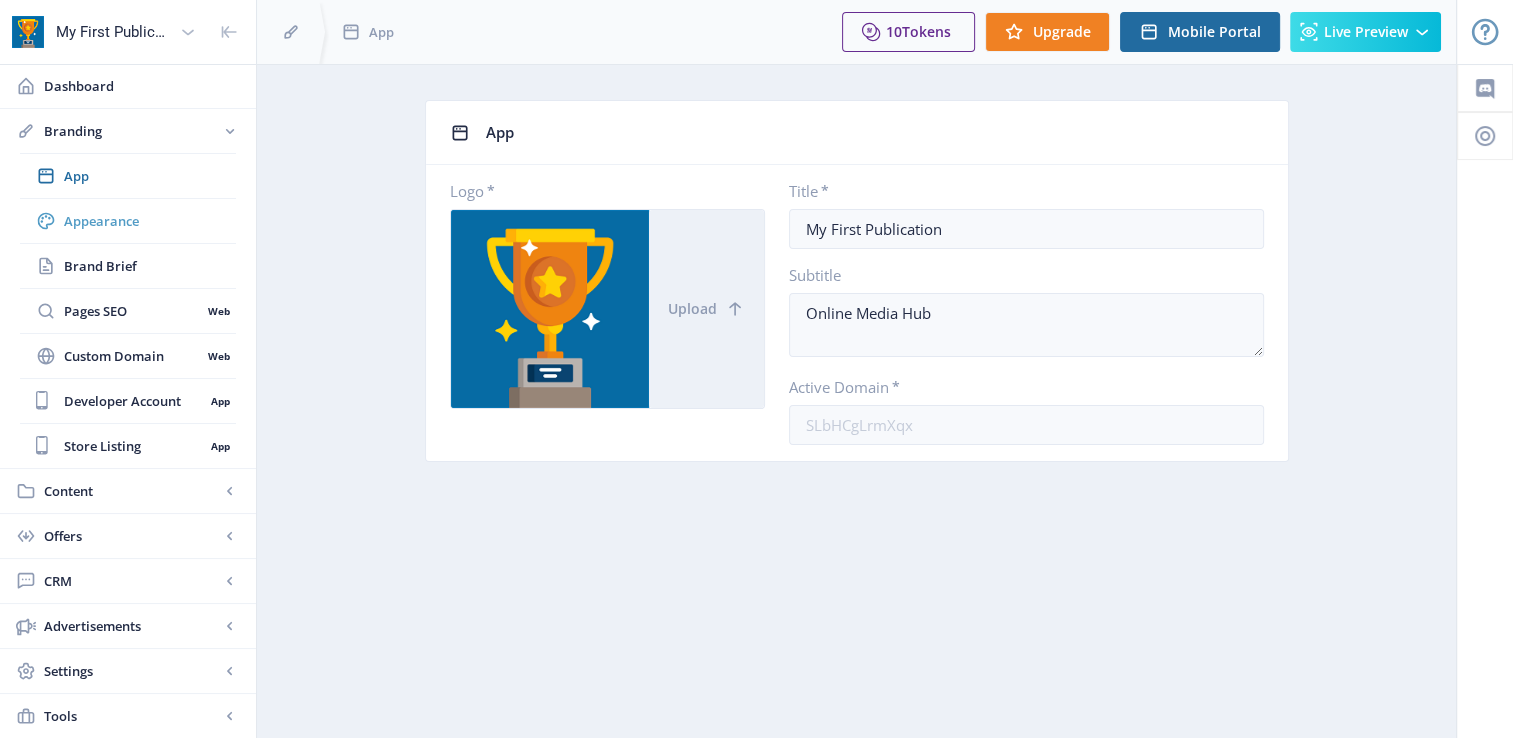 click on "Appearance" at bounding box center [128, 221] 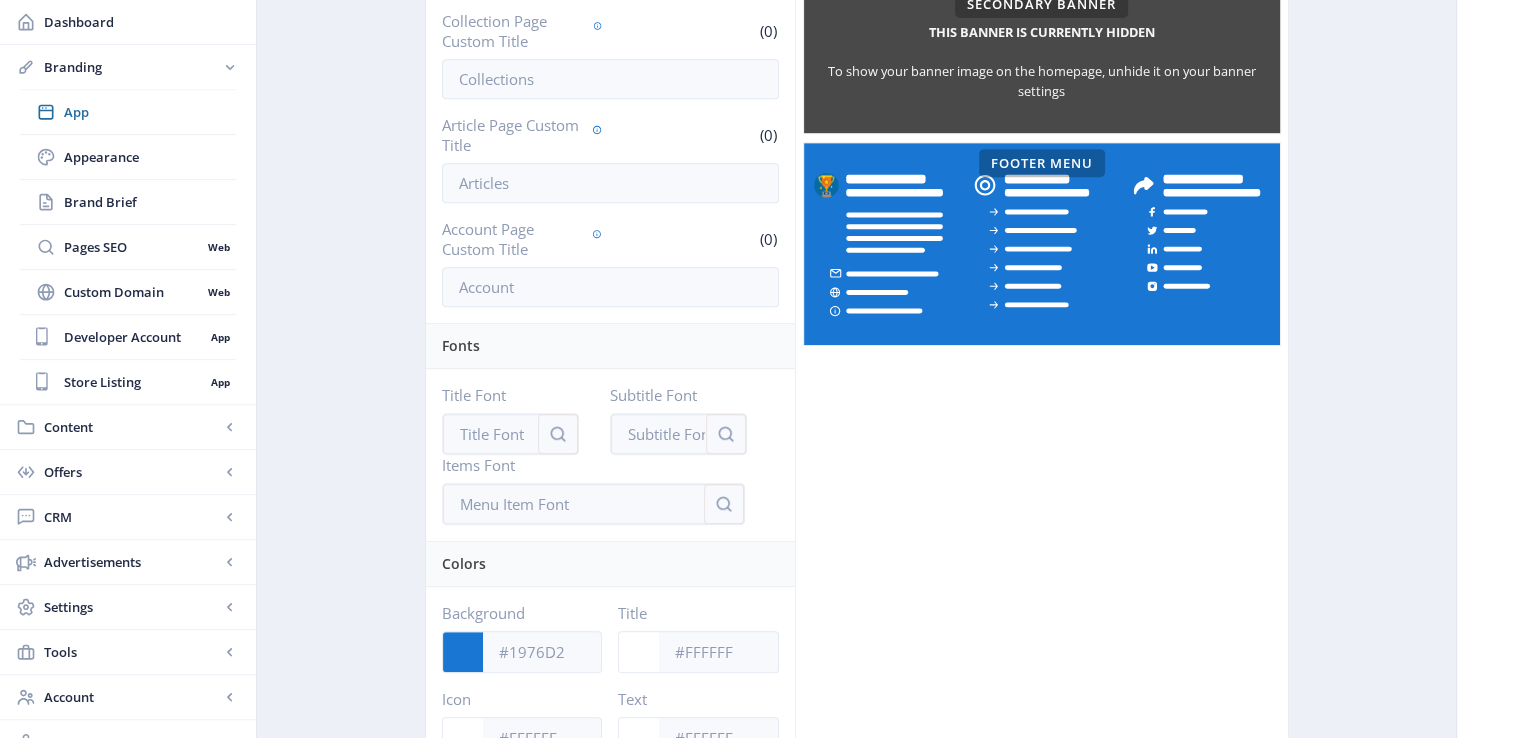 scroll, scrollTop: 1037, scrollLeft: 0, axis: vertical 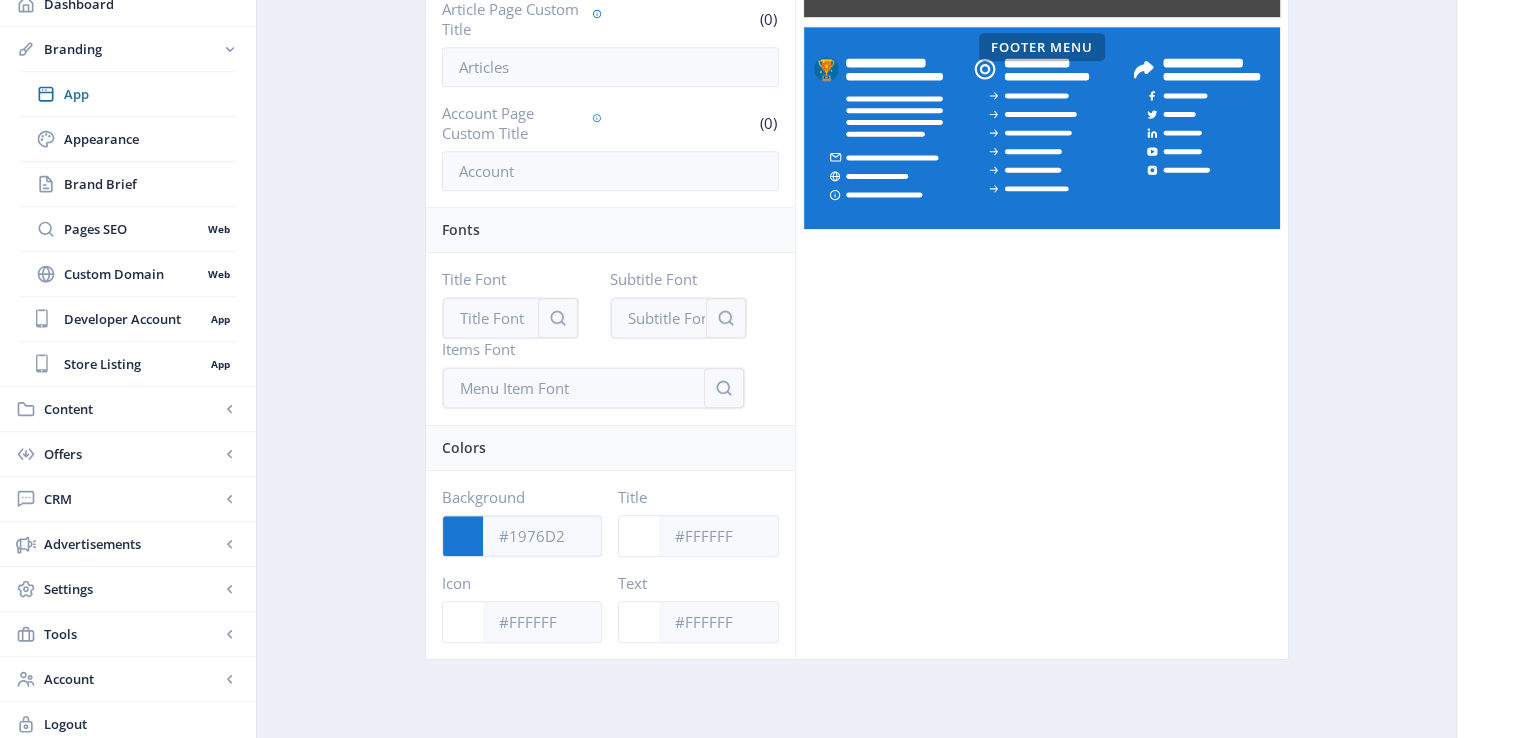 click at bounding box center [463, 536] 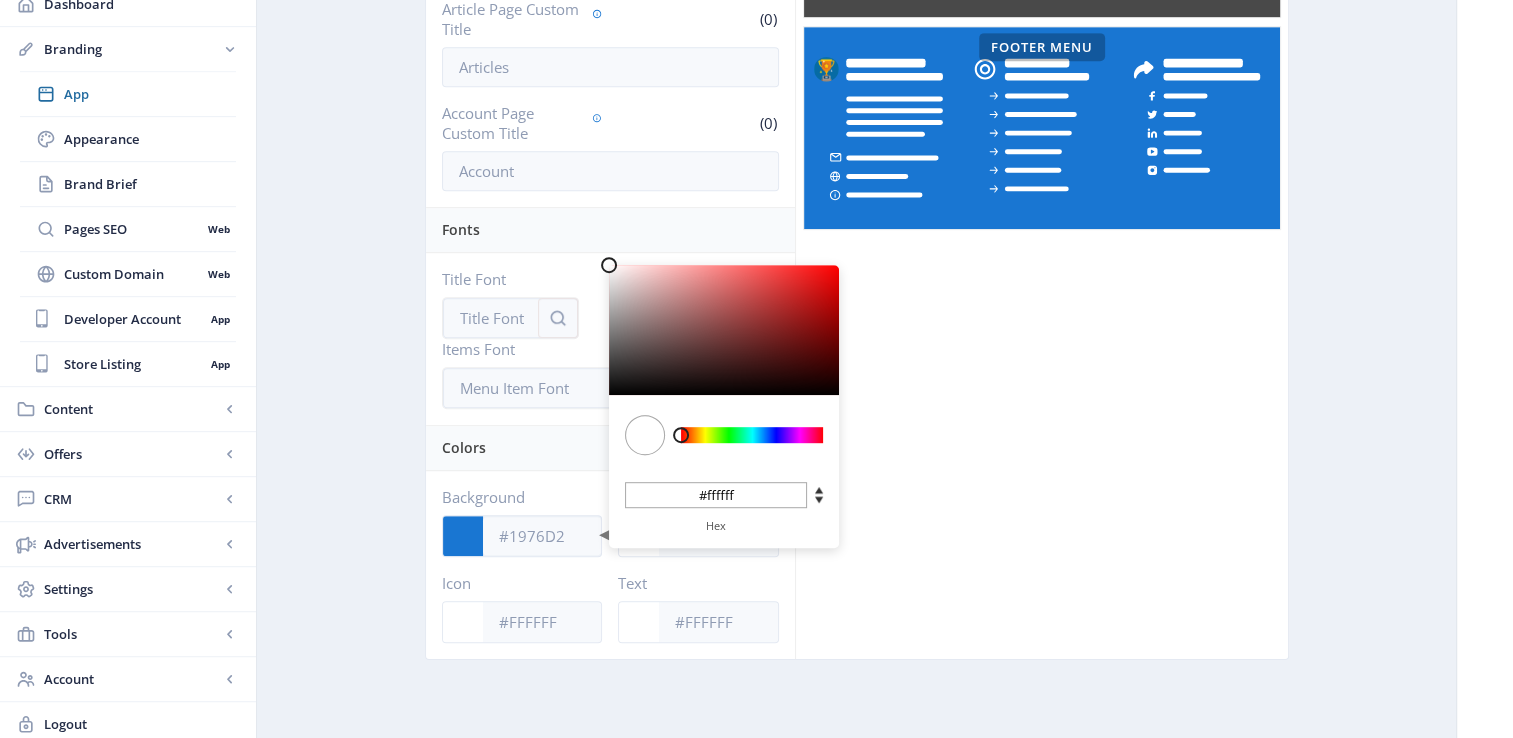 type on "#050505" 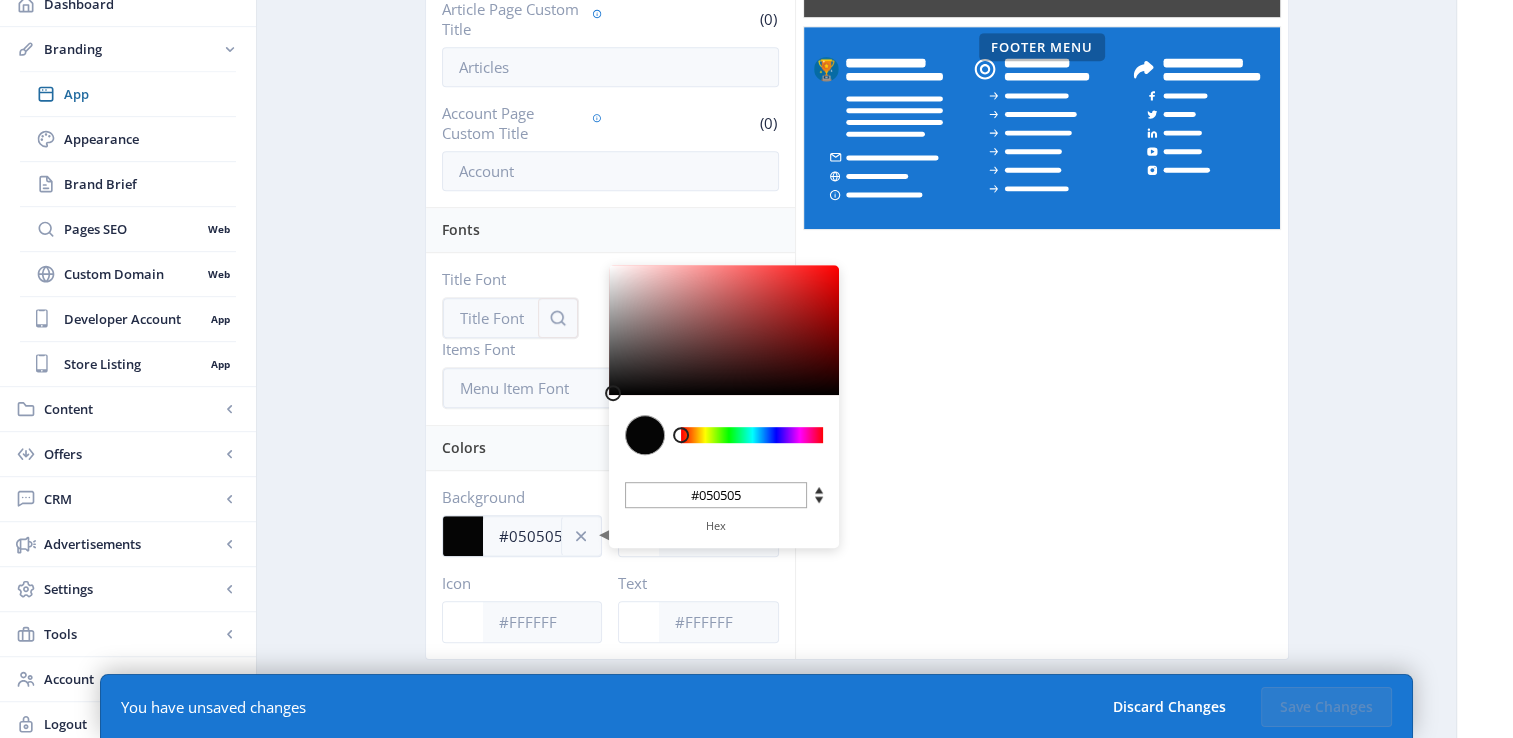 click at bounding box center (724, 330) 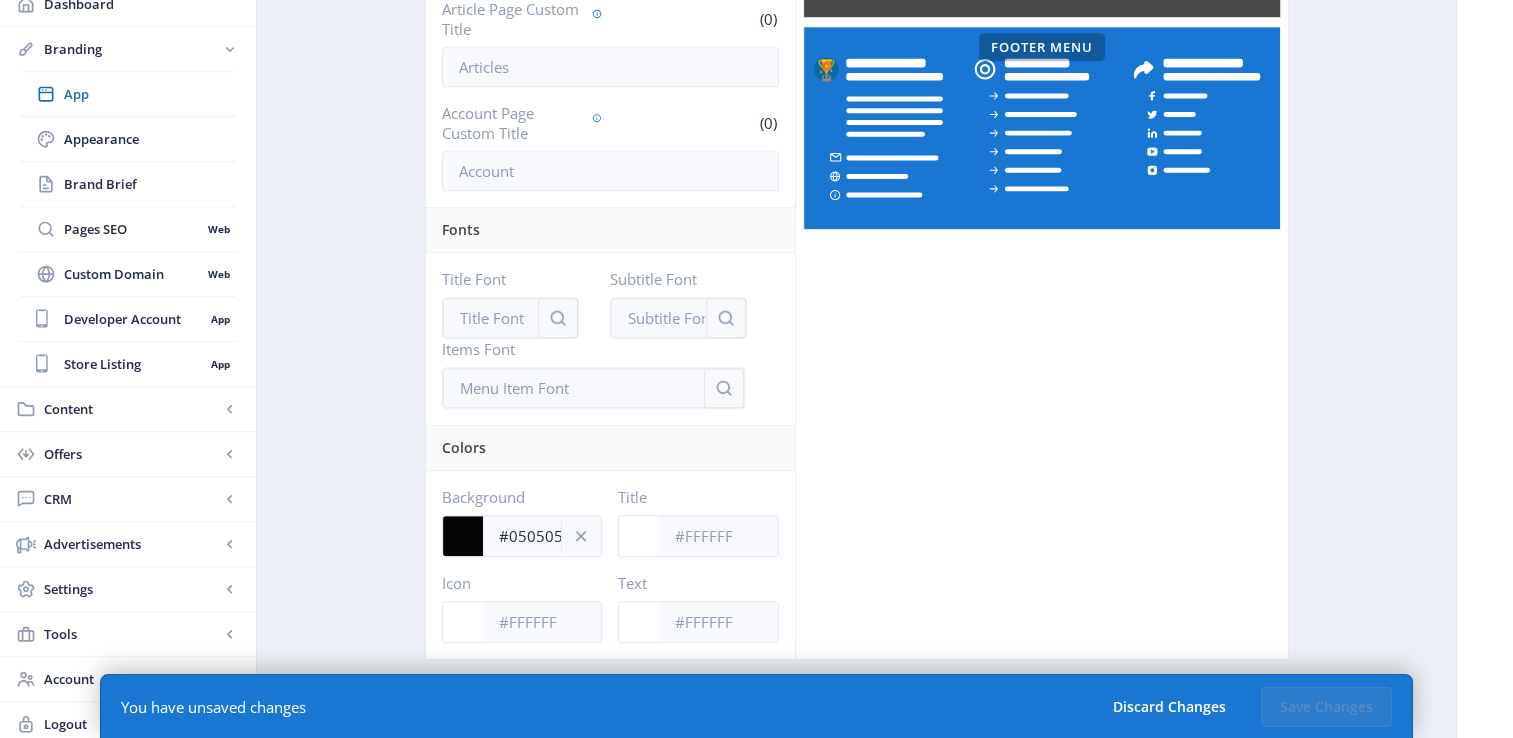 click on "Click on an element below to make changes Top Menu Hero Banner This banner is currently hidden To show your banner image on the homepage, unhide it on your banner settings Hi, I’m a Collection Slider. You can update my name to anything! Here are Articles to Fast Start Your Media Hub Advertisement Are you ready to monetize your content? Super Charge Your Digital Publication Advertisement Secondary Banner This banner is currently hidden To show your banner image on the homepage, unhide it on your banner settings Footer Menu" 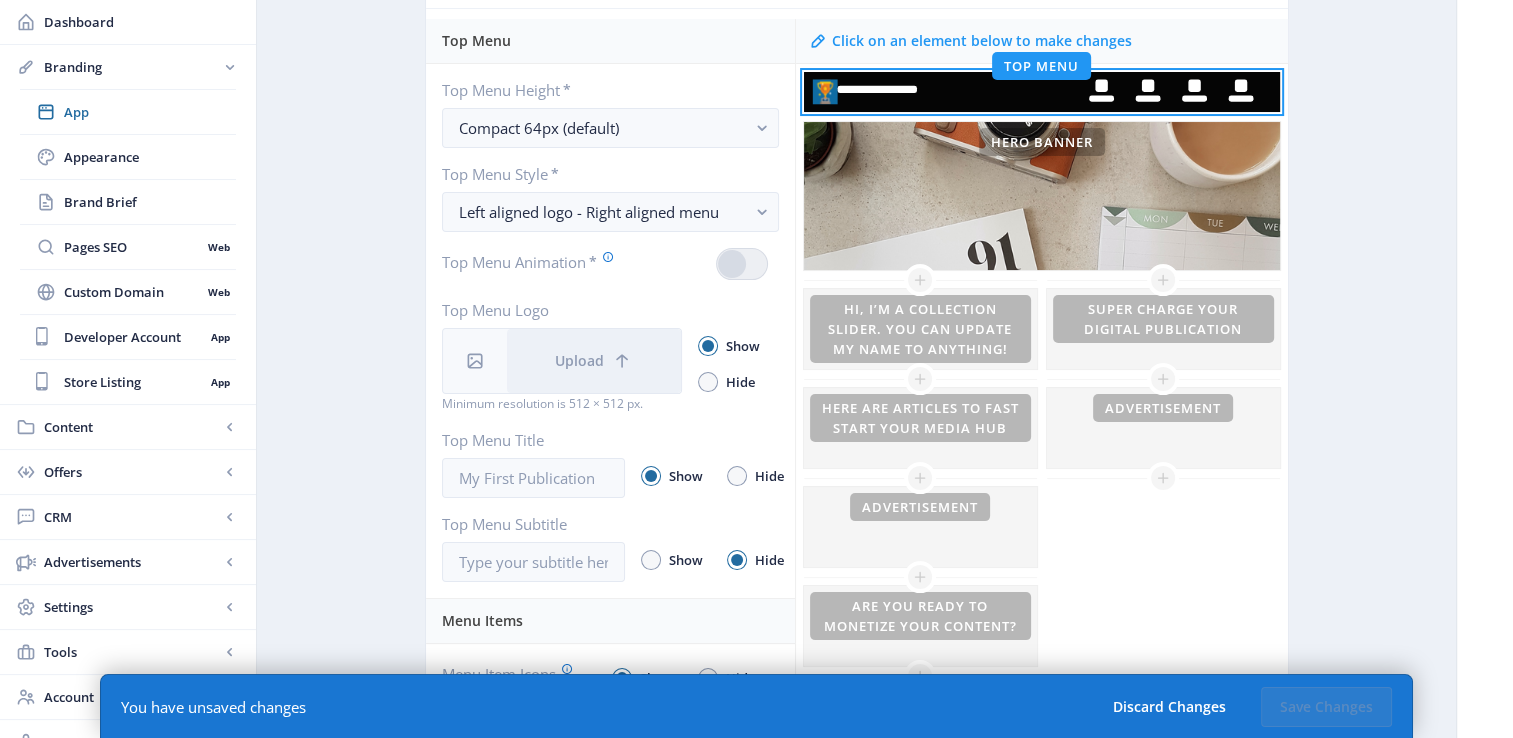scroll, scrollTop: 219, scrollLeft: 0, axis: vertical 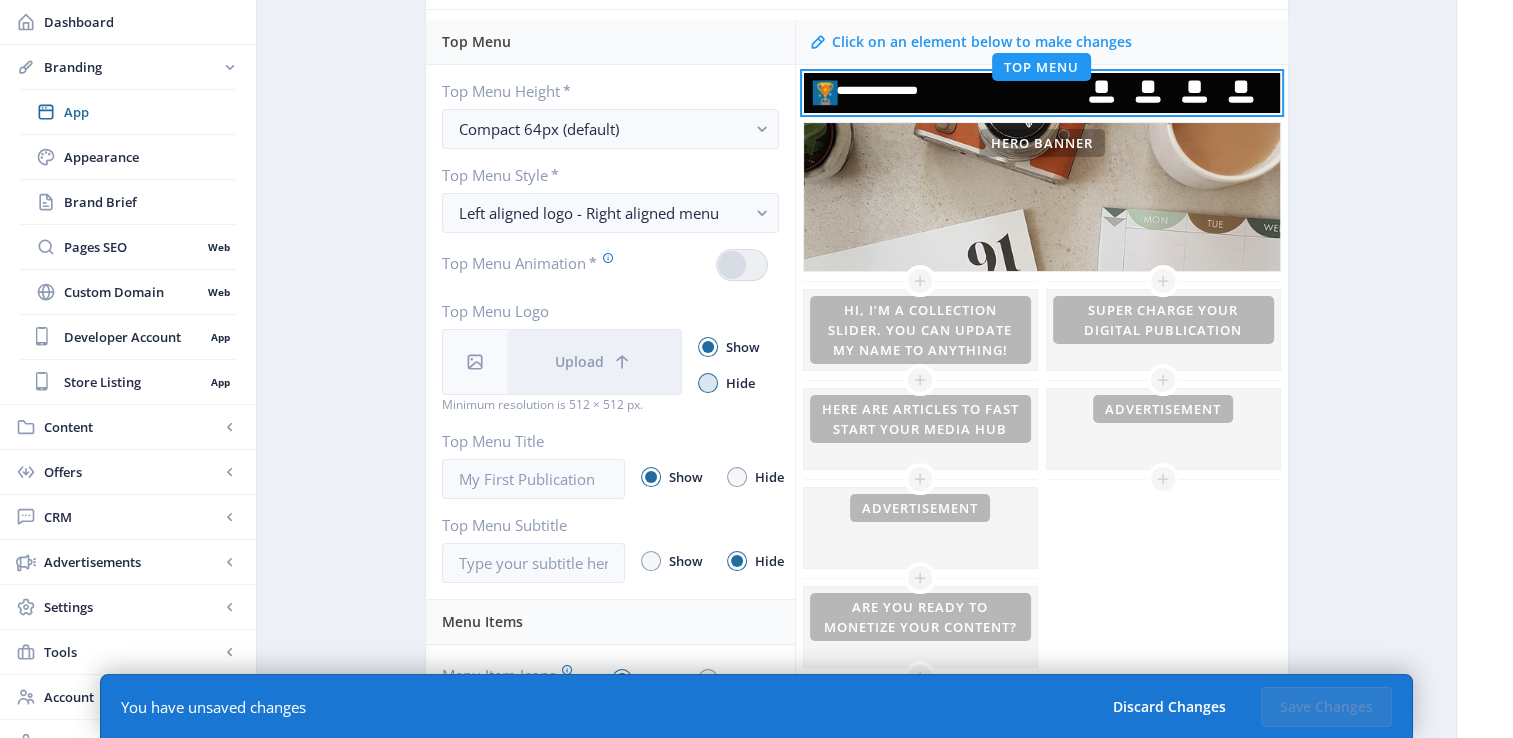 click at bounding box center (708, 383) 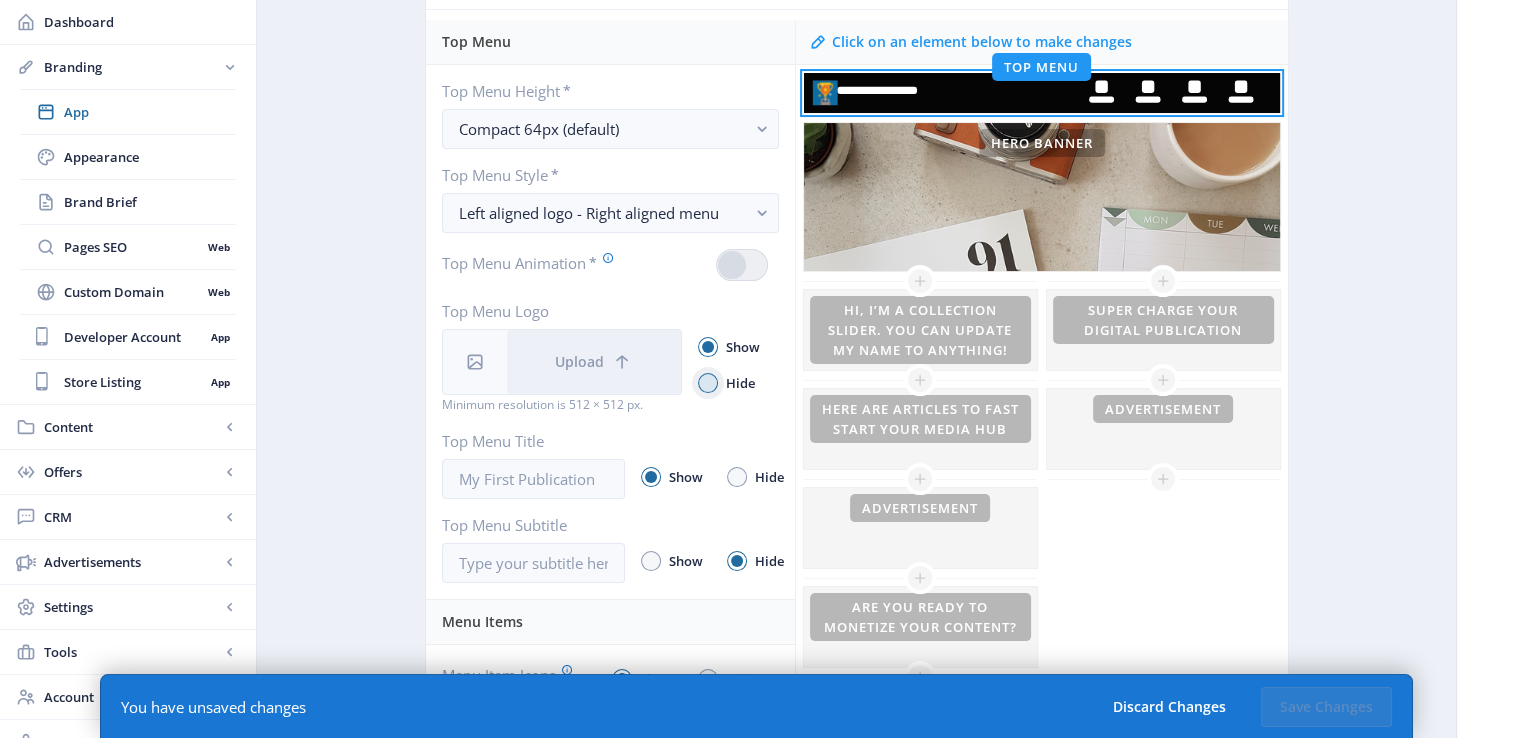 click on "Hide" at bounding box center [698, 383] 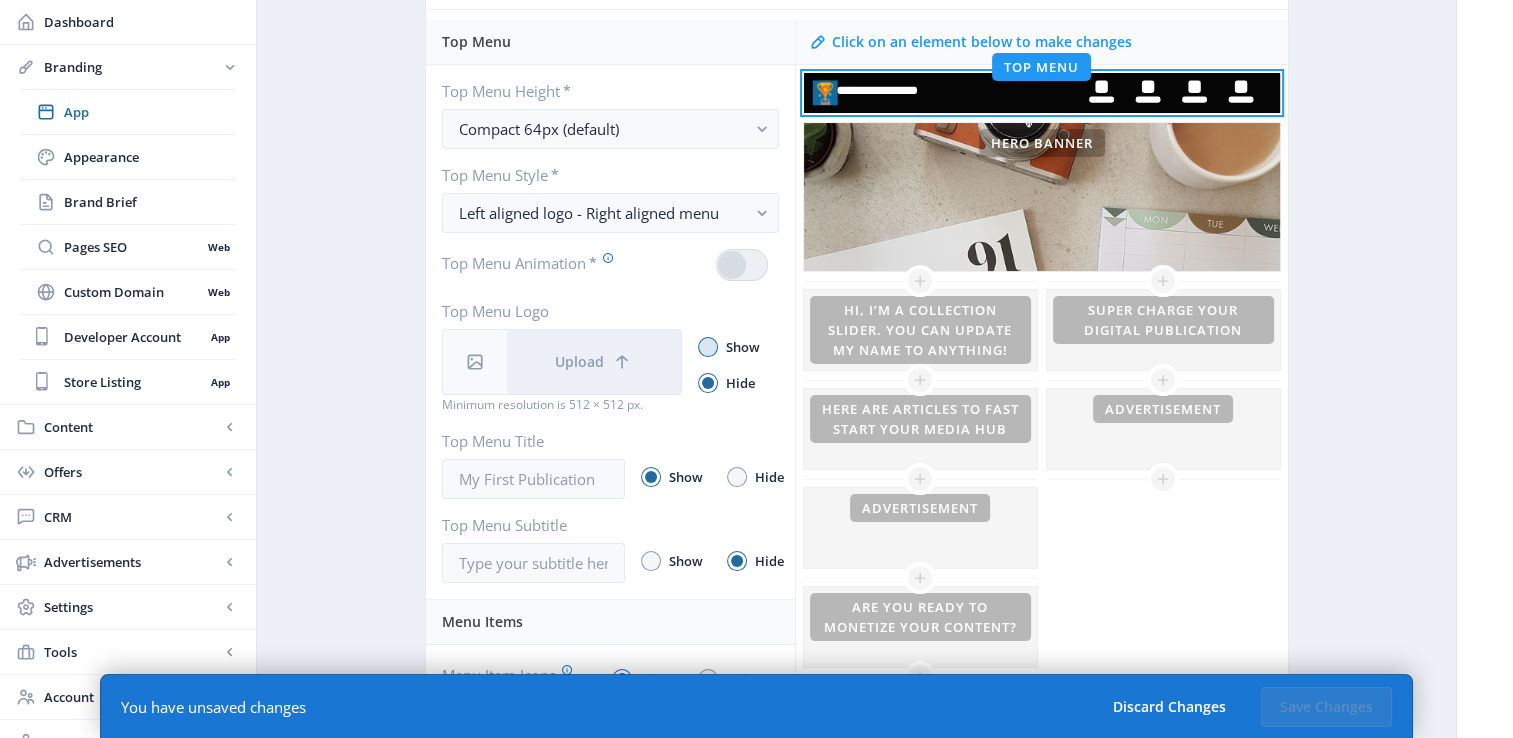 click at bounding box center (708, 347) 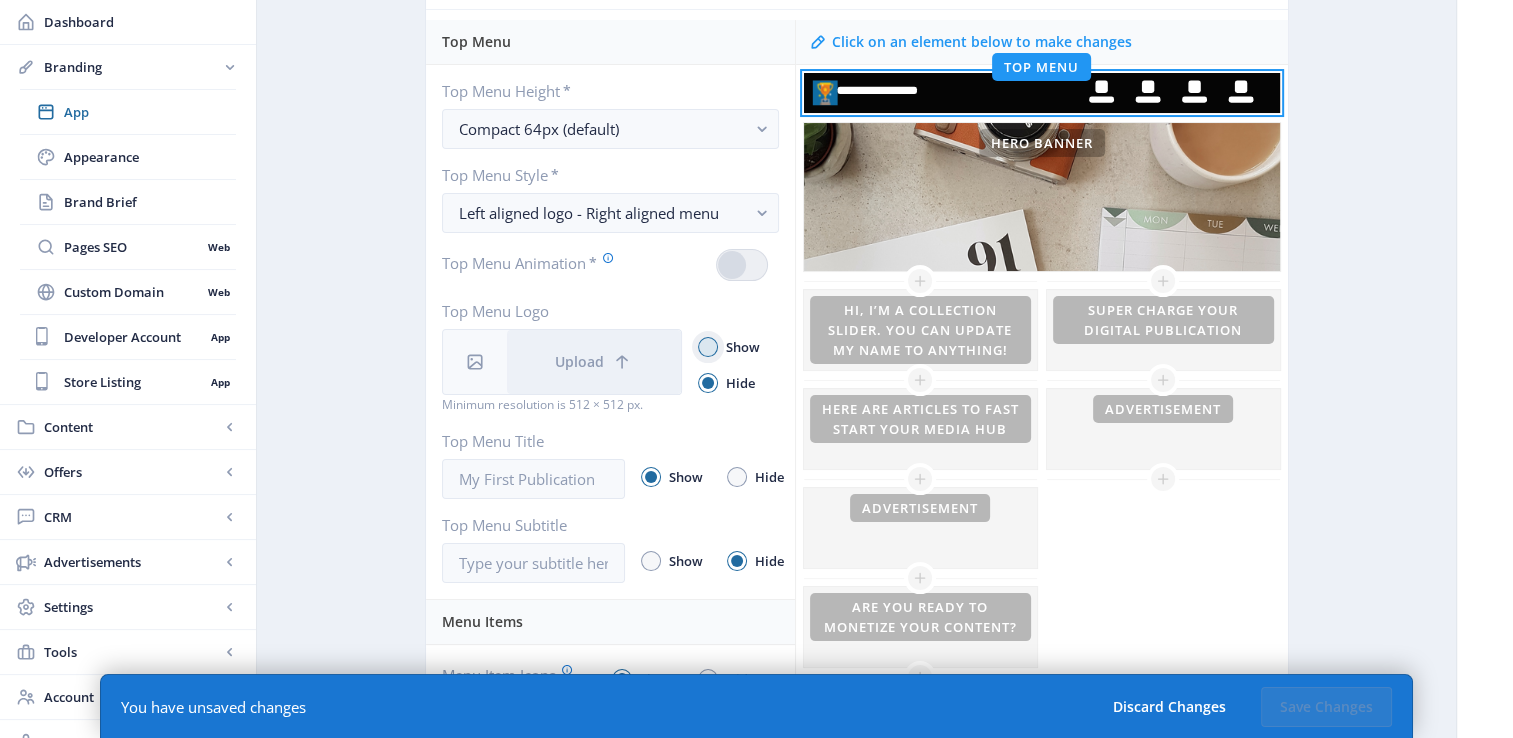 click on "Show" at bounding box center (698, 347) 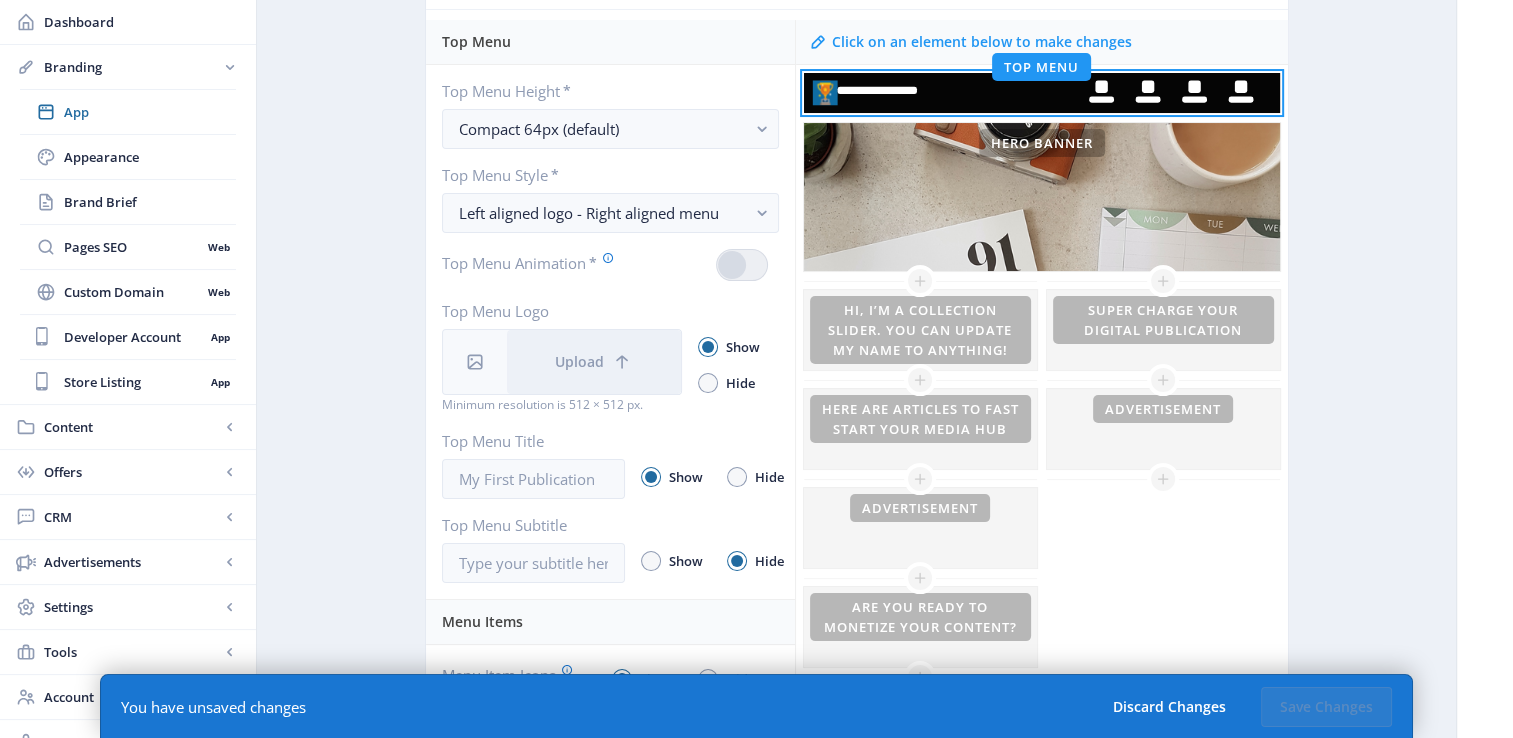 click at bounding box center [742, 265] 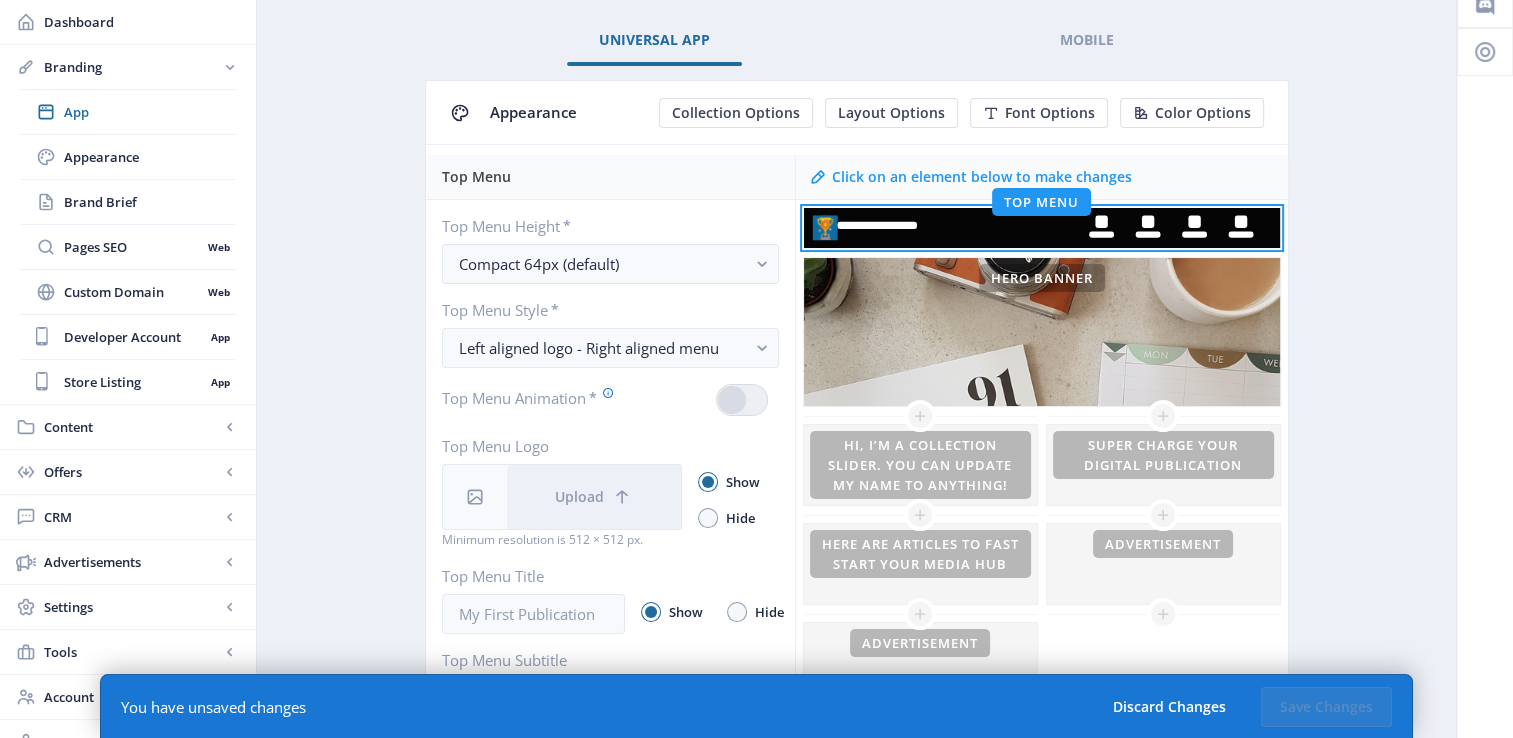 scroll, scrollTop: 0, scrollLeft: 0, axis: both 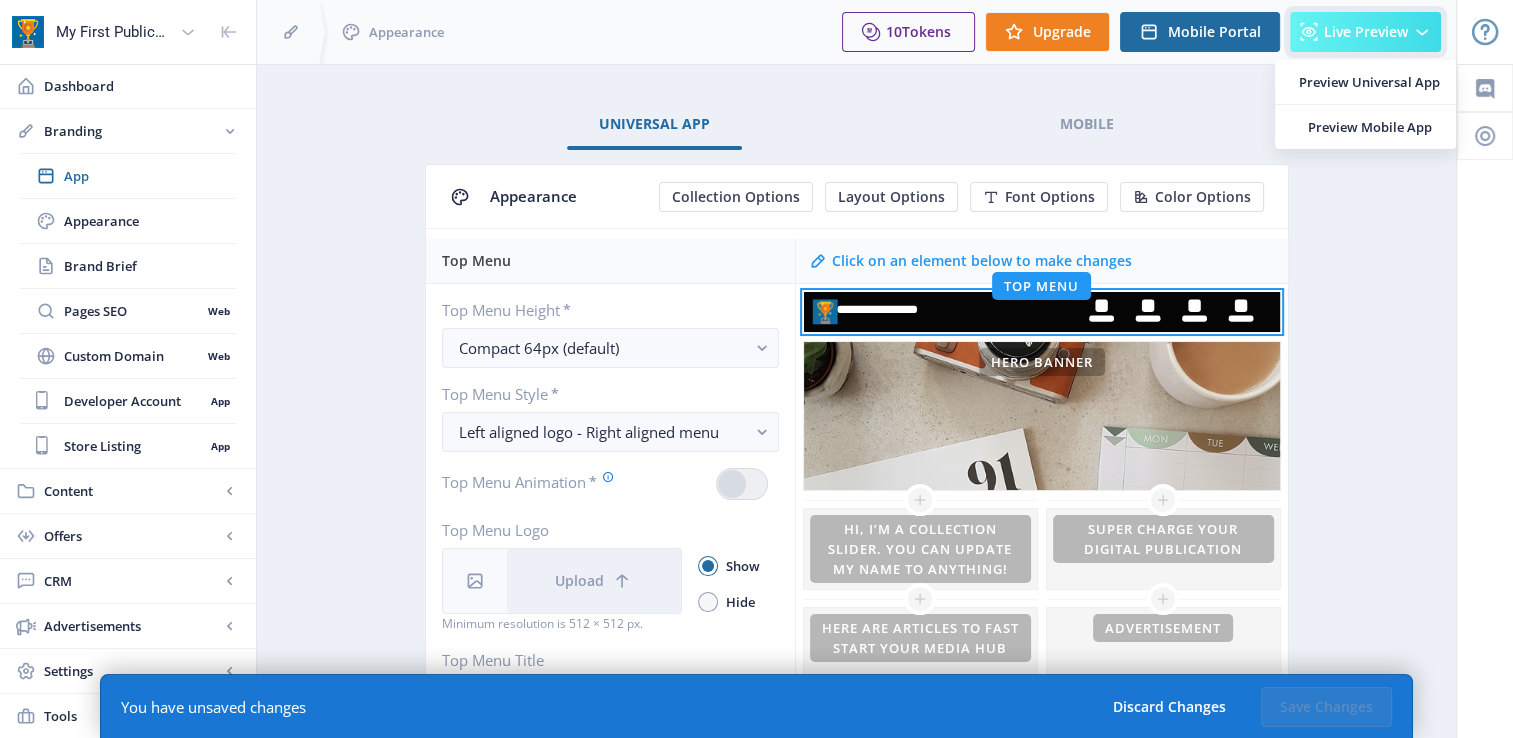 click on "Live Preview" at bounding box center [1365, 32] 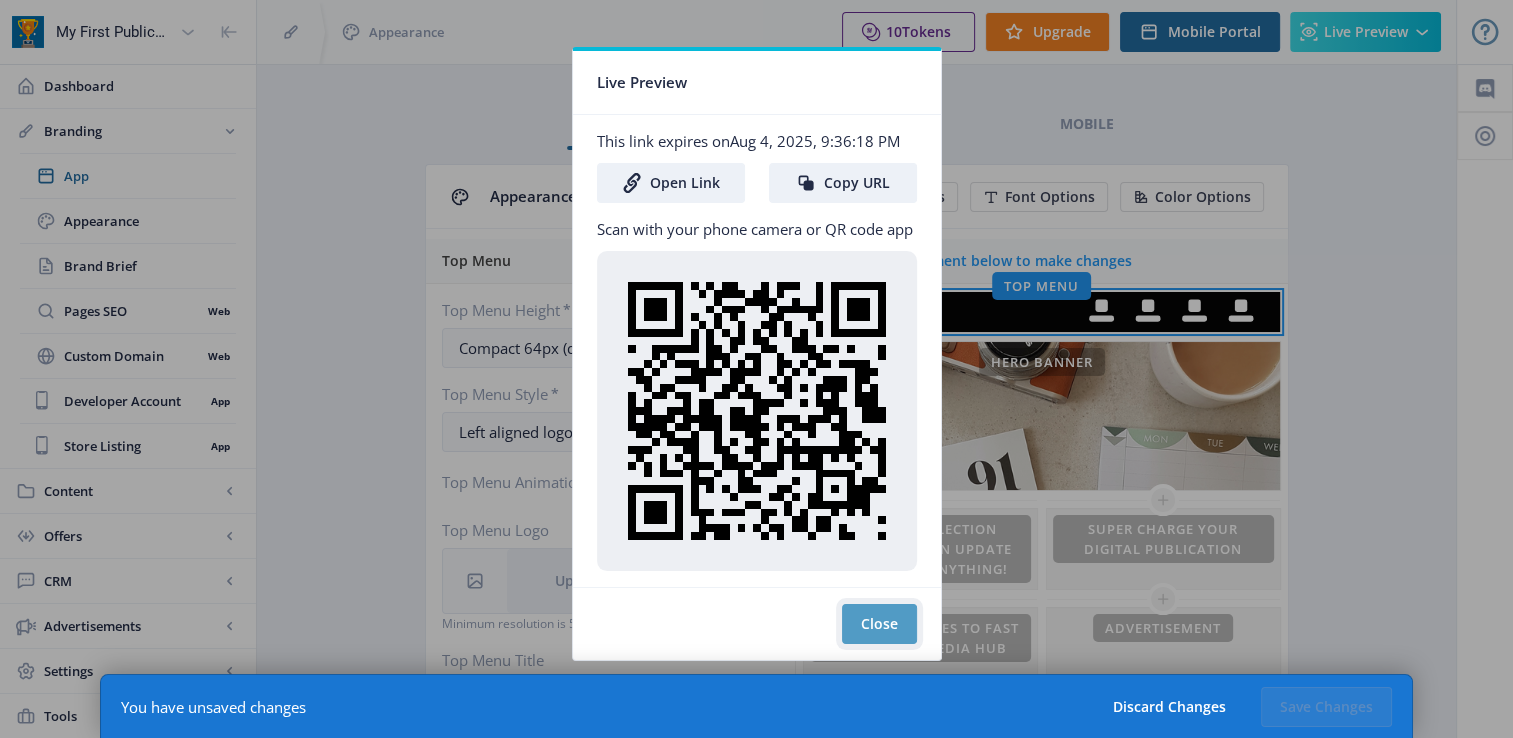 click on "Close" 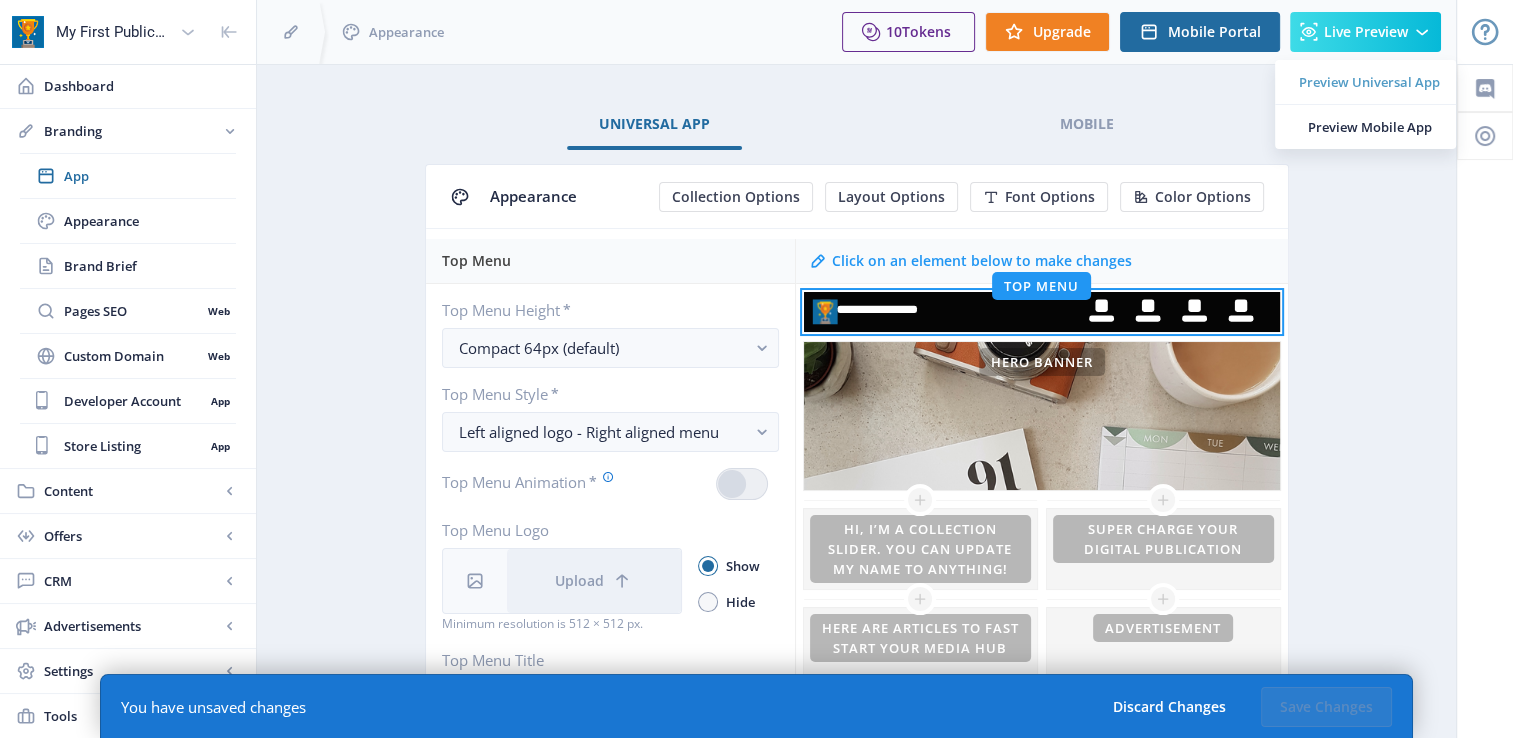 click on "Preview Universal App" at bounding box center (1369, 82) 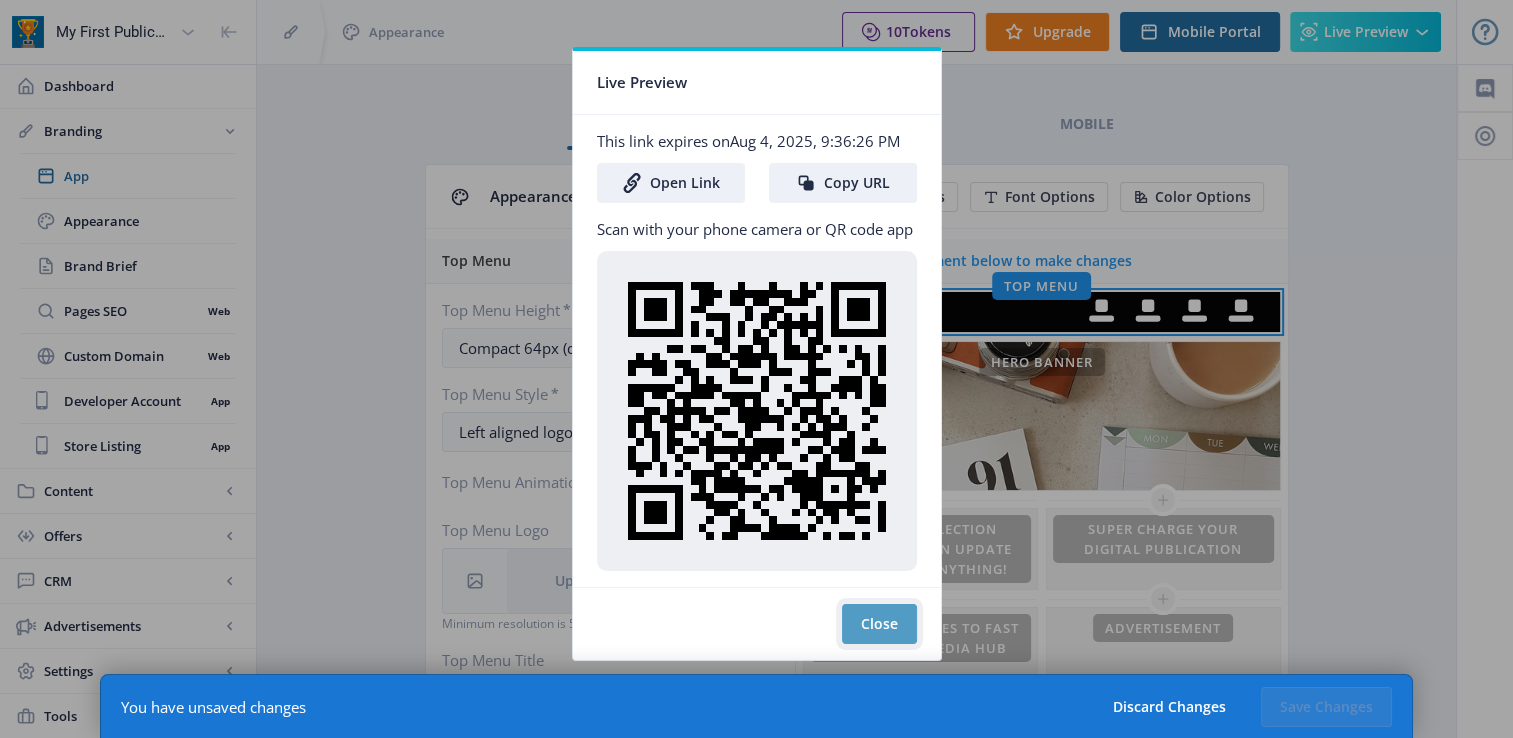 click on "Close" 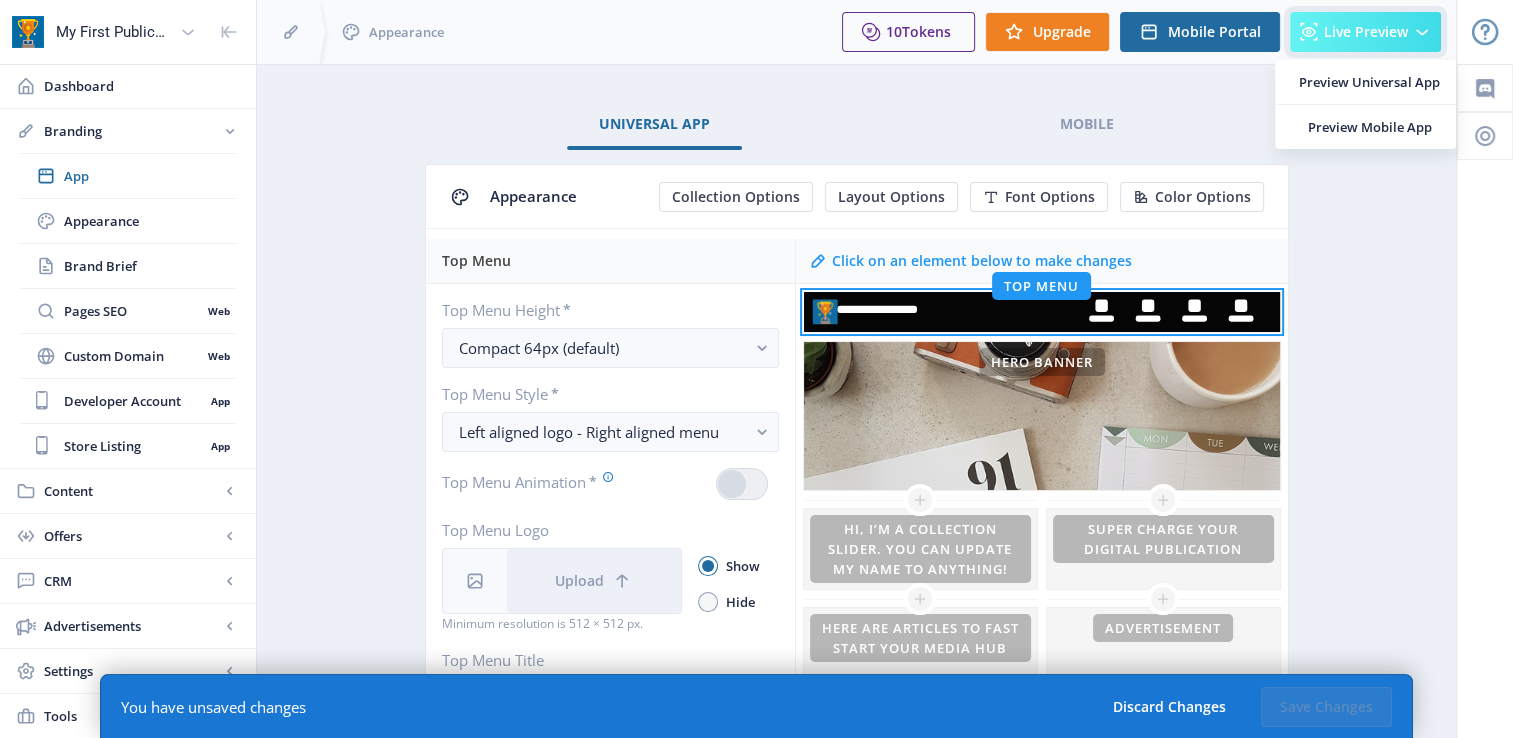 click 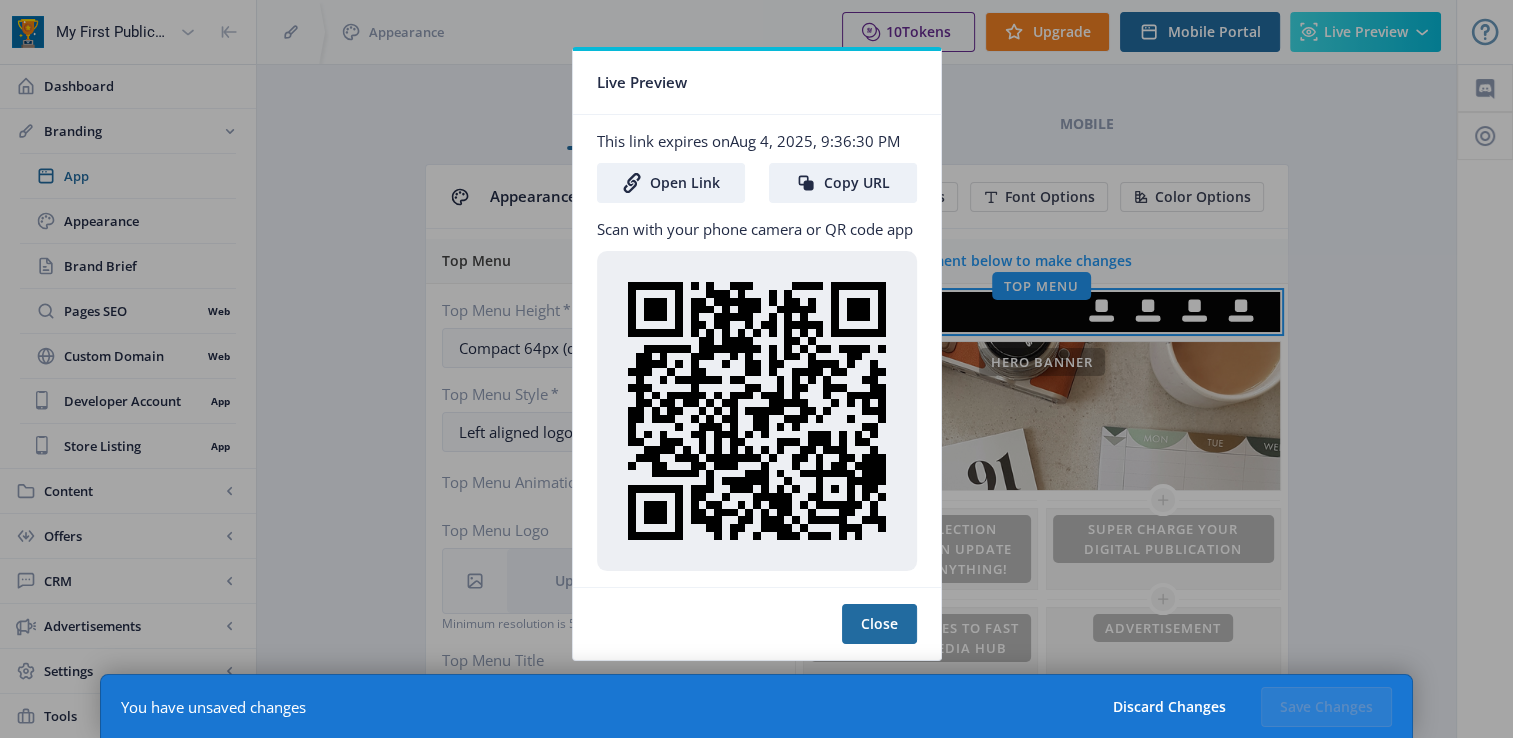 click at bounding box center (756, 369) 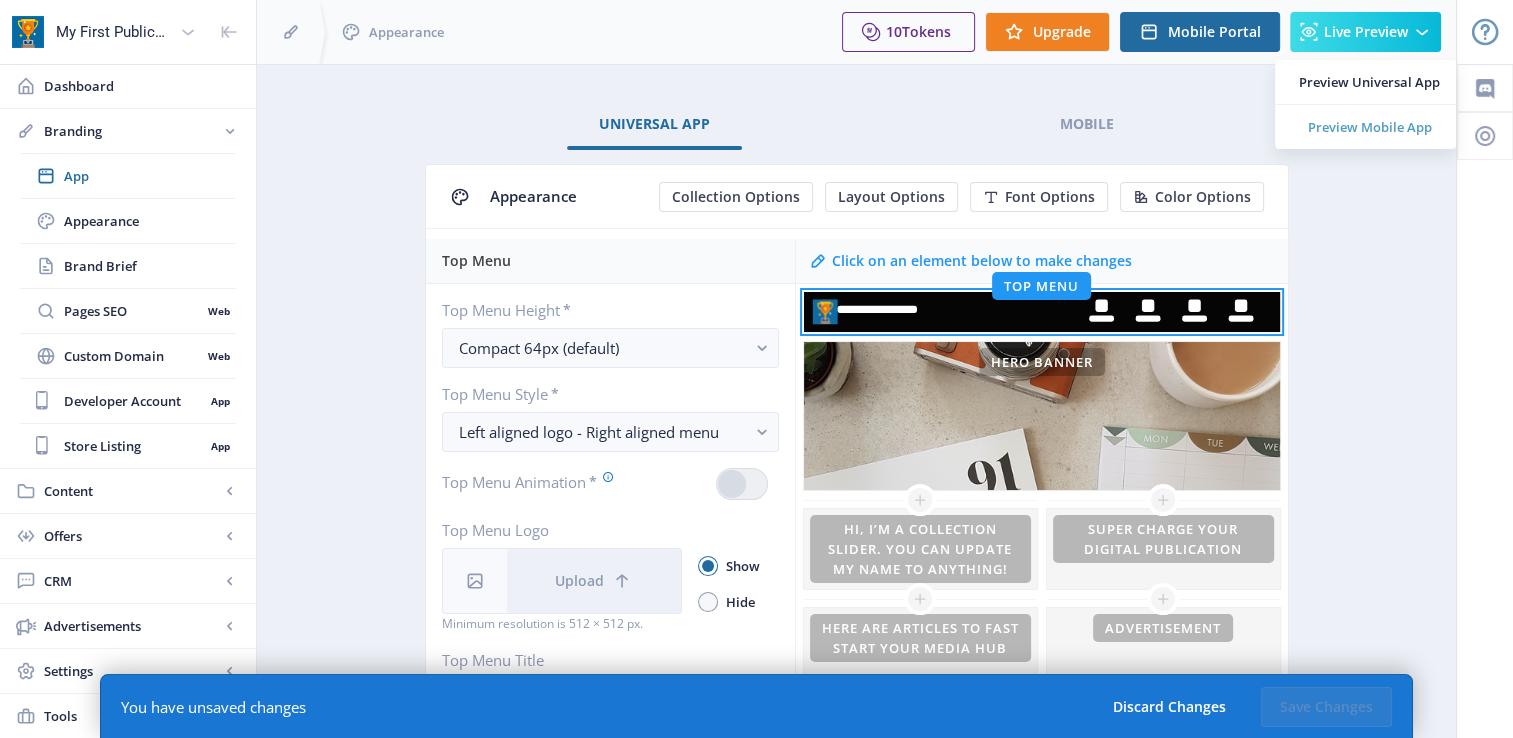 click on "Preview Mobile App" at bounding box center [1369, 127] 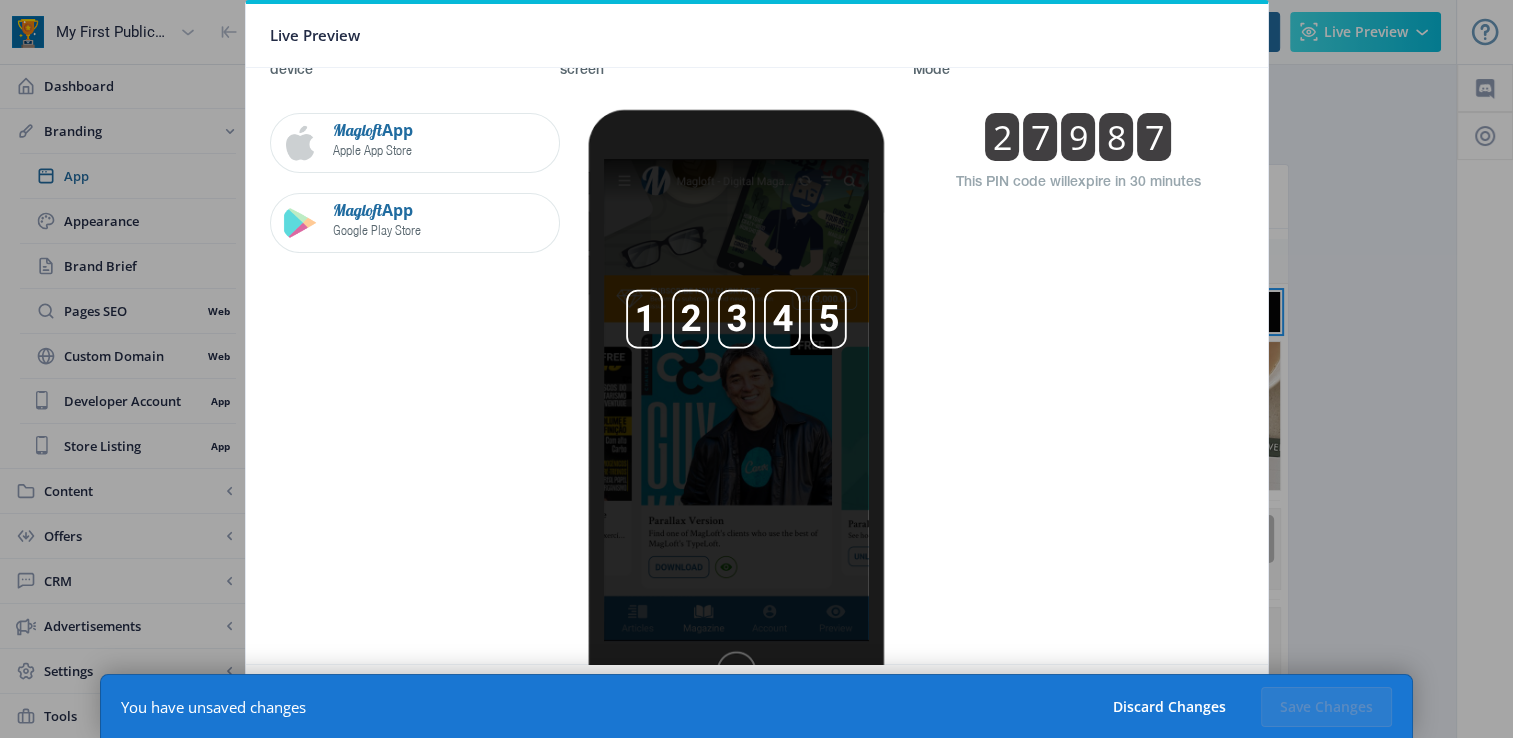 scroll, scrollTop: 148, scrollLeft: 0, axis: vertical 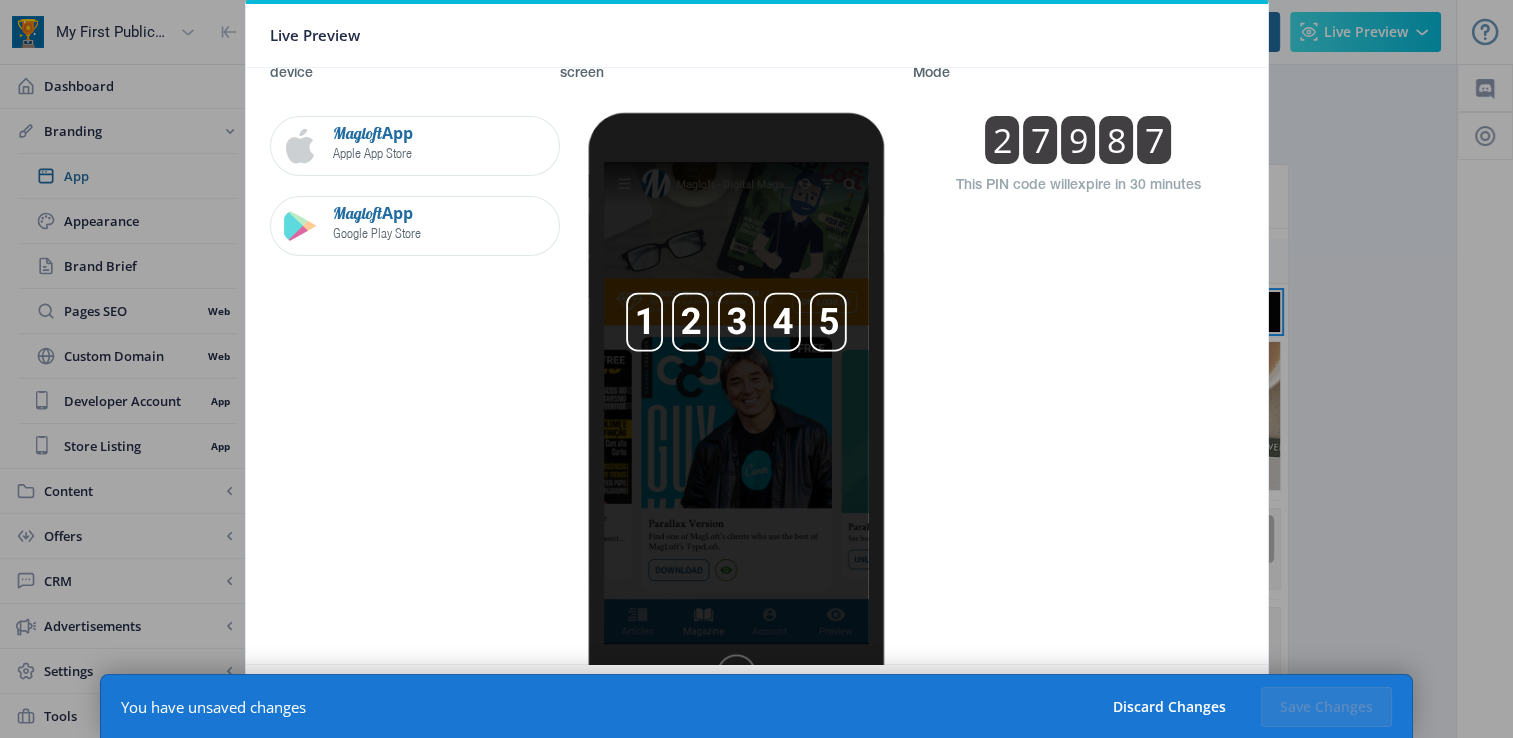 click 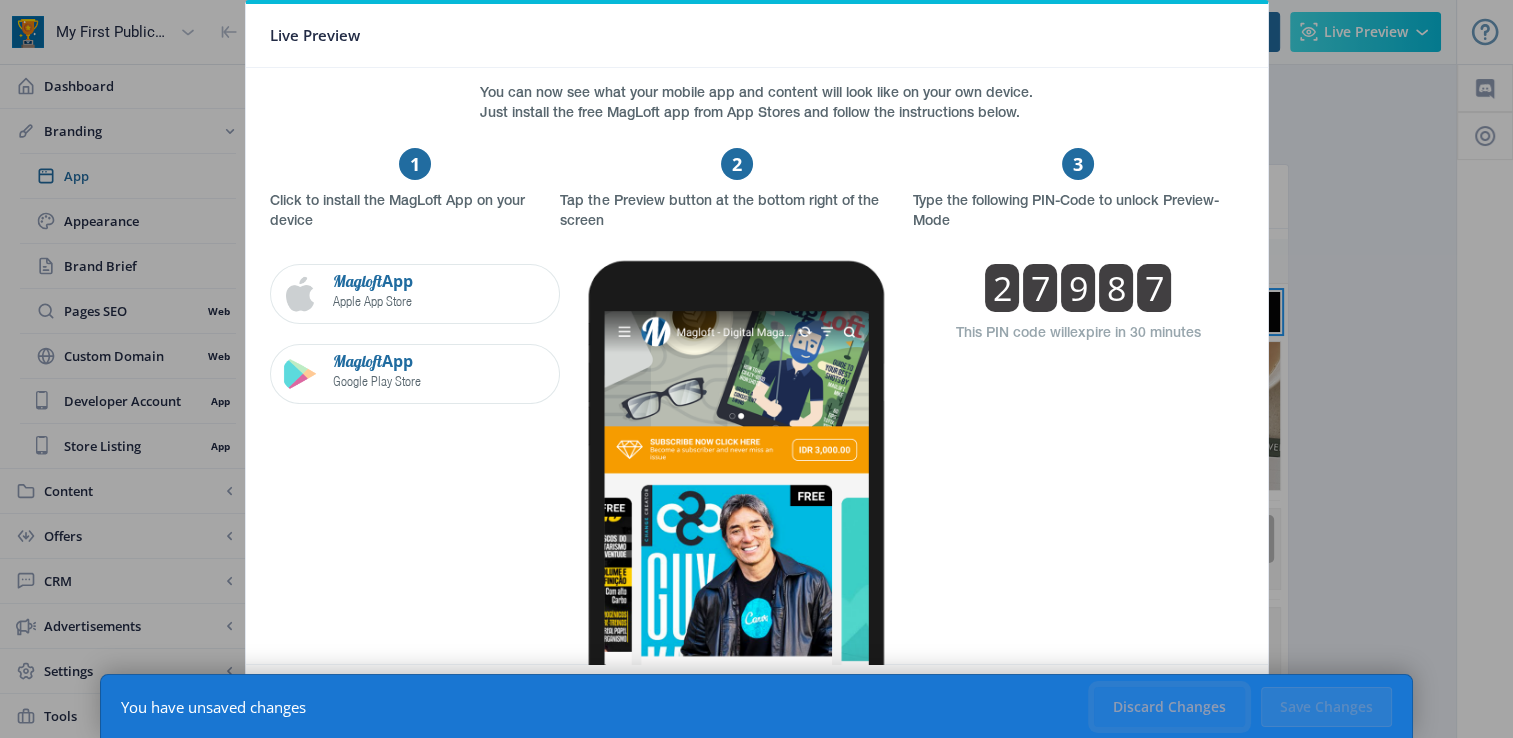 click on "Discard Changes" 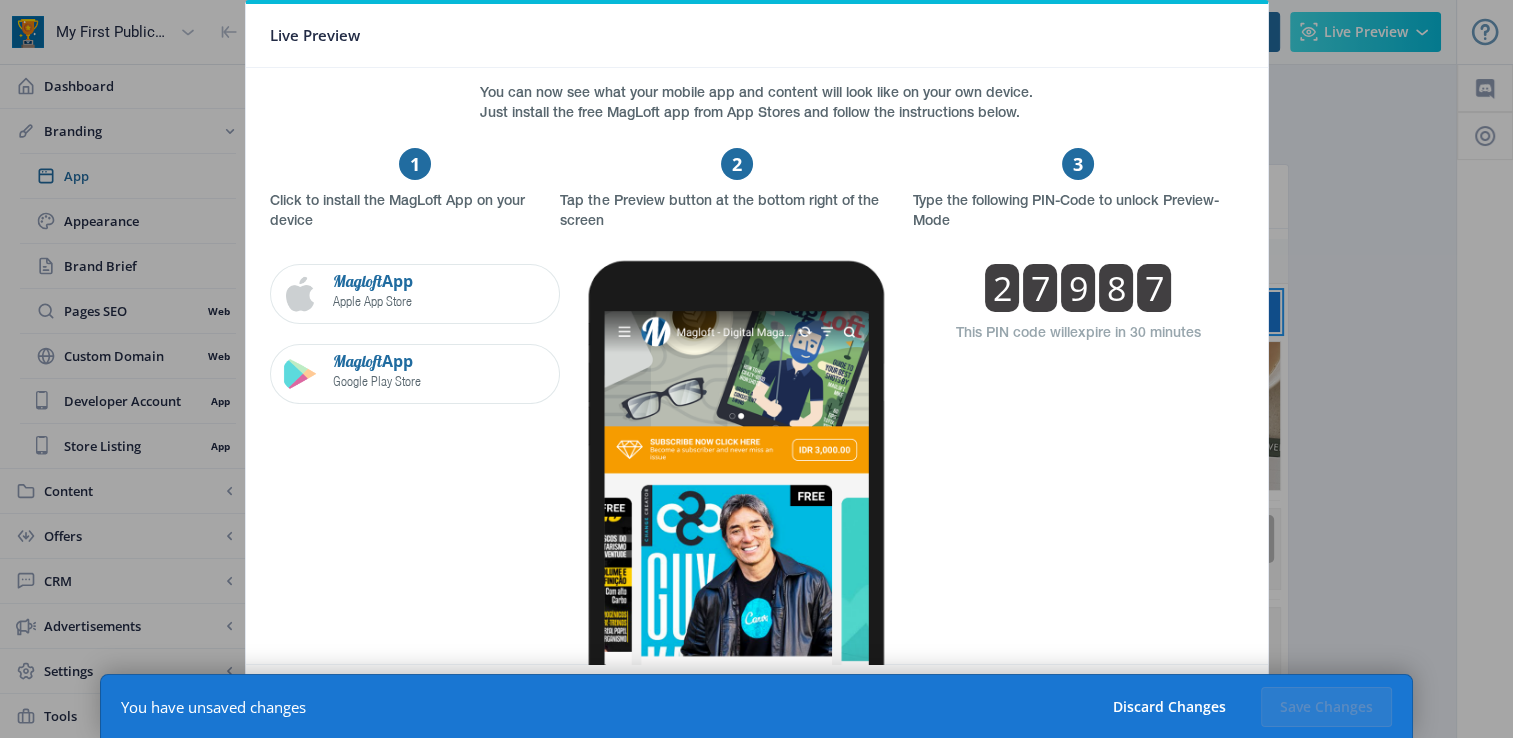 click at bounding box center [756, 369] 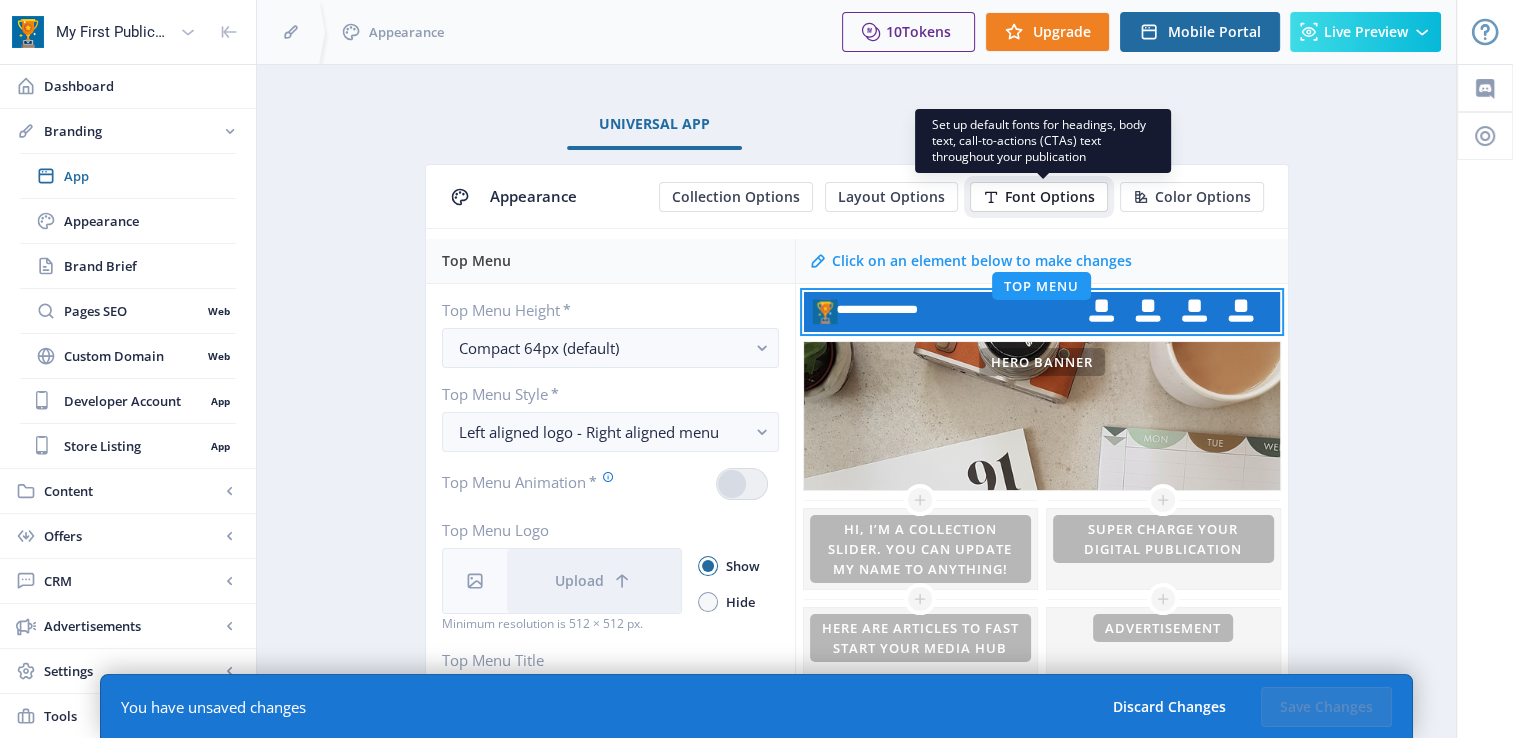 click on "Font Options" 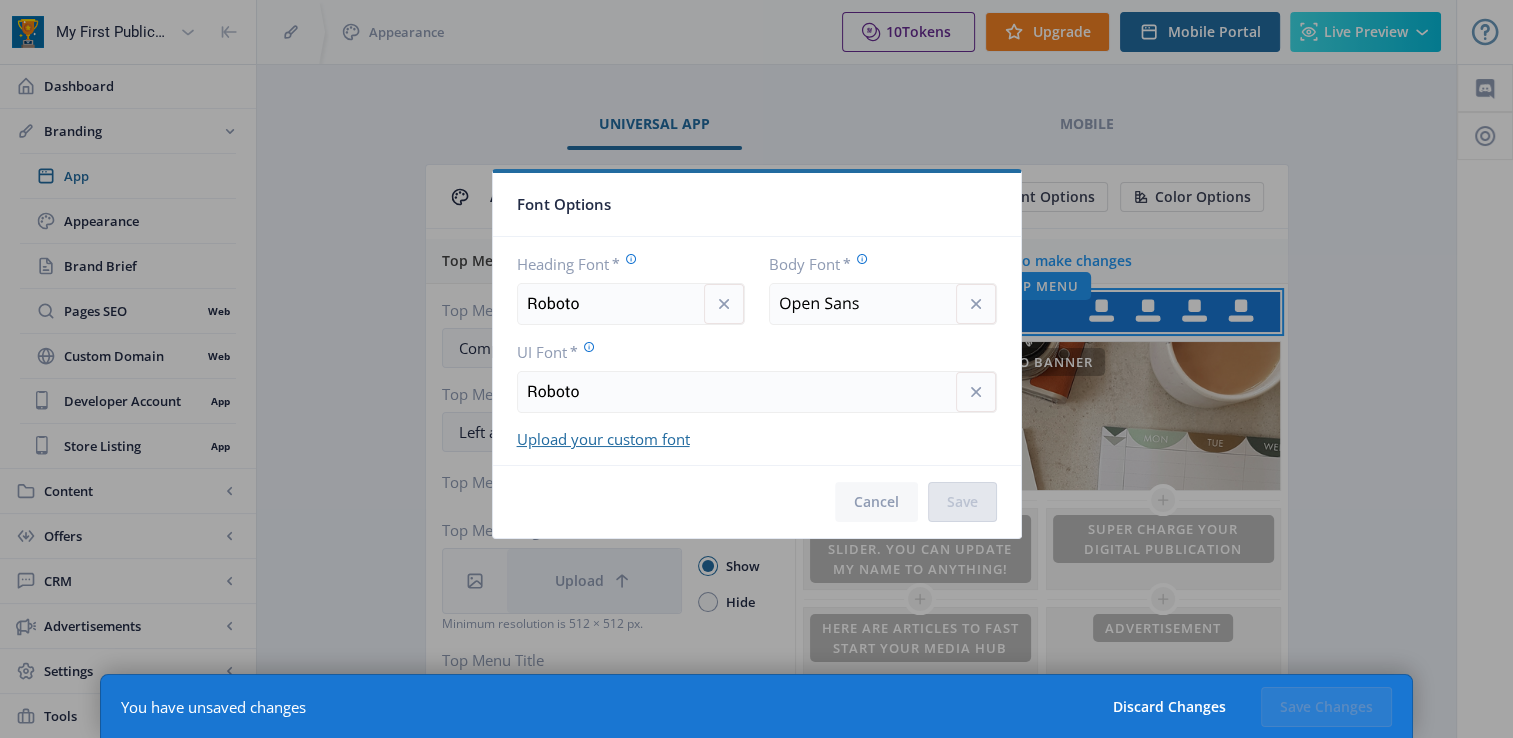 click on "Cancel" 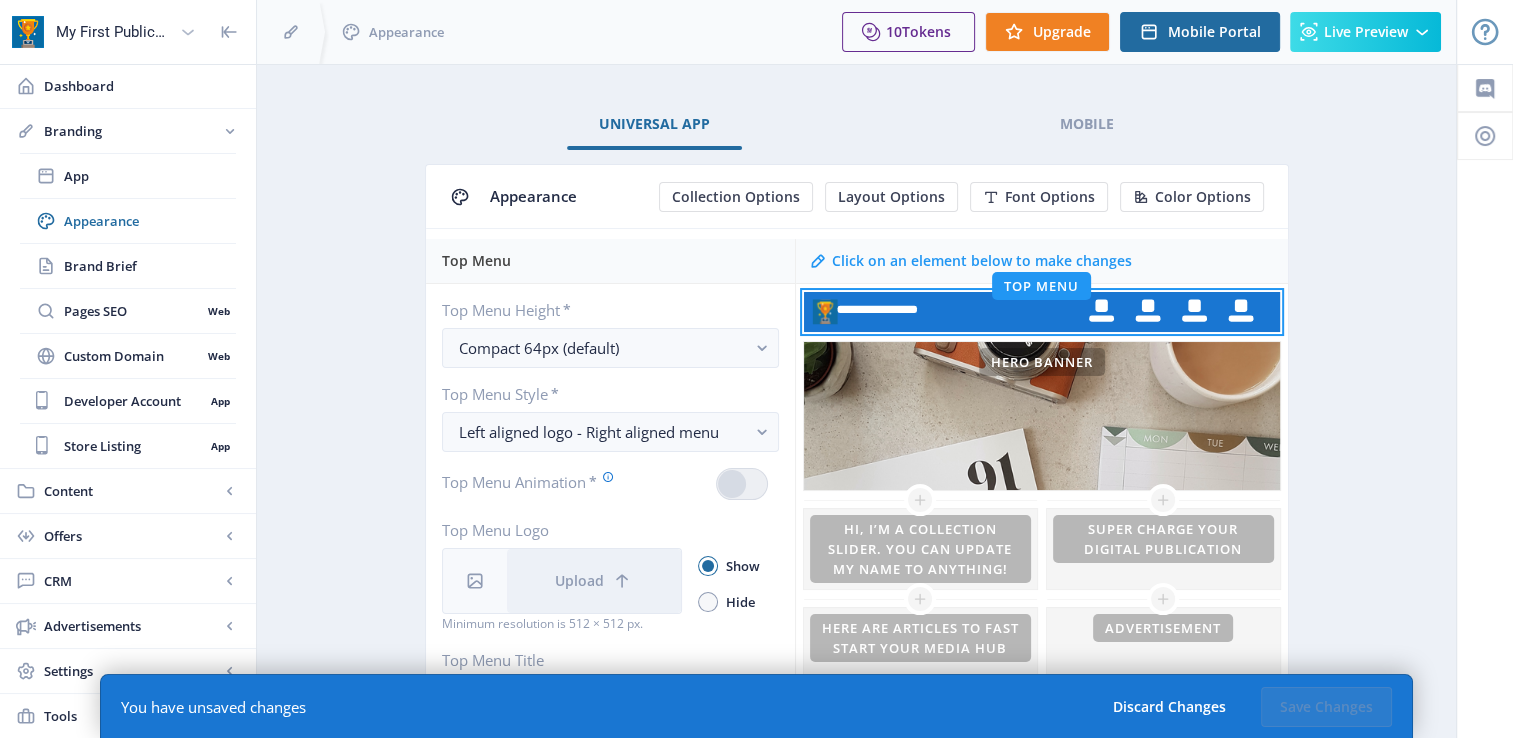 click 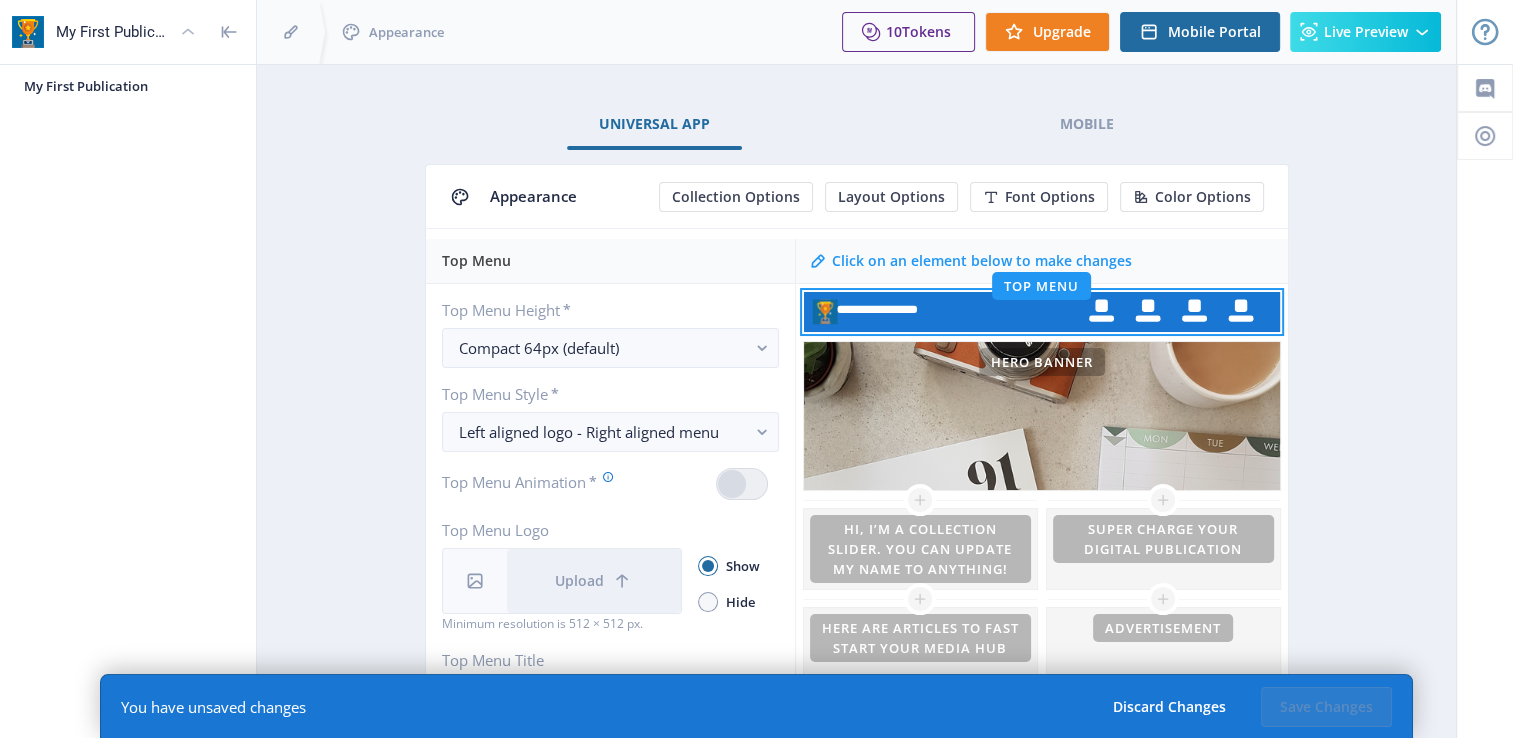 click 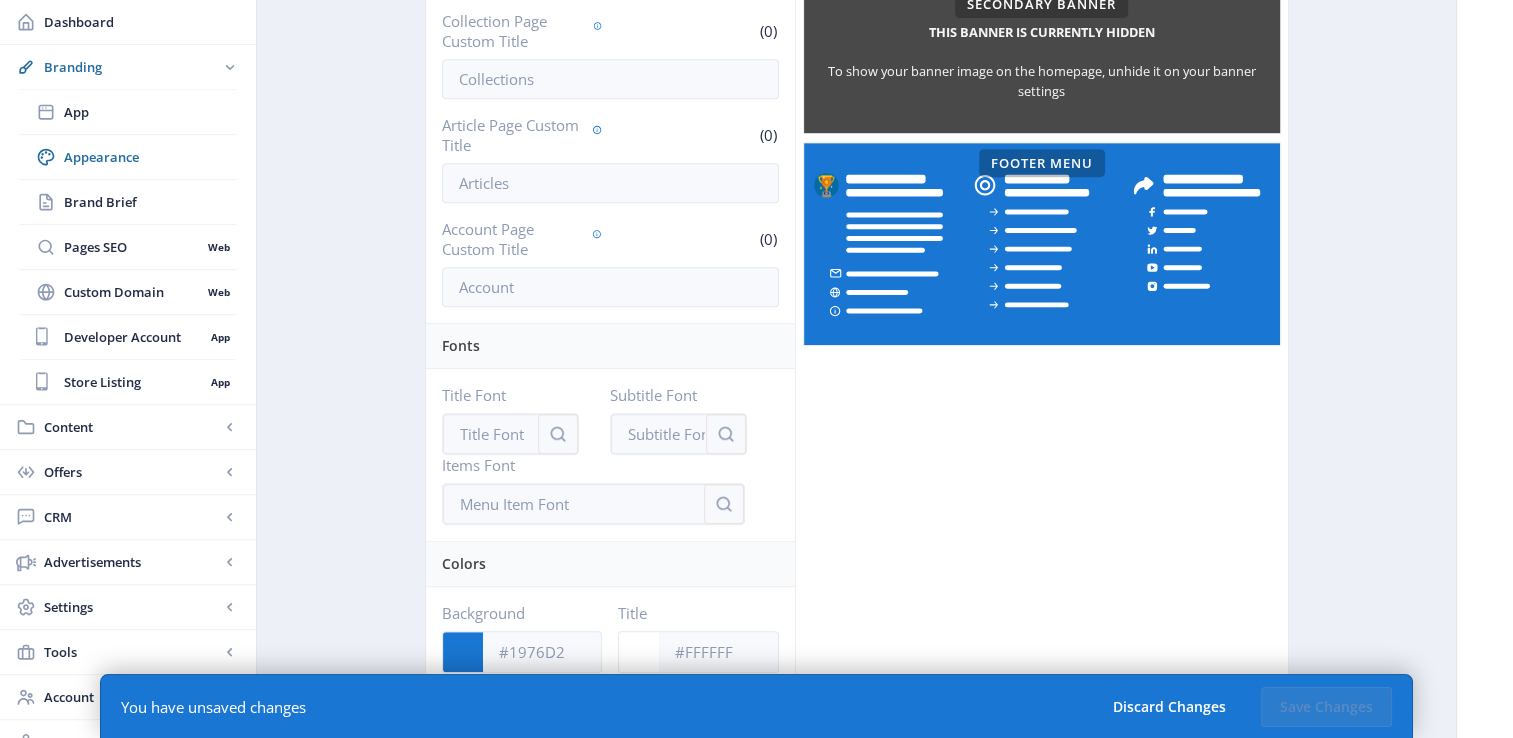 scroll, scrollTop: 1037, scrollLeft: 0, axis: vertical 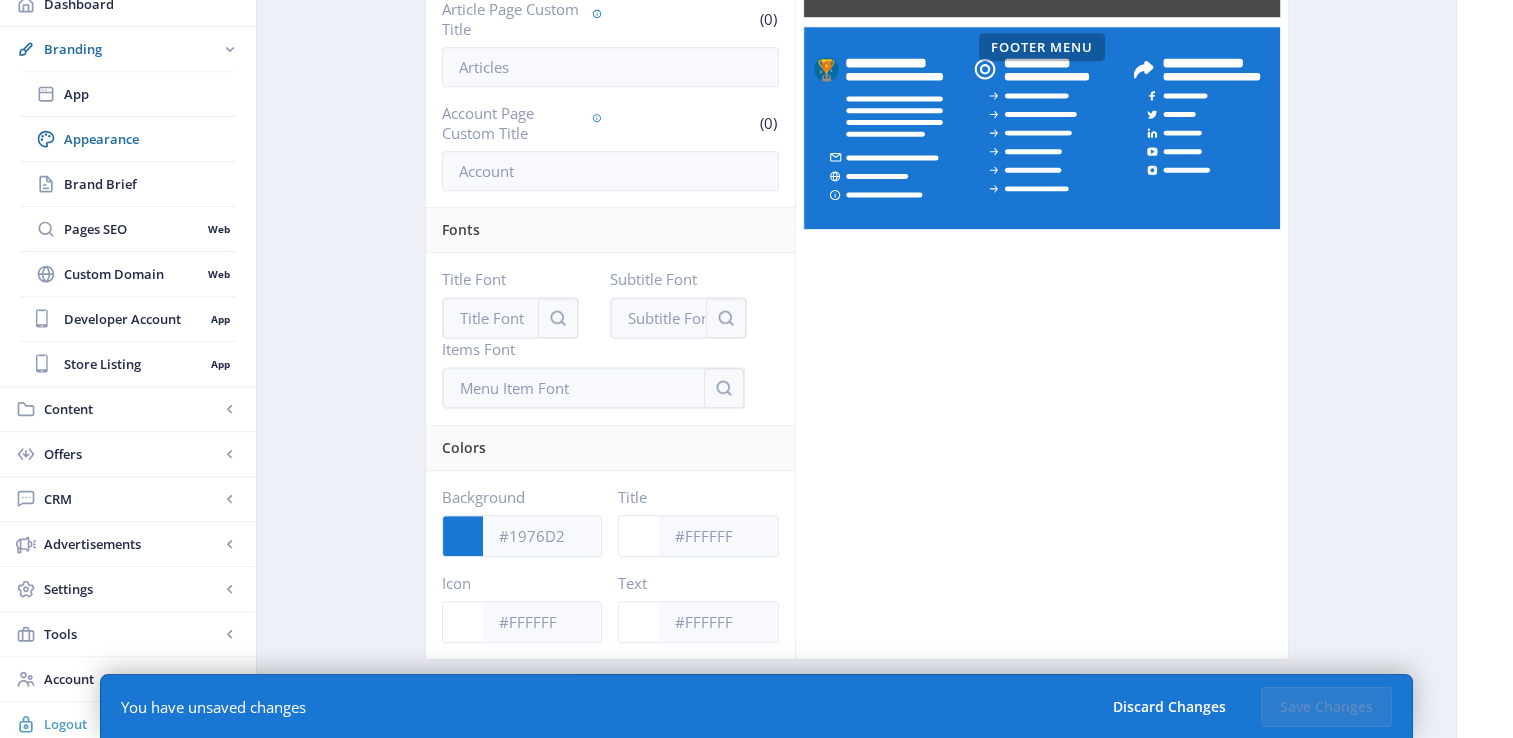click on "Logout" at bounding box center (142, 724) 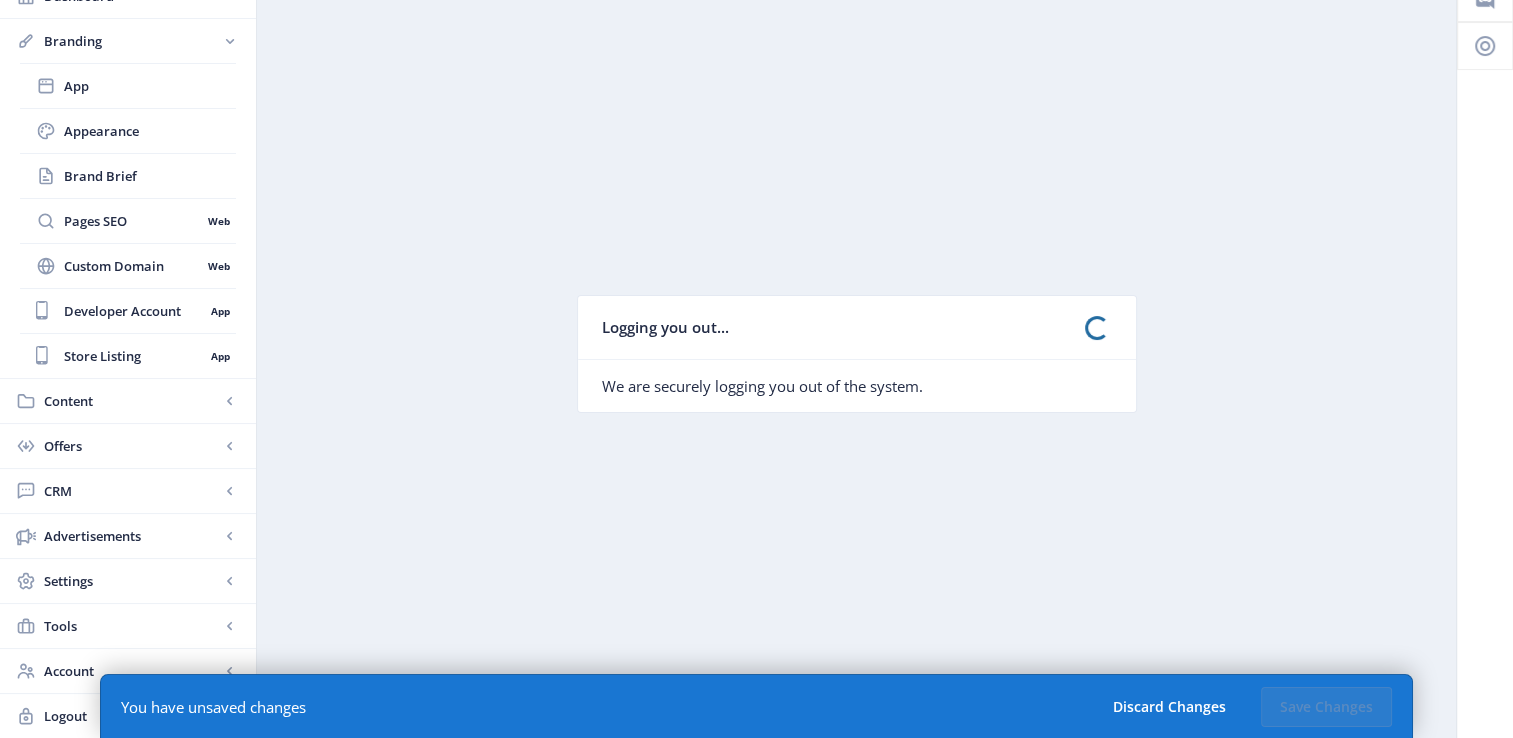 scroll, scrollTop: 0, scrollLeft: 0, axis: both 